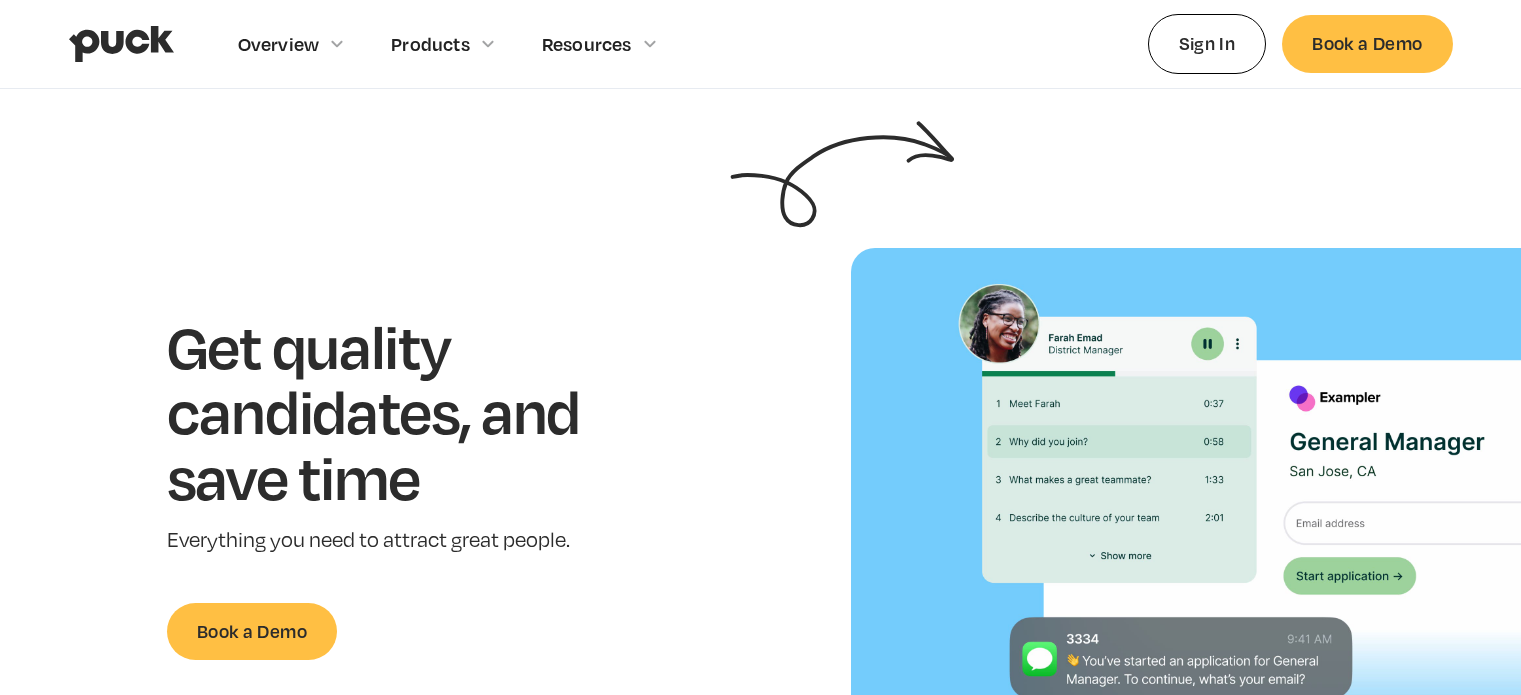 scroll, scrollTop: 0, scrollLeft: 0, axis: both 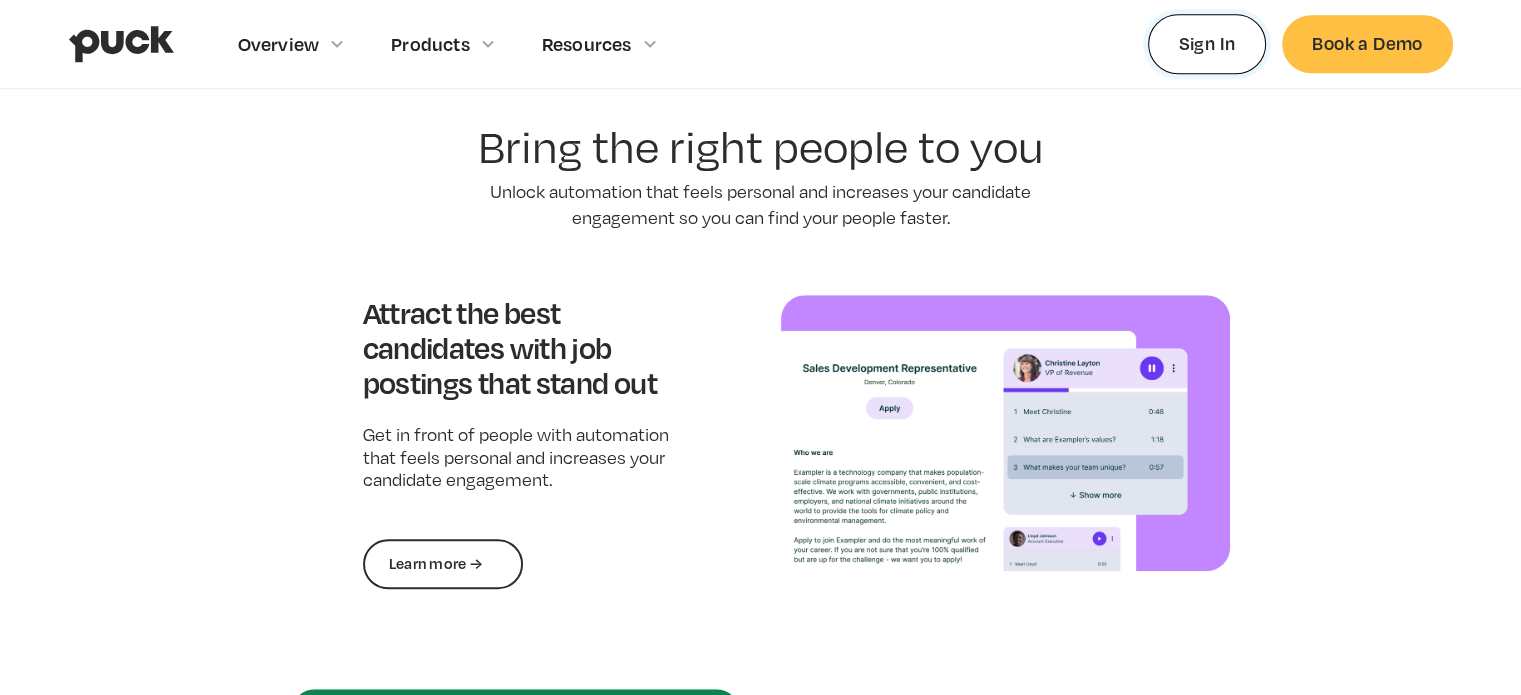 click on "Sign In" at bounding box center [1207, 43] 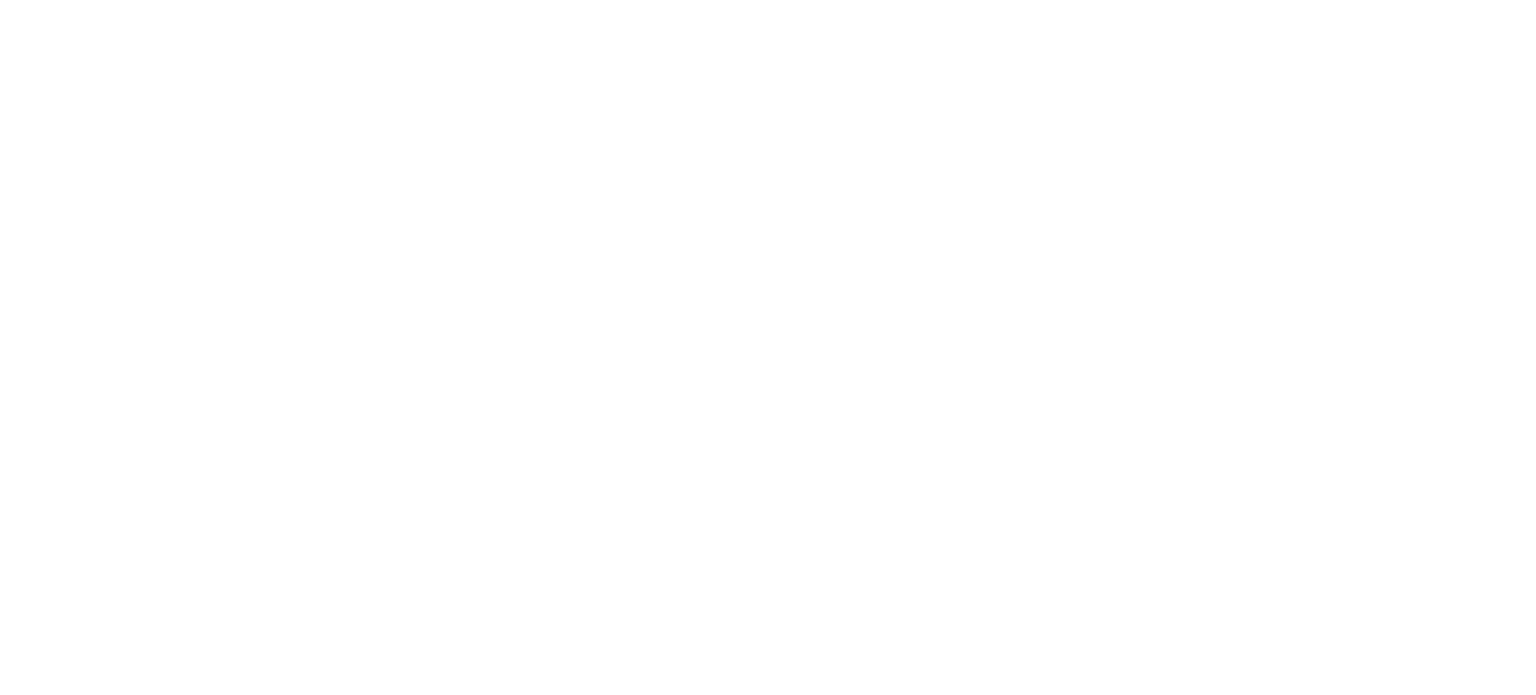 scroll, scrollTop: 0, scrollLeft: 0, axis: both 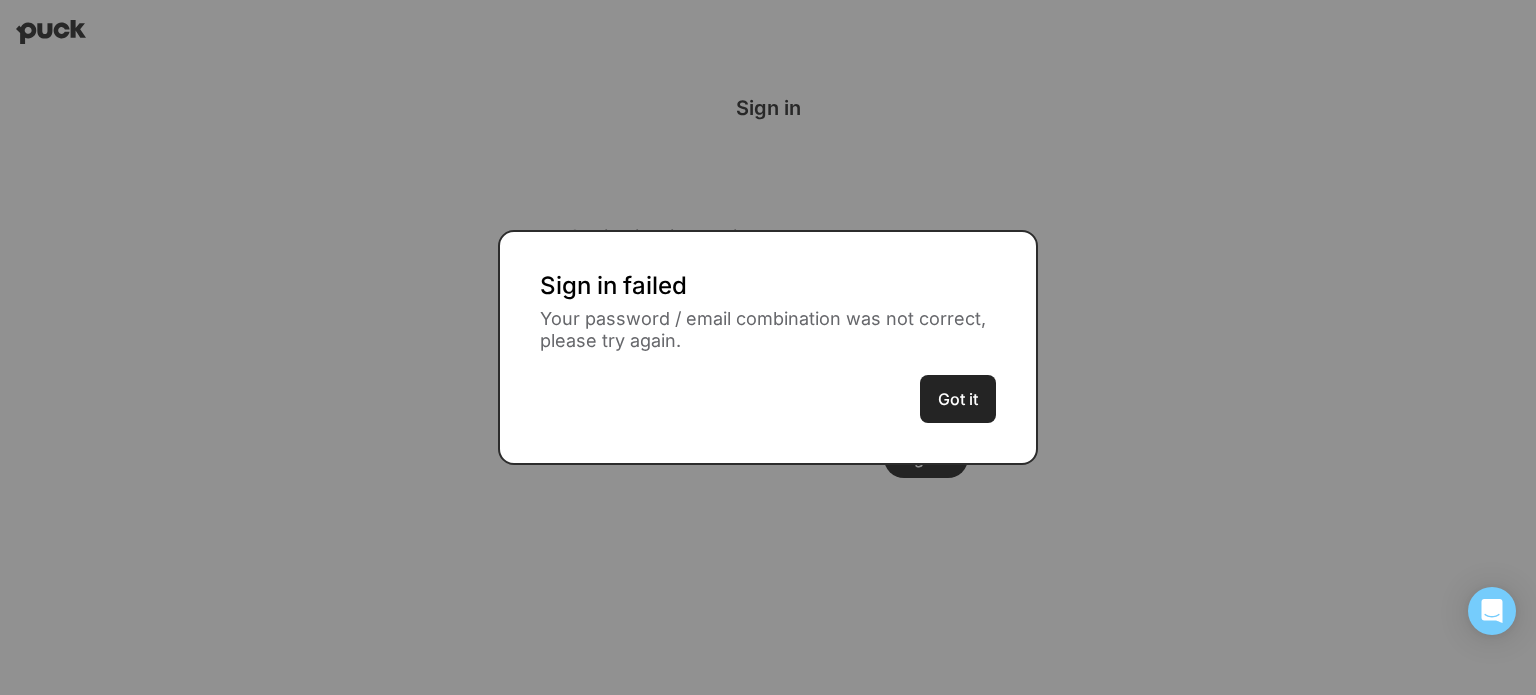 click on "Got it" at bounding box center (958, 399) 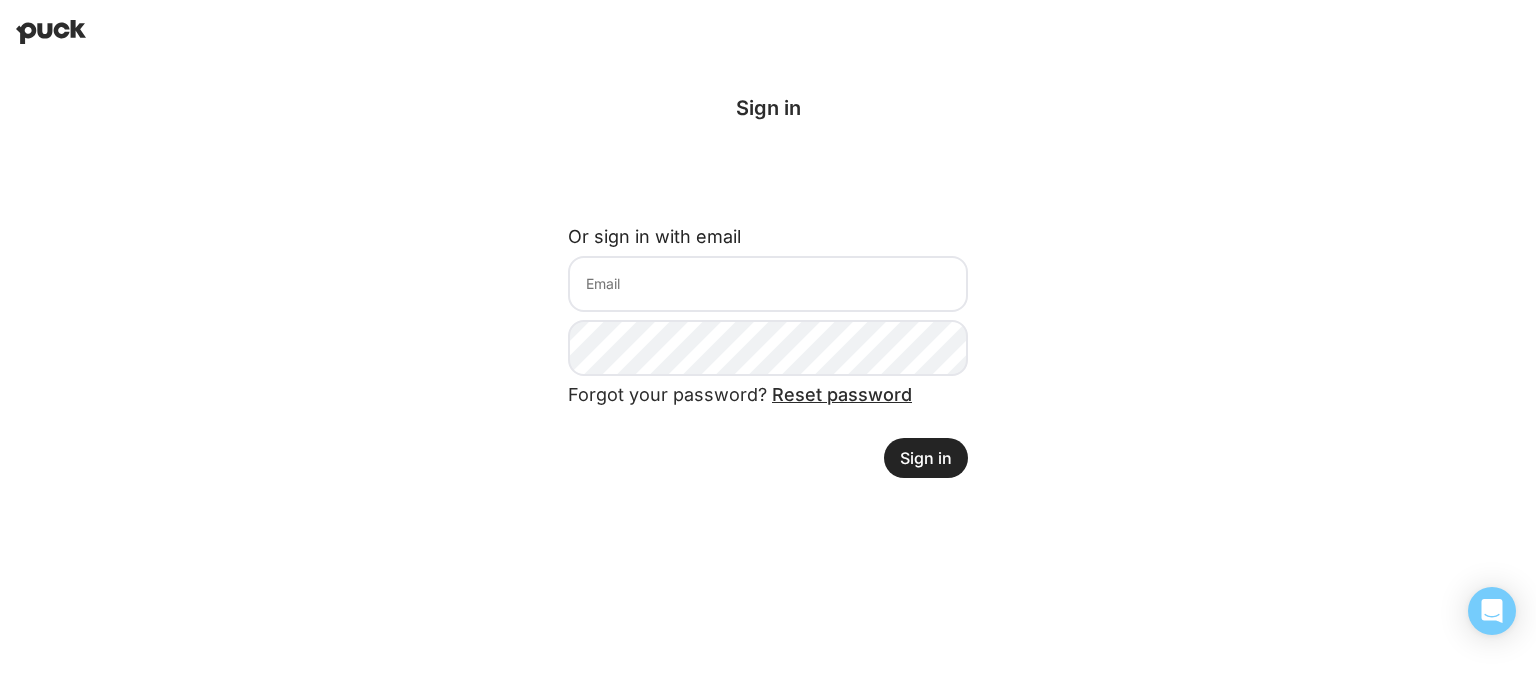 click on "Sign in" at bounding box center (926, 458) 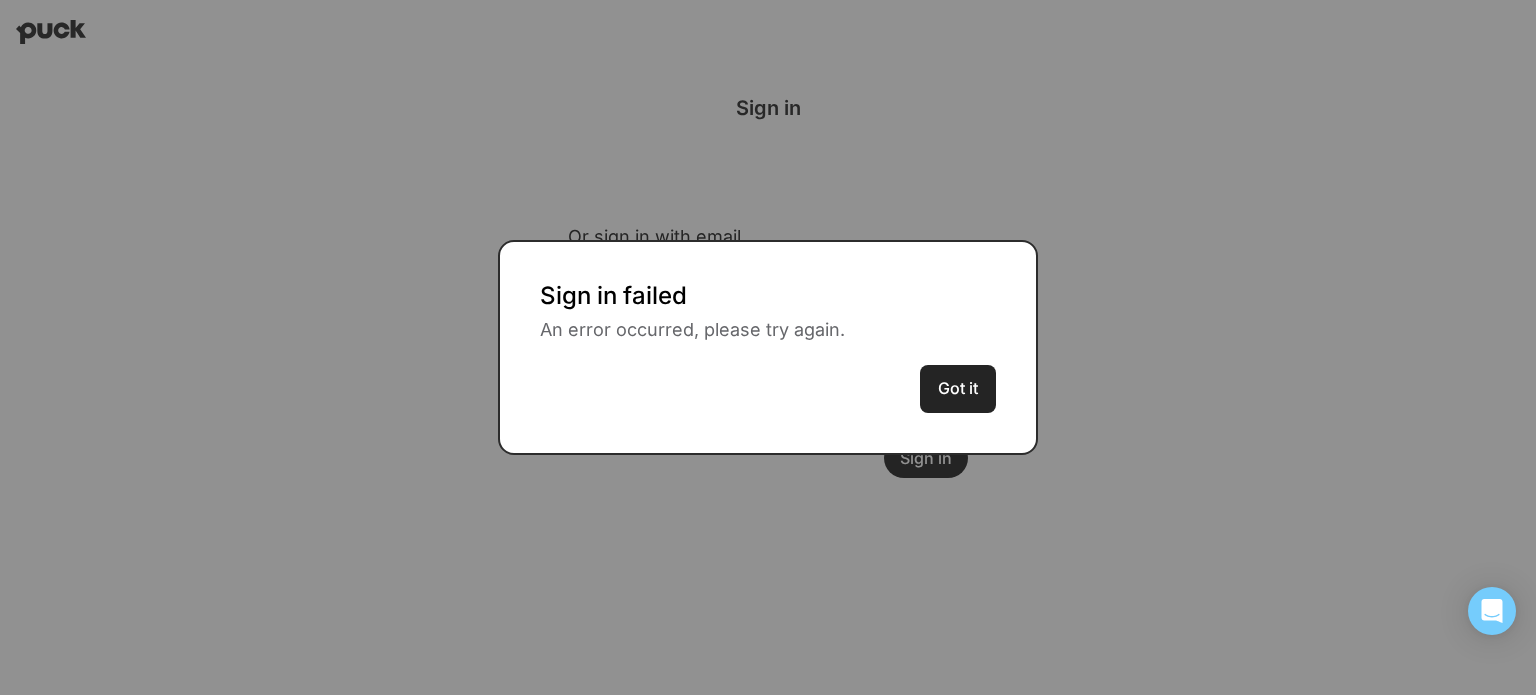 click on "Got it" at bounding box center (958, 389) 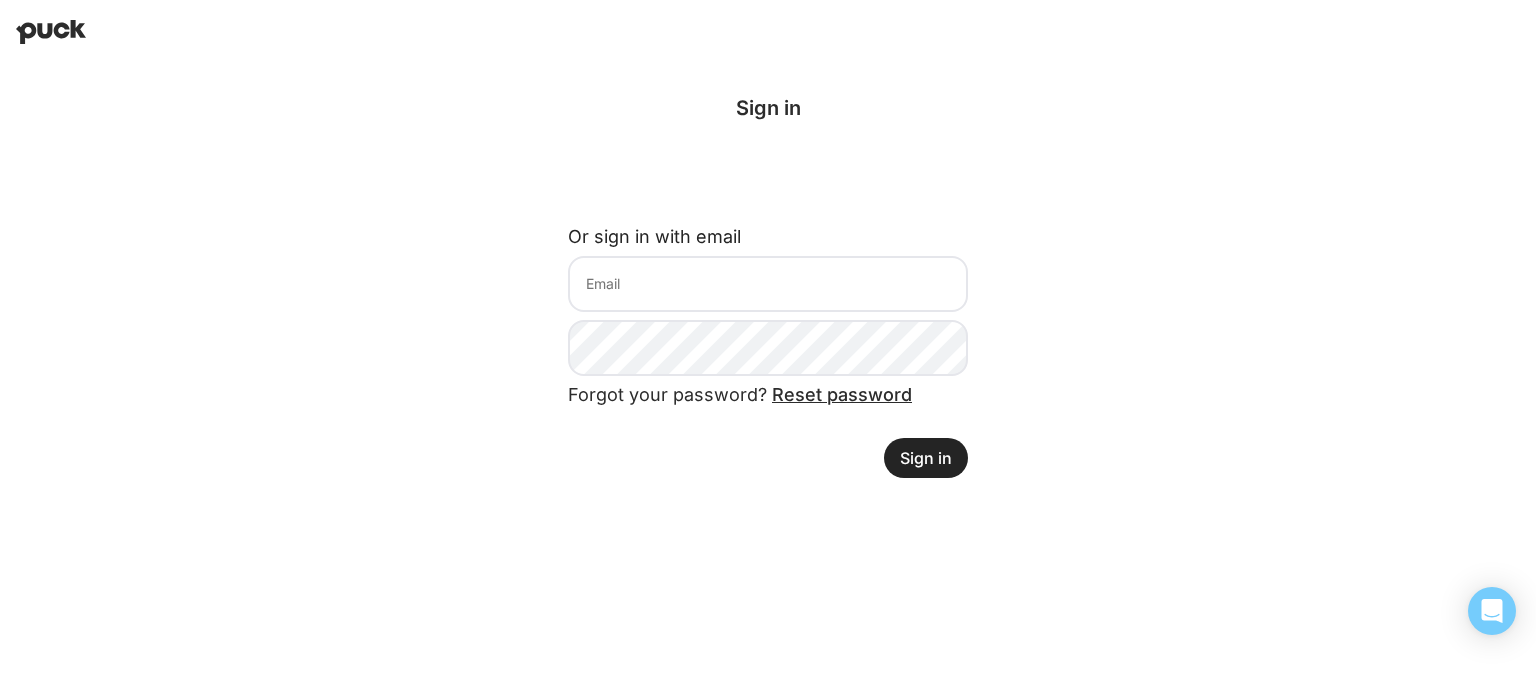 click at bounding box center [51, 32] 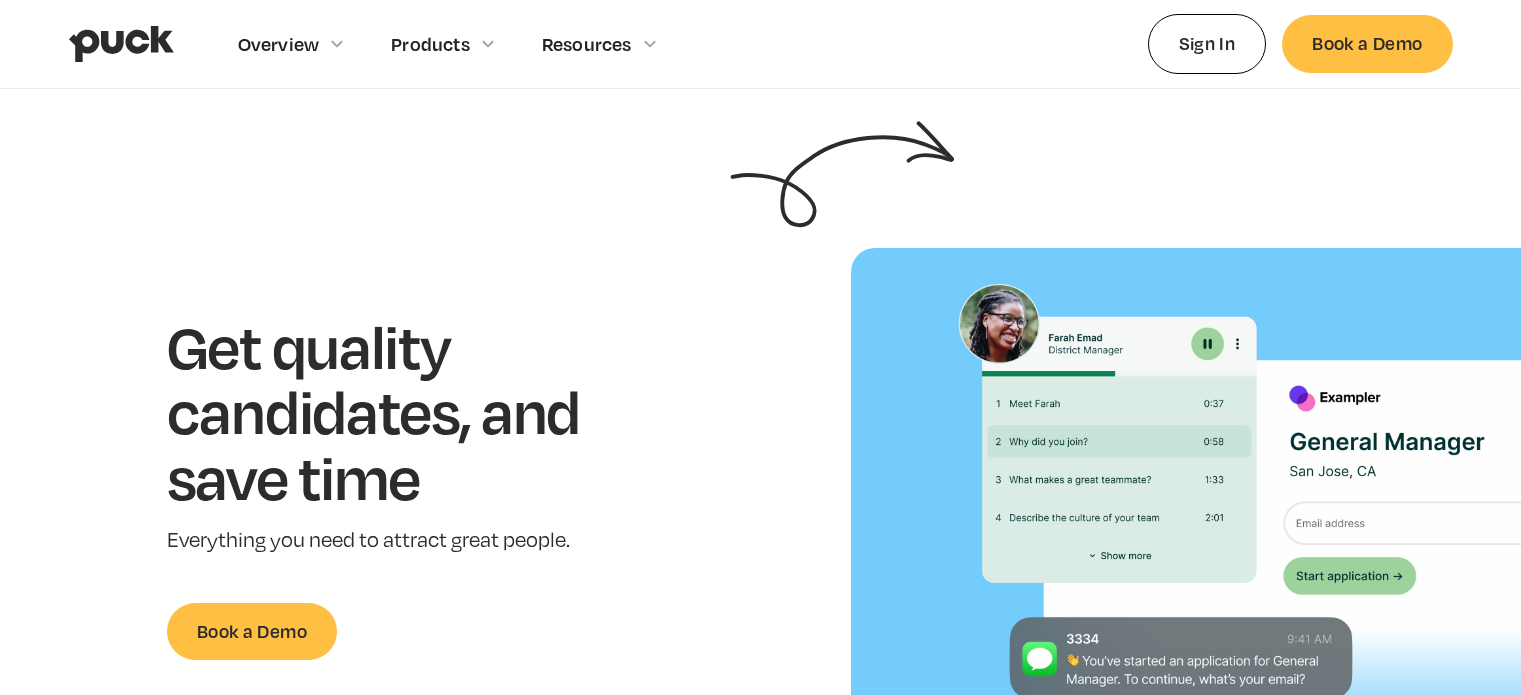 scroll, scrollTop: 0, scrollLeft: 0, axis: both 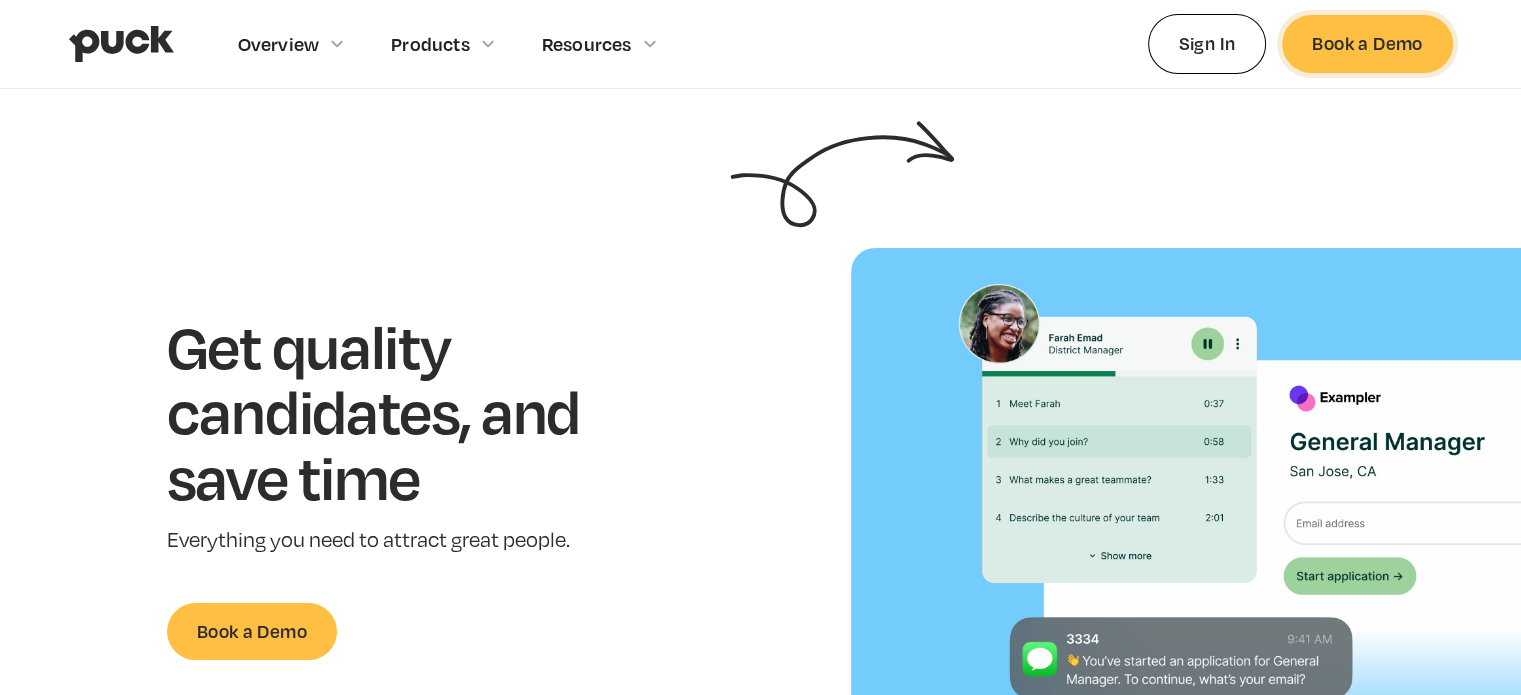 click on "Book a Demo" at bounding box center (1367, 43) 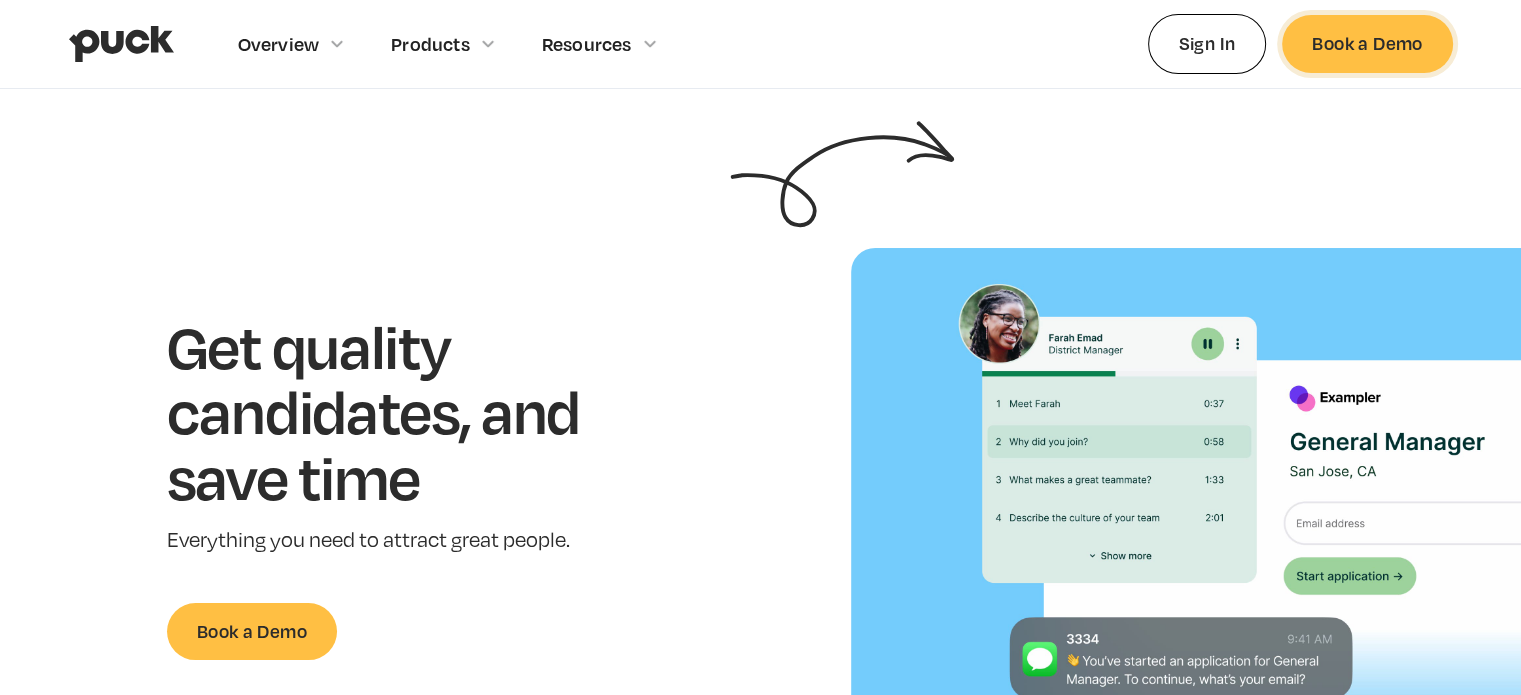 click on "Book a Demo" at bounding box center [1367, 43] 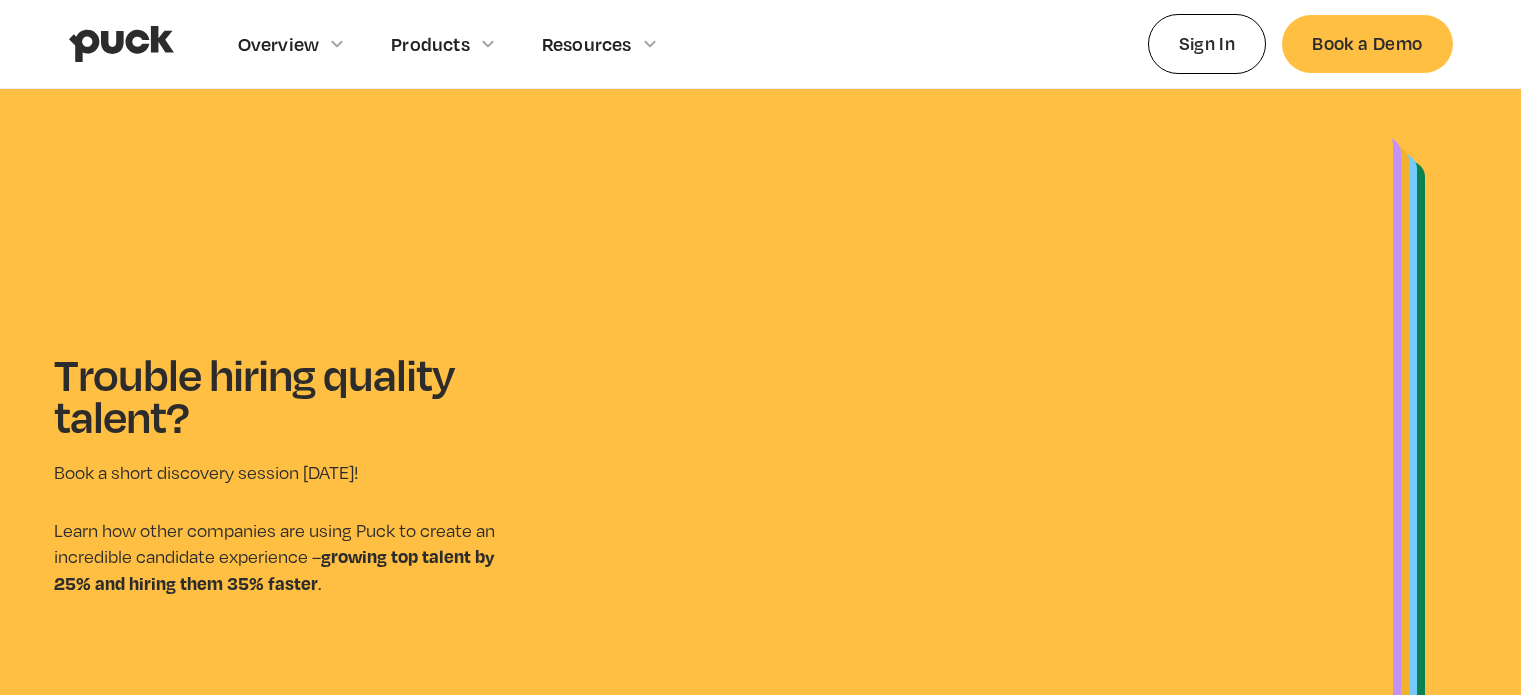scroll, scrollTop: 0, scrollLeft: 0, axis: both 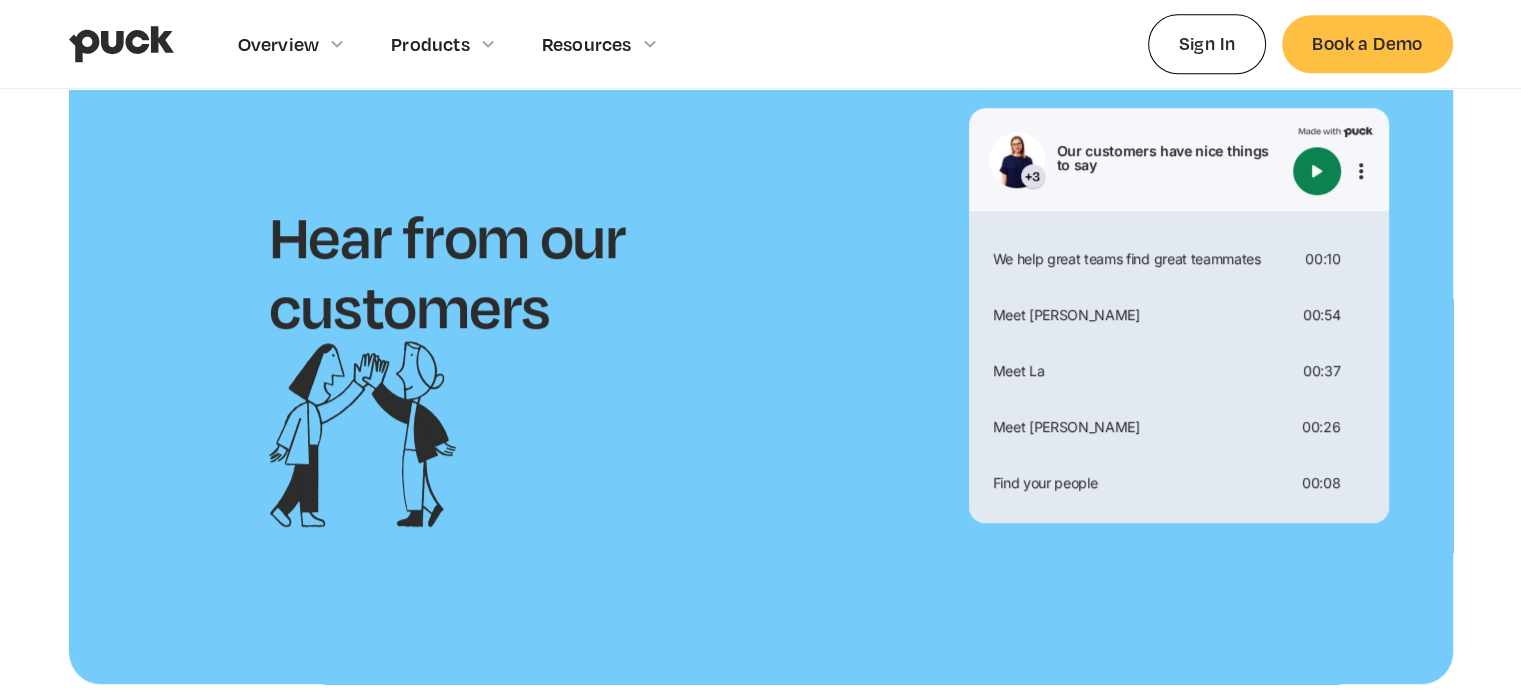 click at bounding box center [1317, 171] 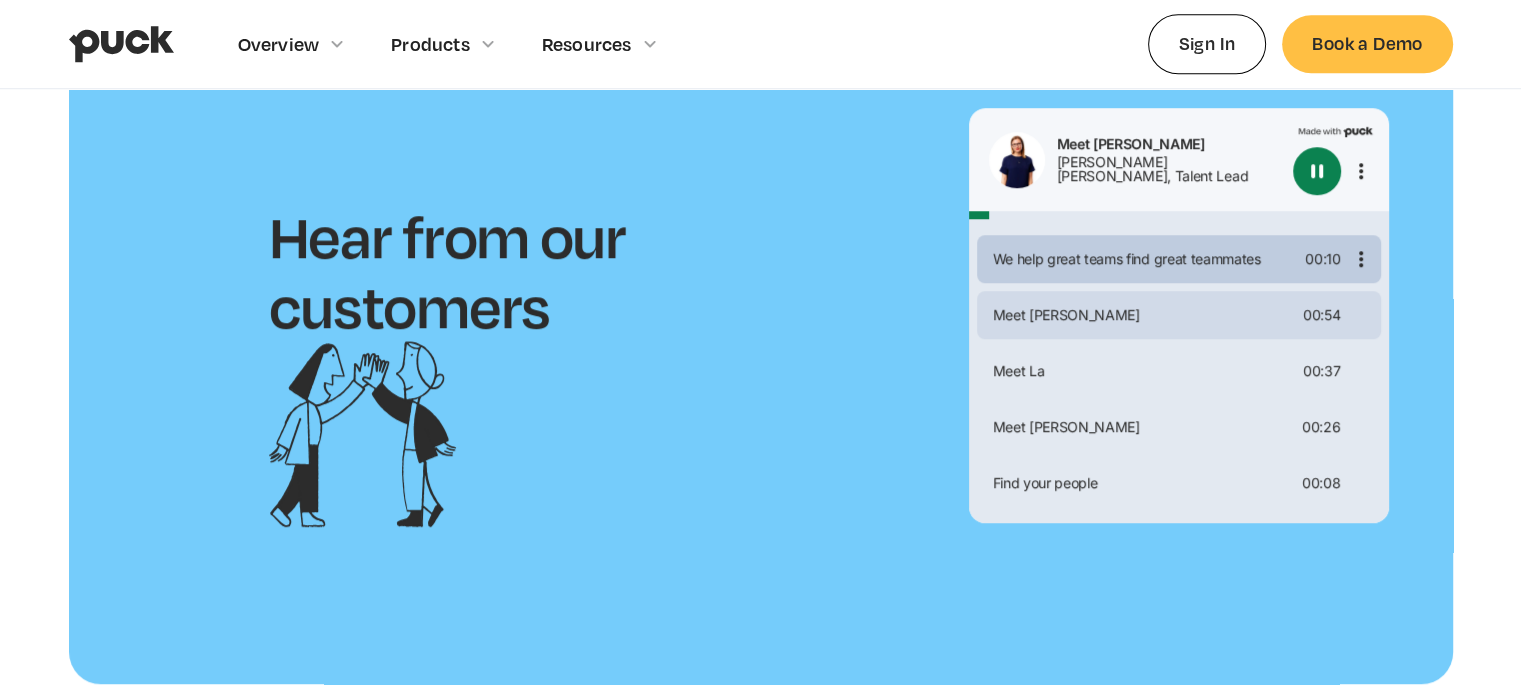click on "We help great teams find great teammates 00:10" at bounding box center [1179, 259] 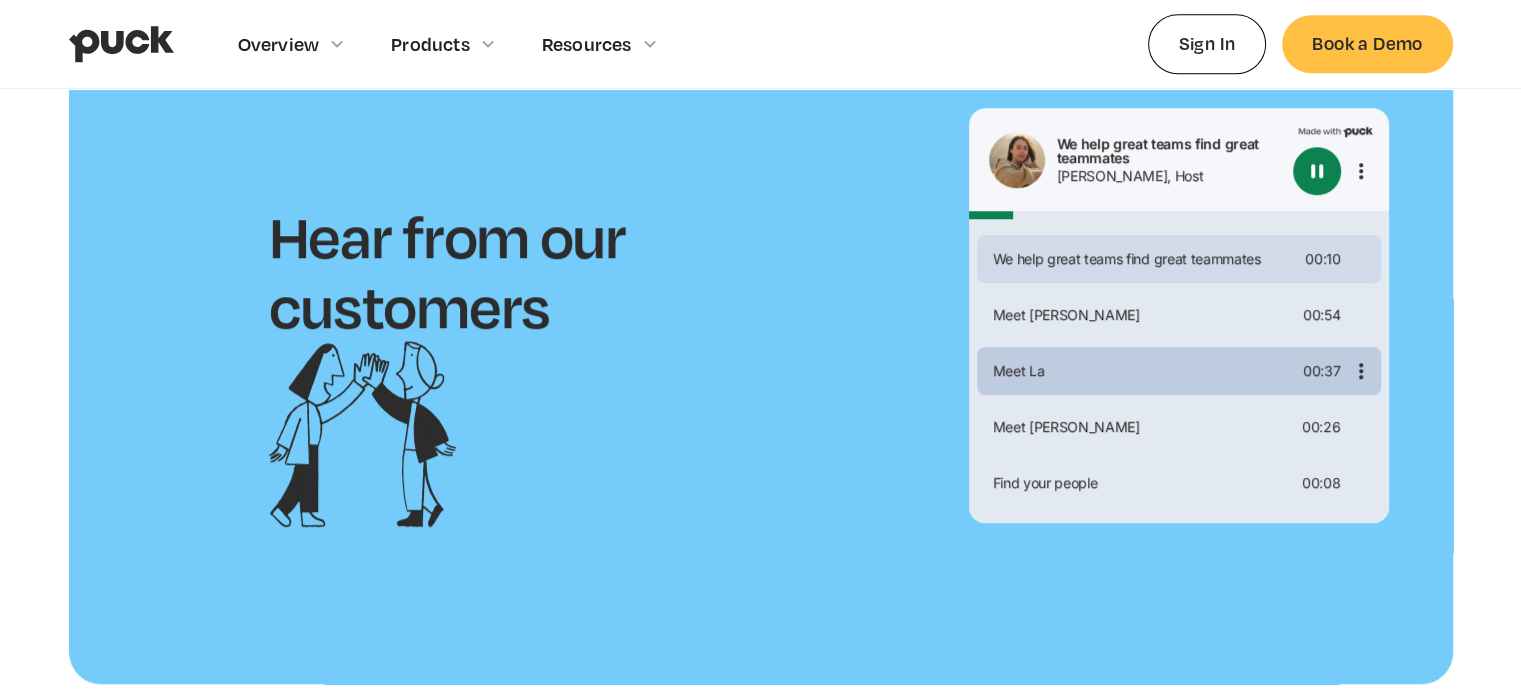 click on "Meet La" at bounding box center [1140, 371] 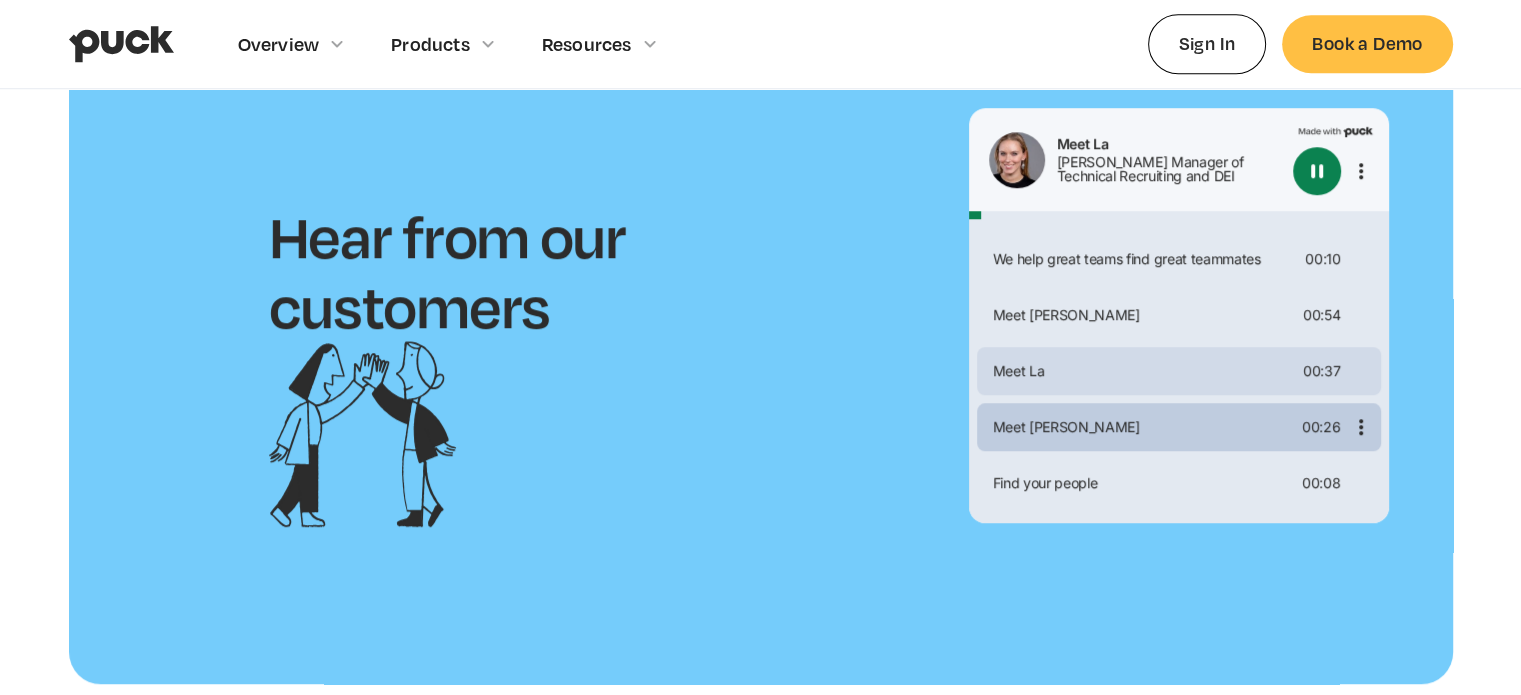 click on "Meet Valerie 00:26" at bounding box center (1179, 427) 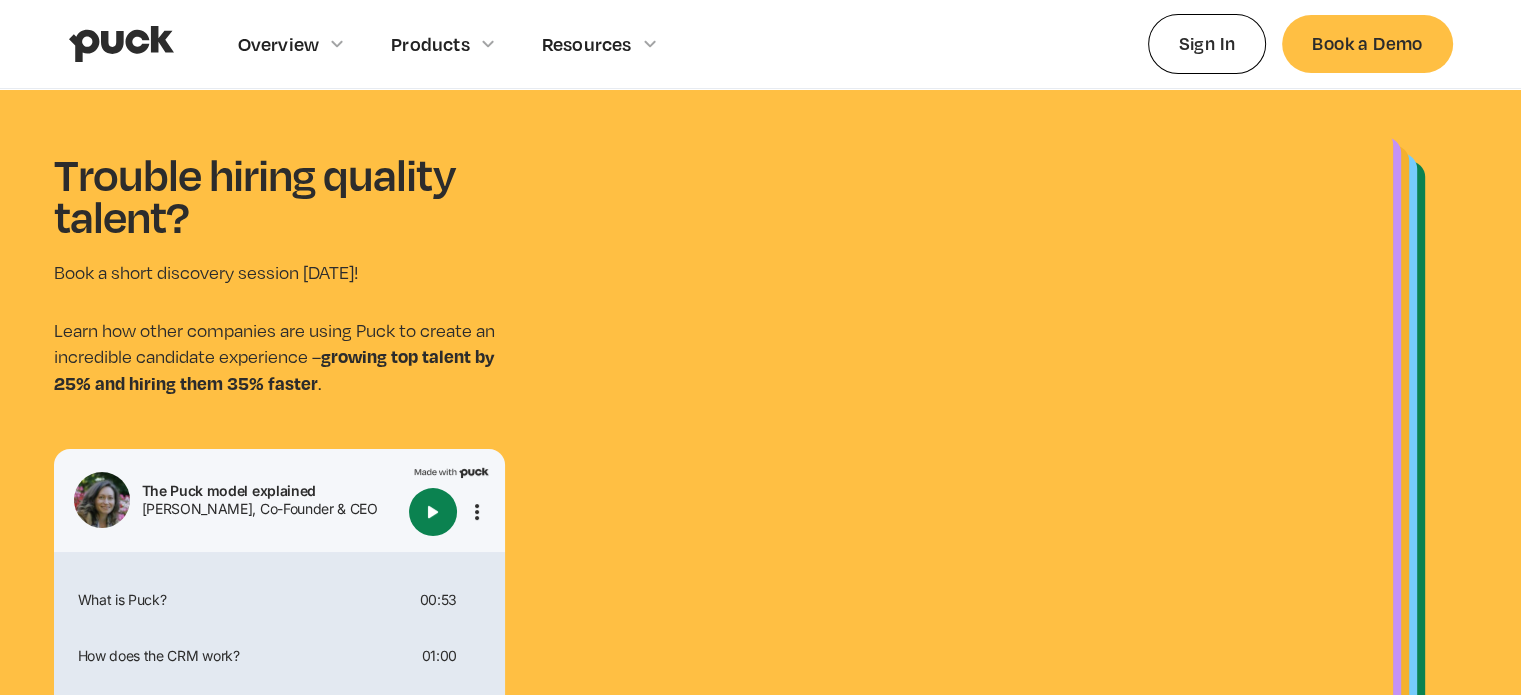 scroll, scrollTop: 300, scrollLeft: 0, axis: vertical 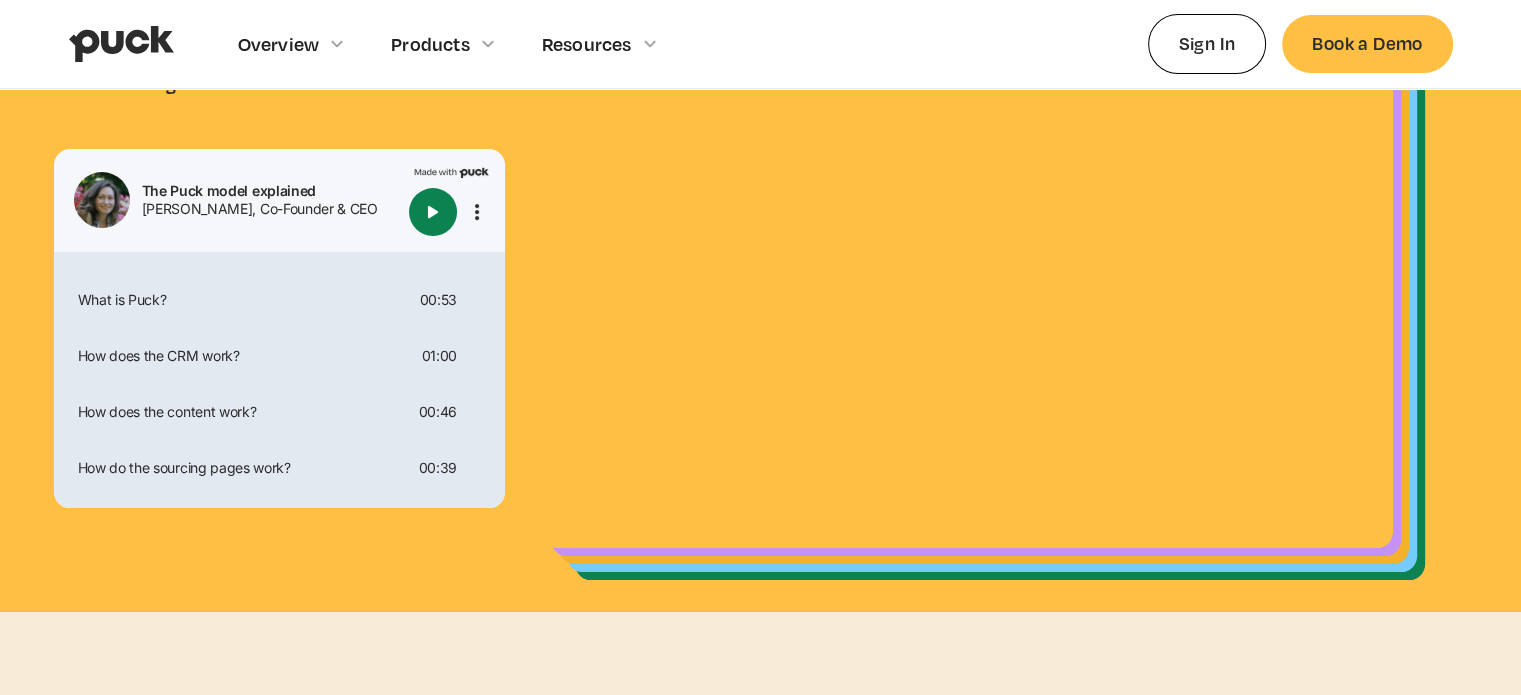 click at bounding box center [433, 212] 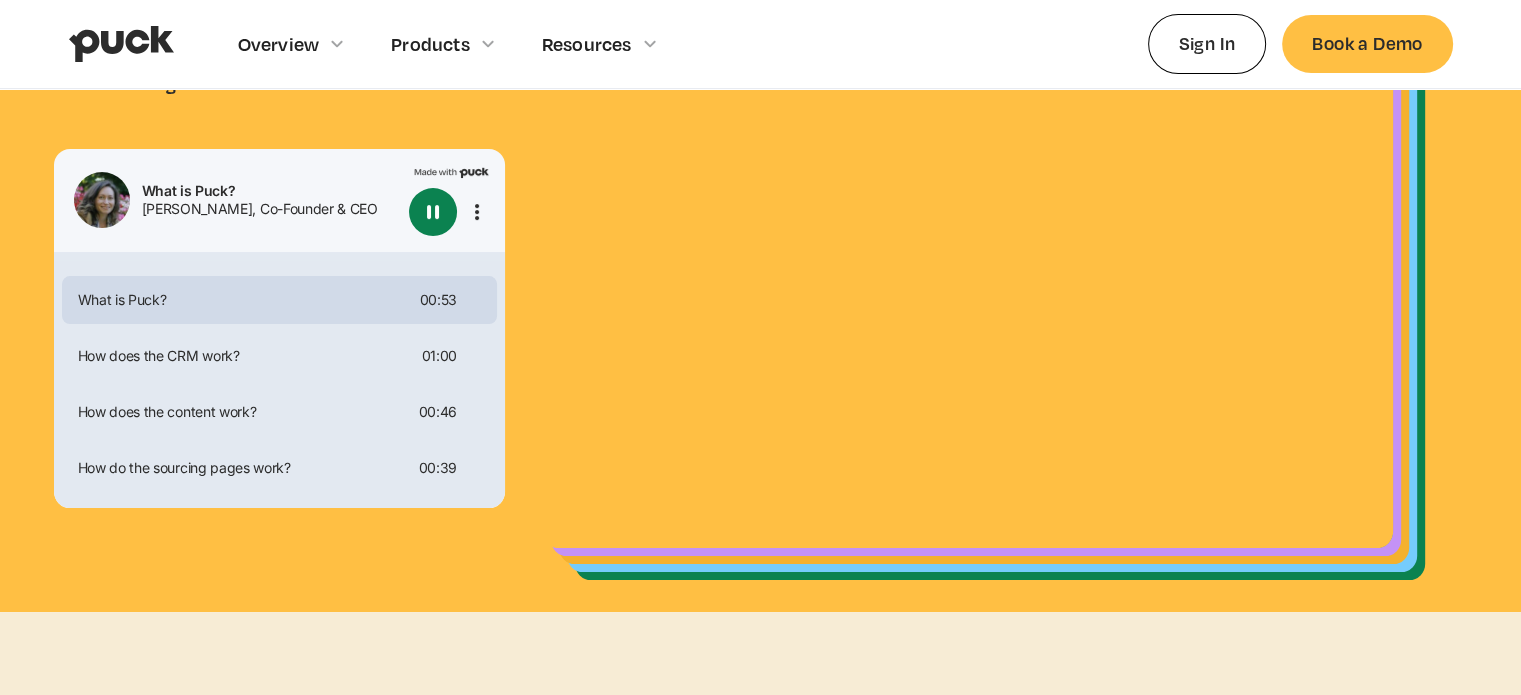 type on "0.168513461538461" 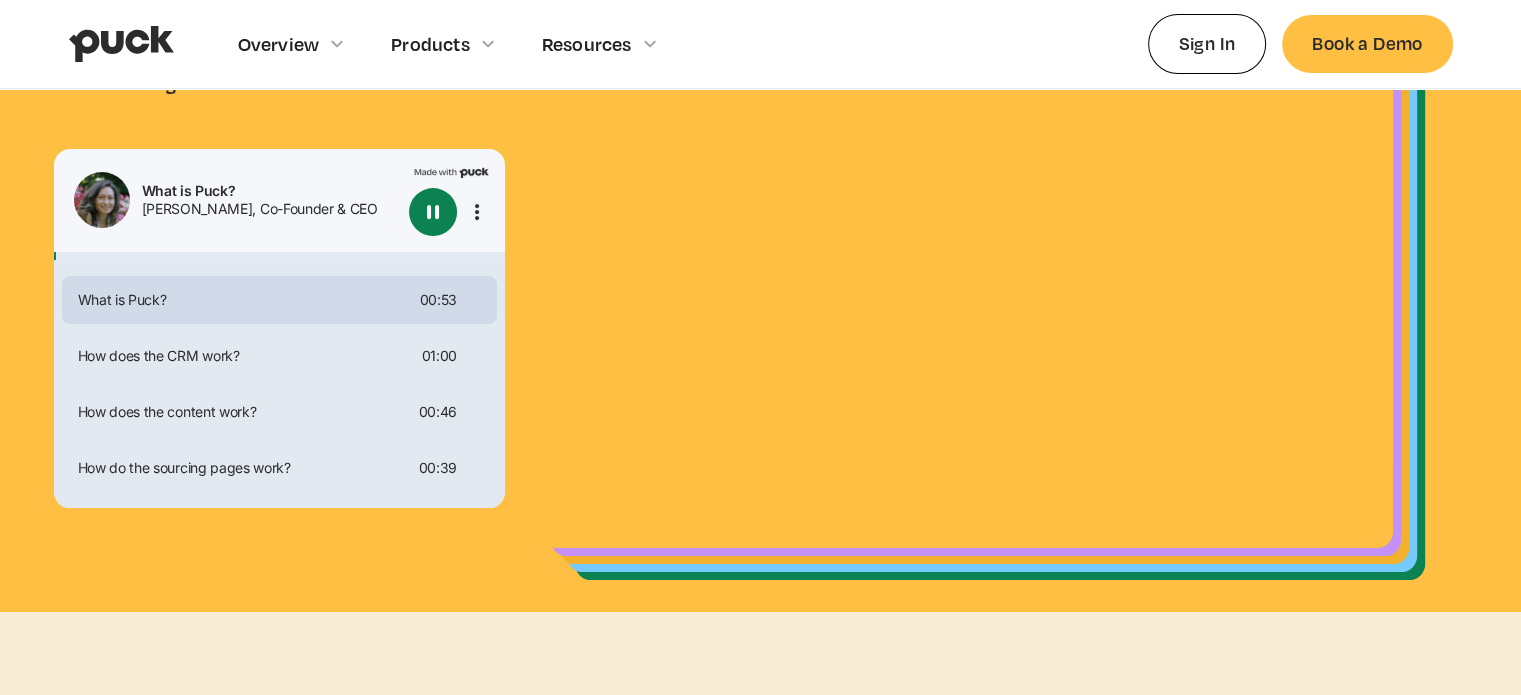 type on "0.180987115384615" 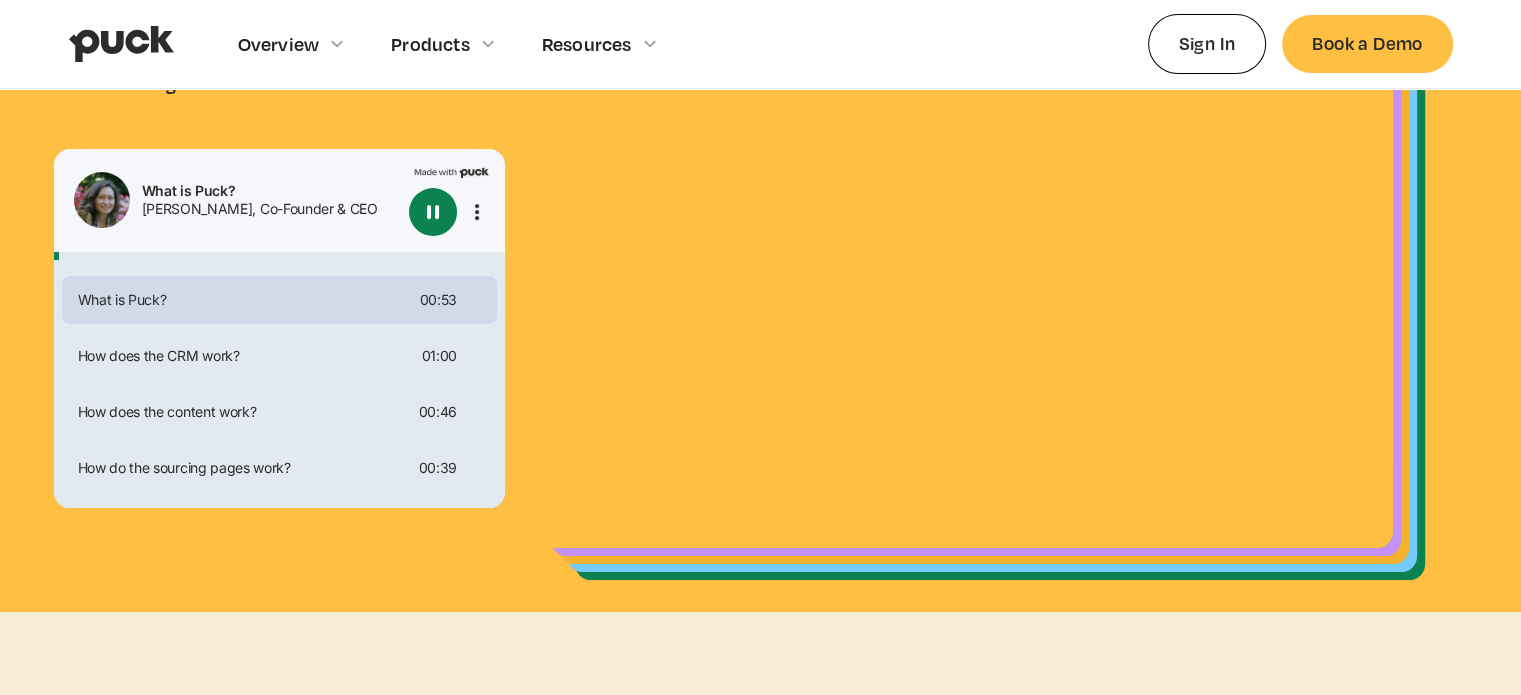 type on "0.191232153846154" 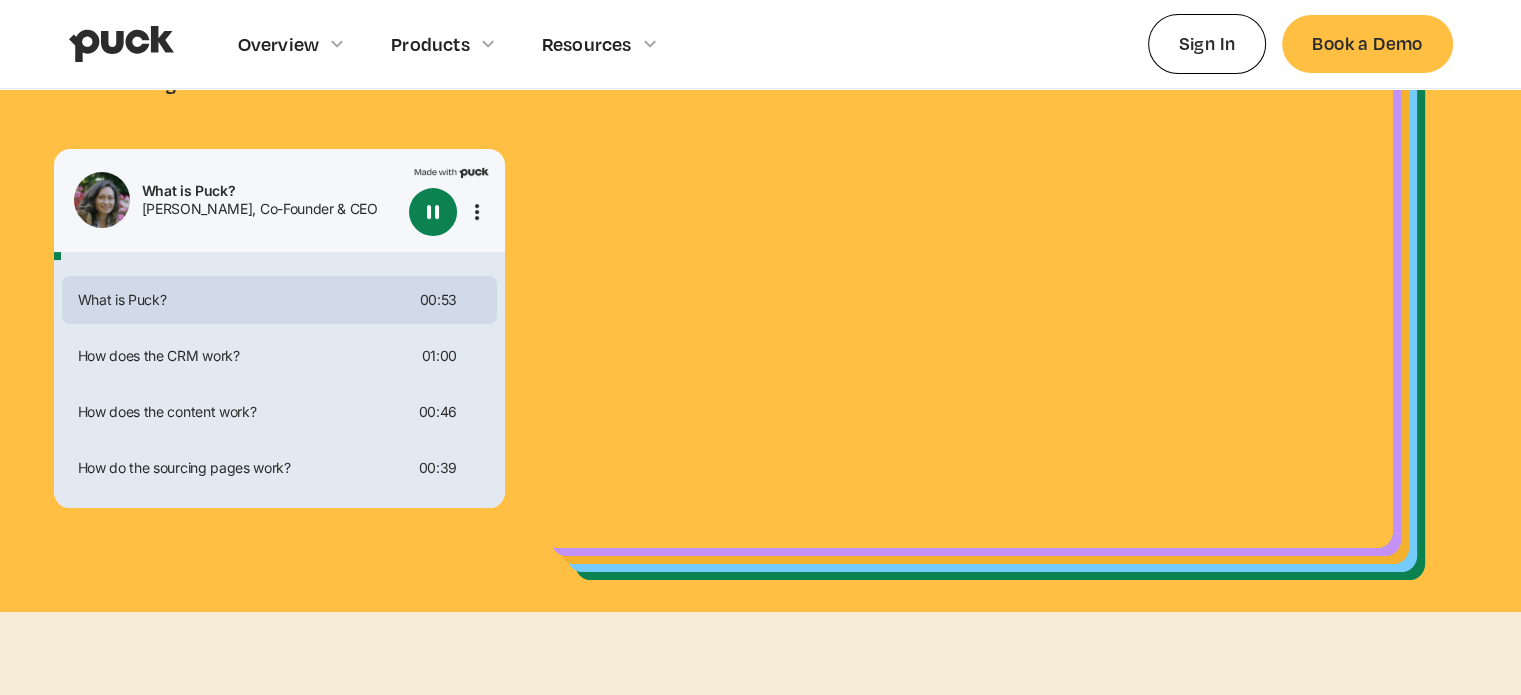 type on "0.0156645471698113" 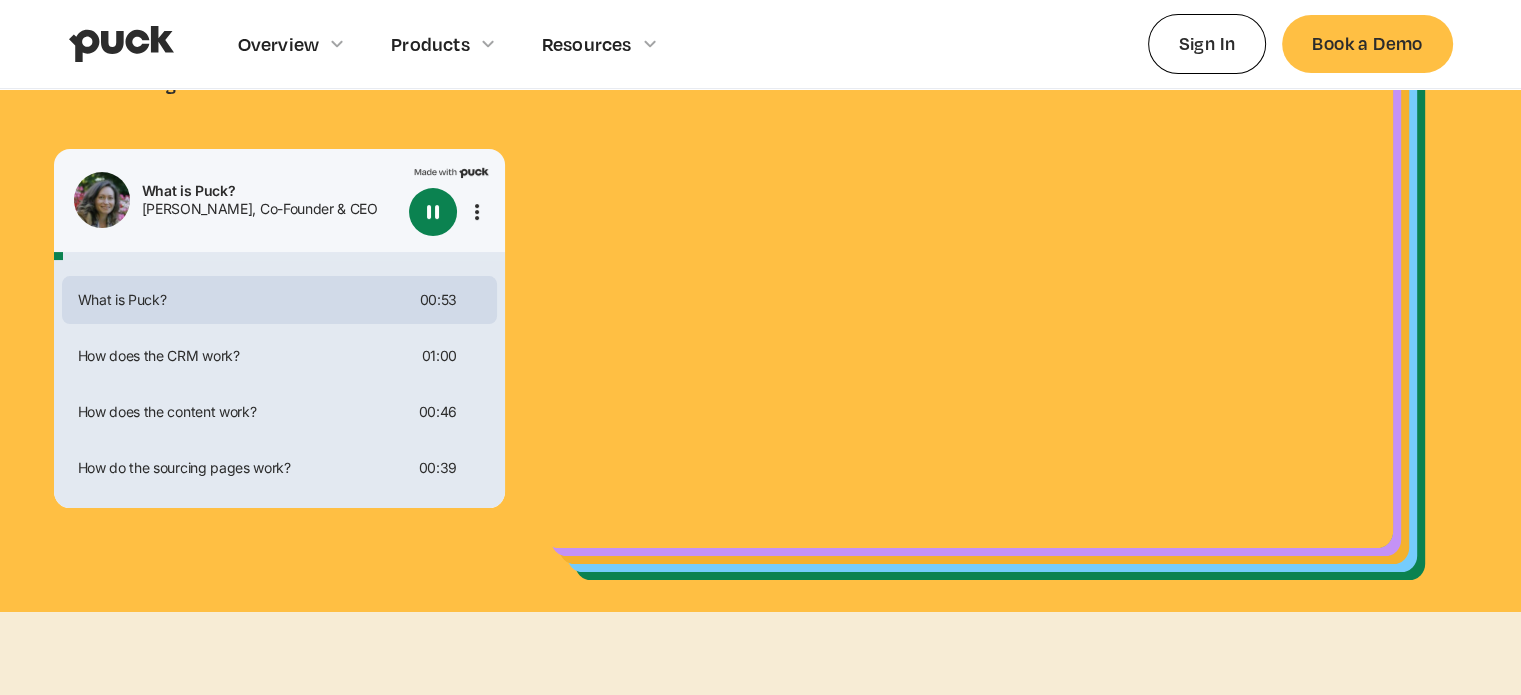 type on "0.210326692307693" 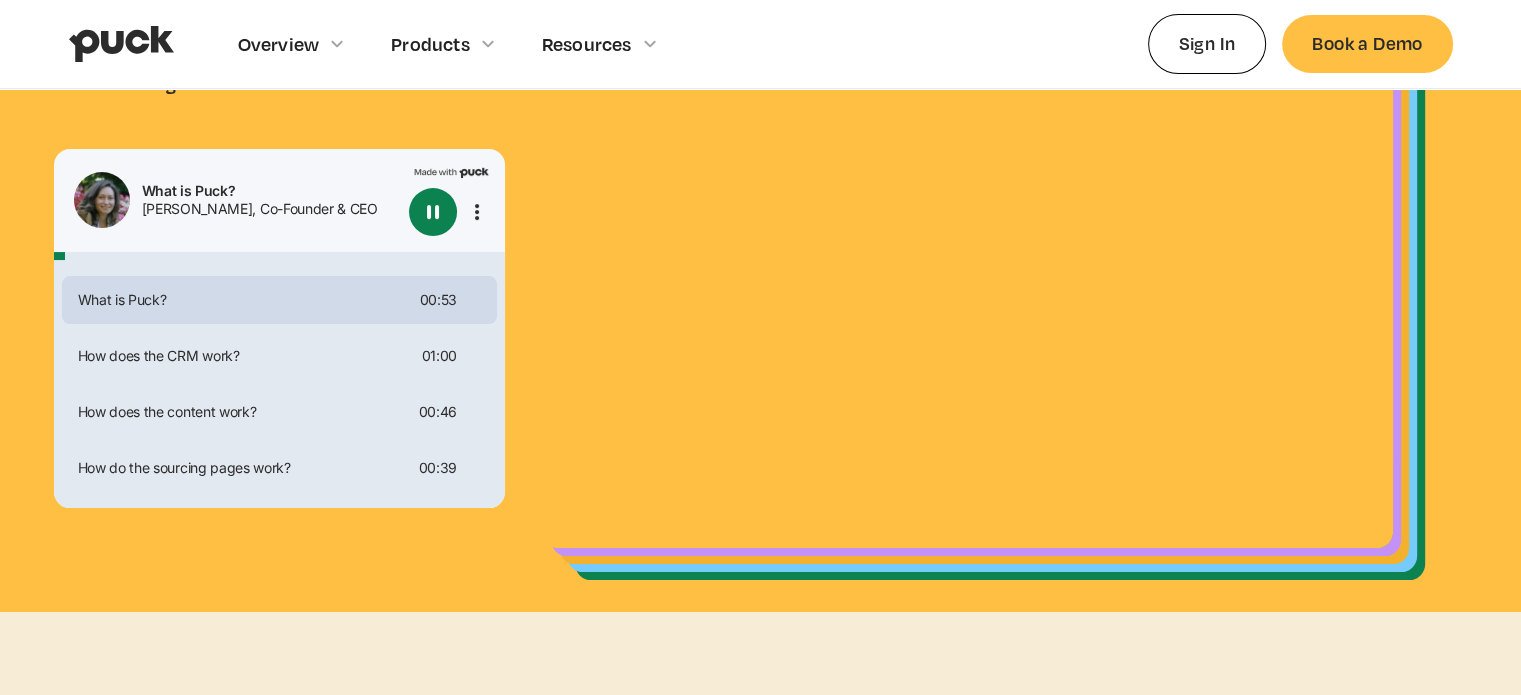 type on "0.0251689056603774" 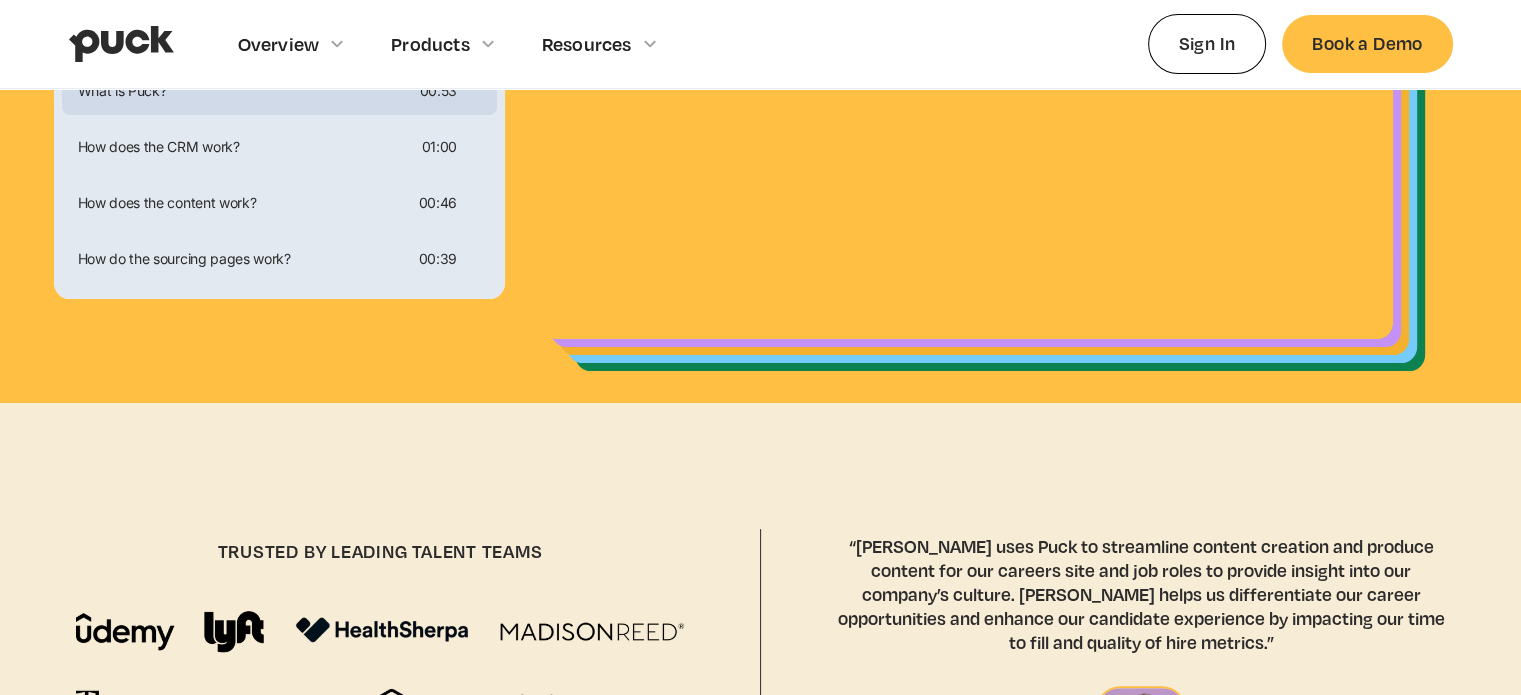 type on "0.229758923076923" 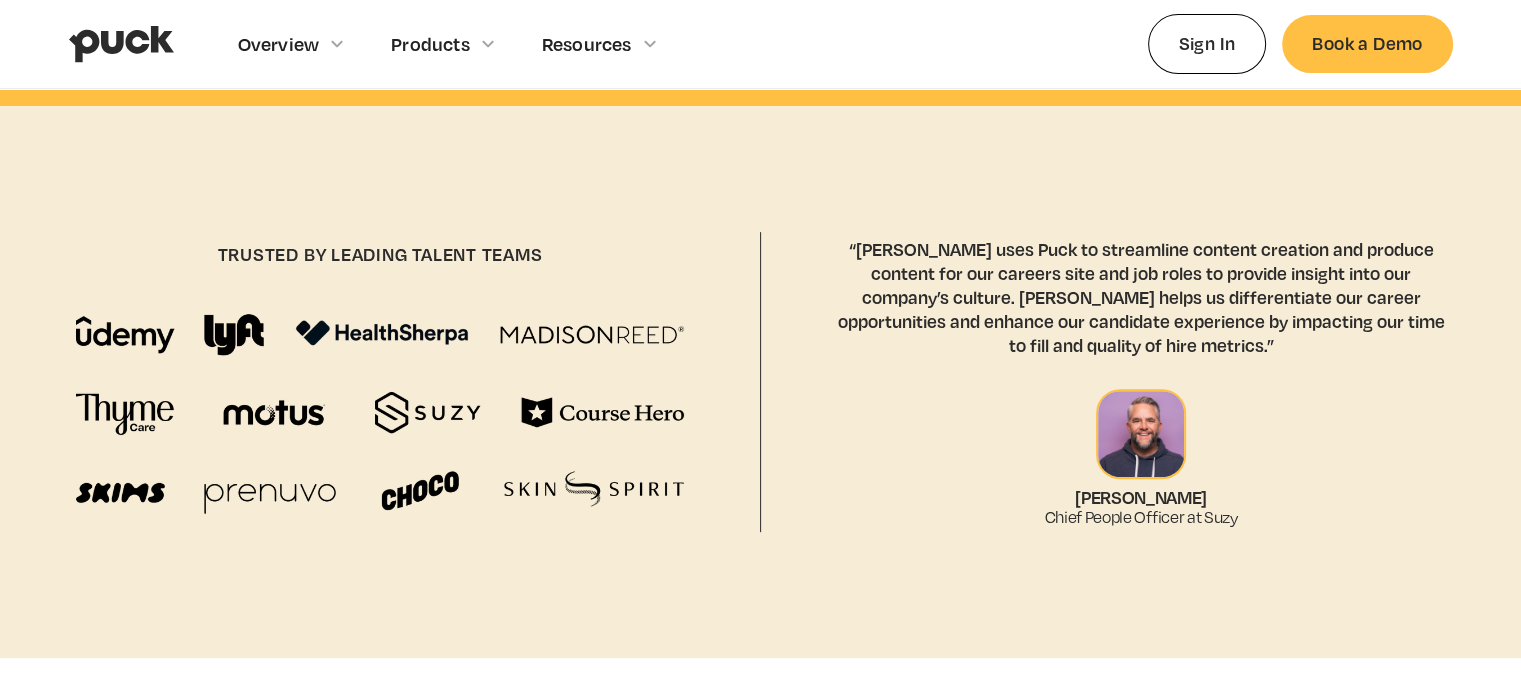 type on "0.231941653846154" 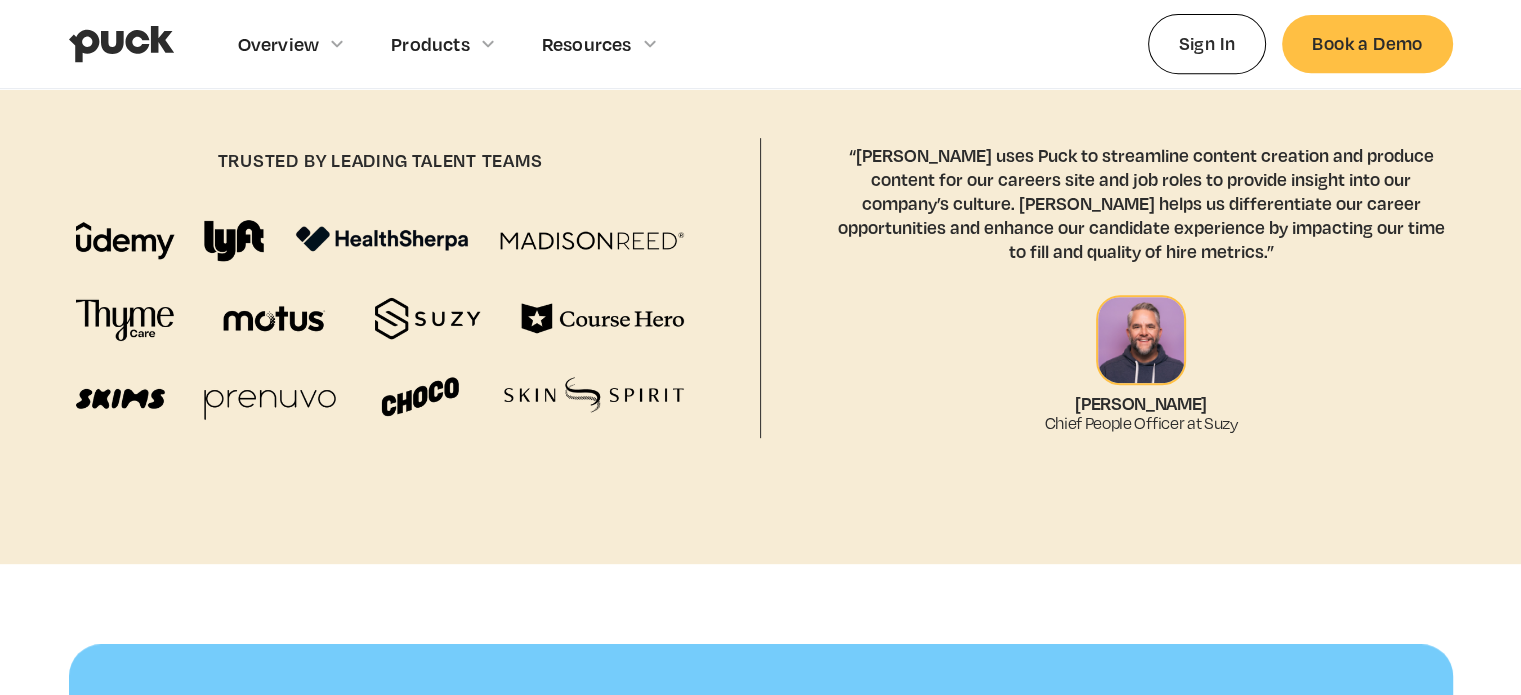type on "0.236651038461539" 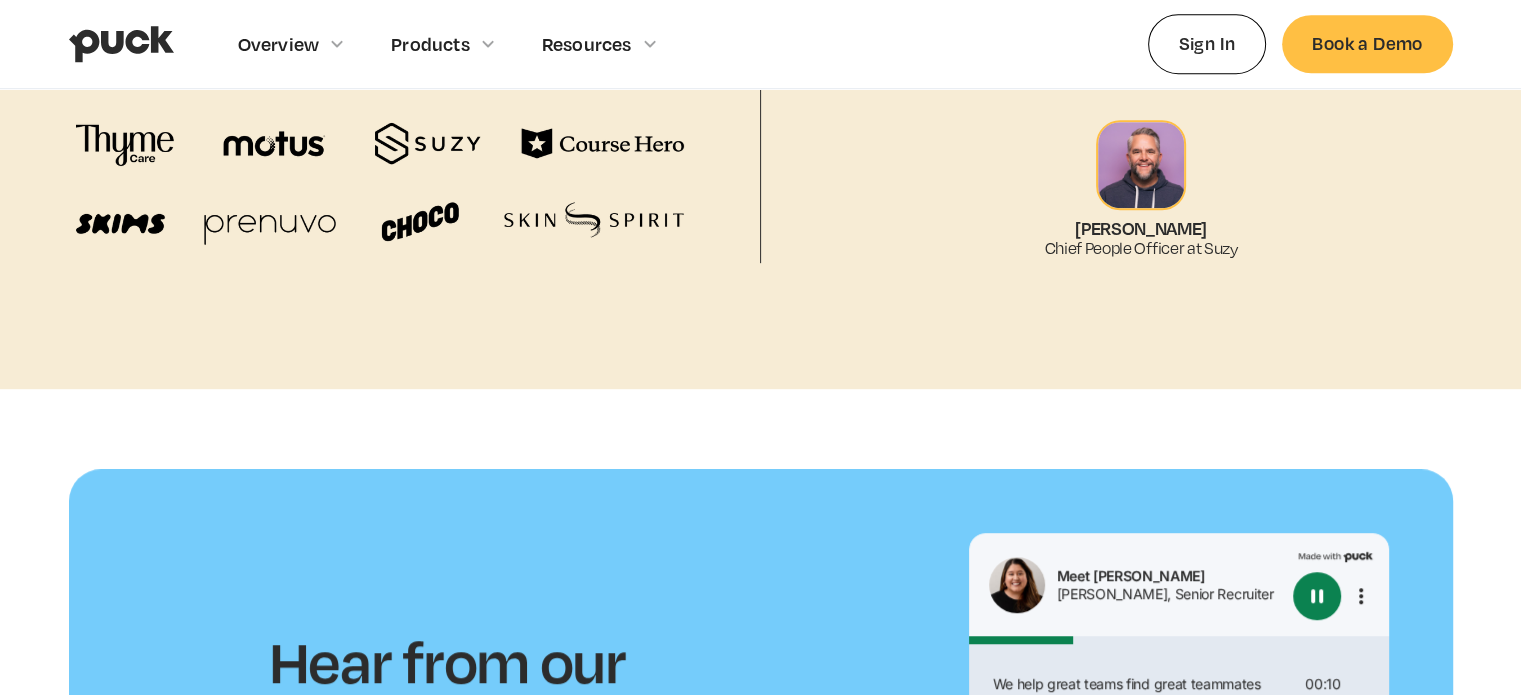 type on "0.253212846153846" 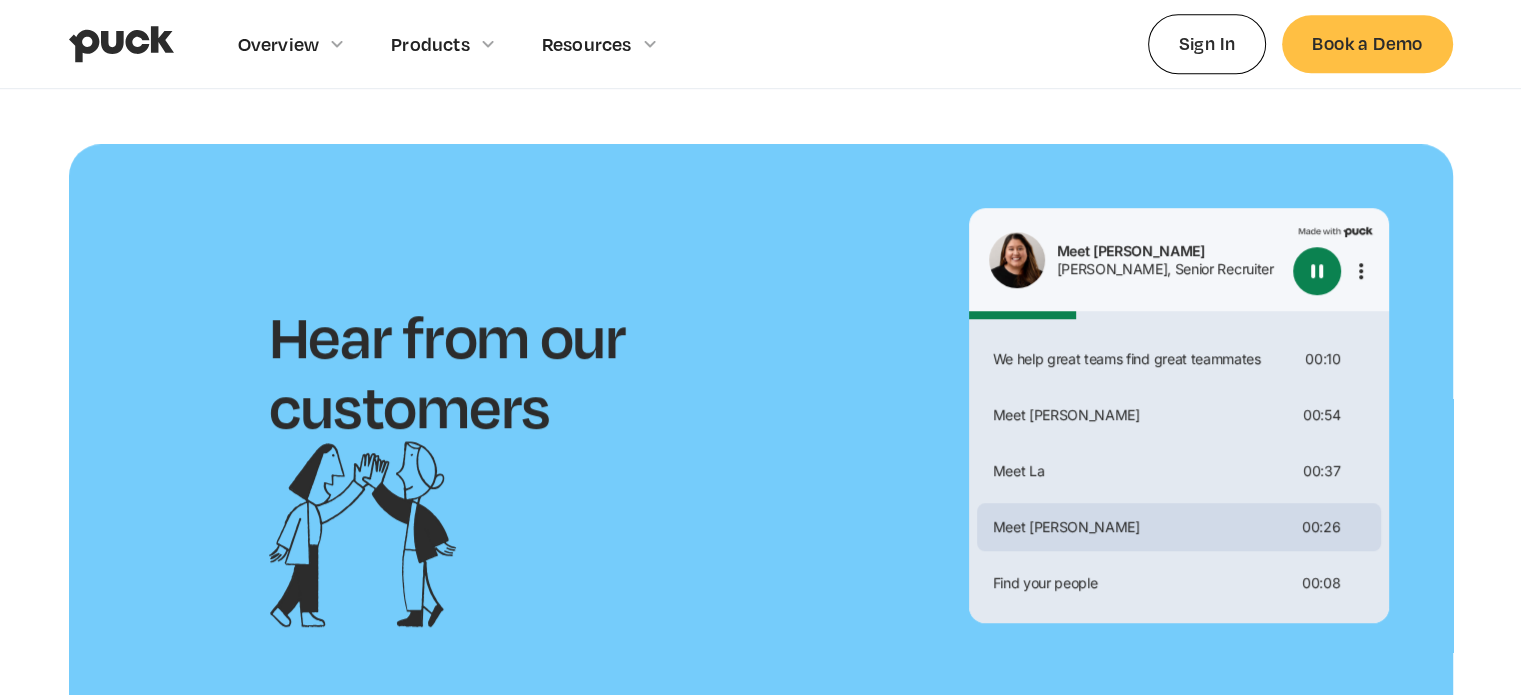 type on "0.0436541509433962" 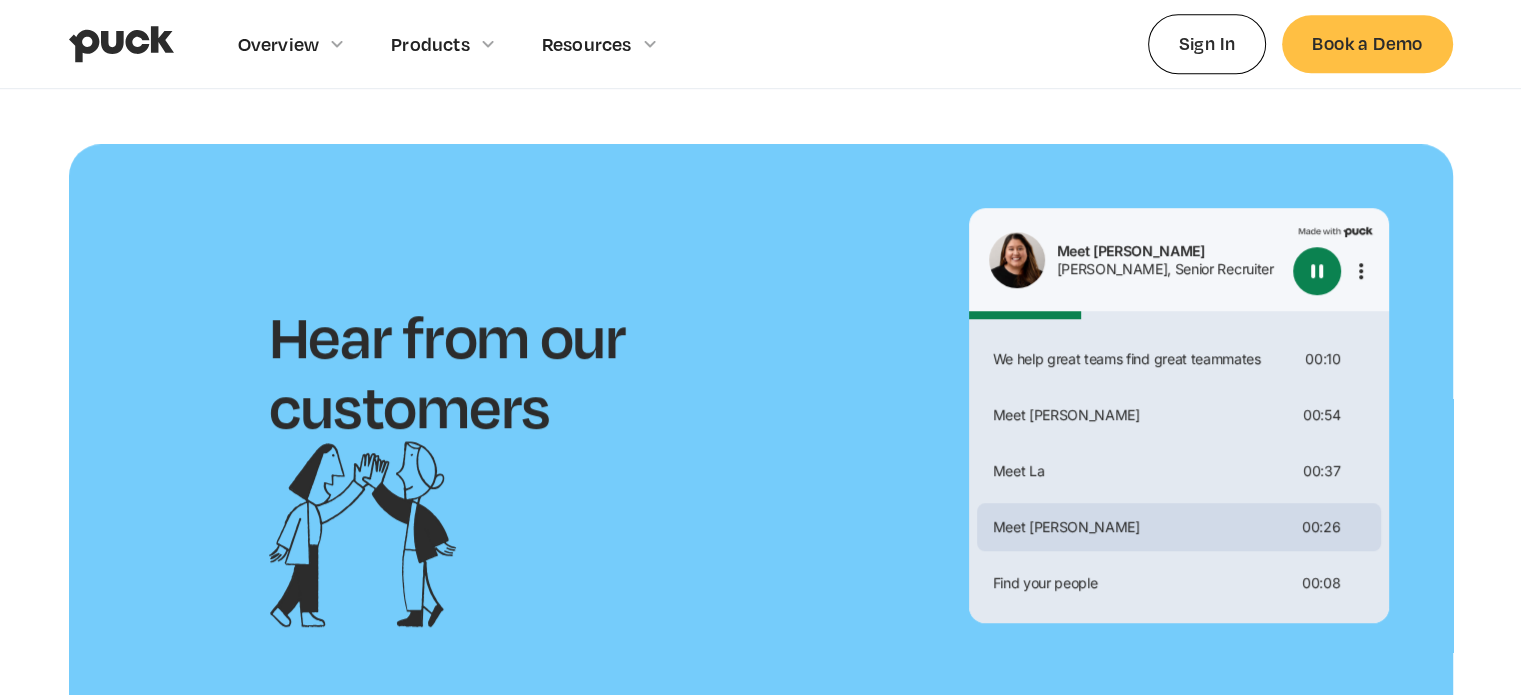 type on "0.0487287547169811" 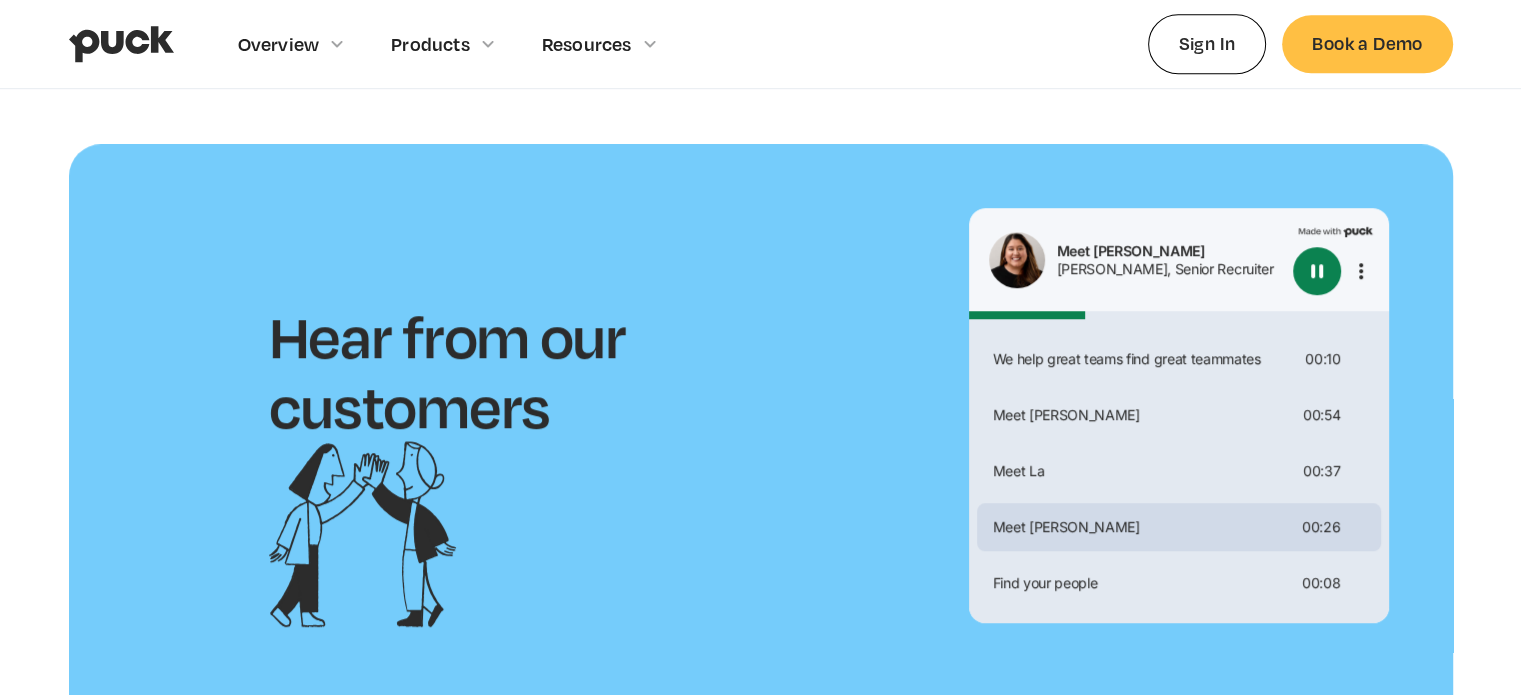 type on "0.0536983773584906" 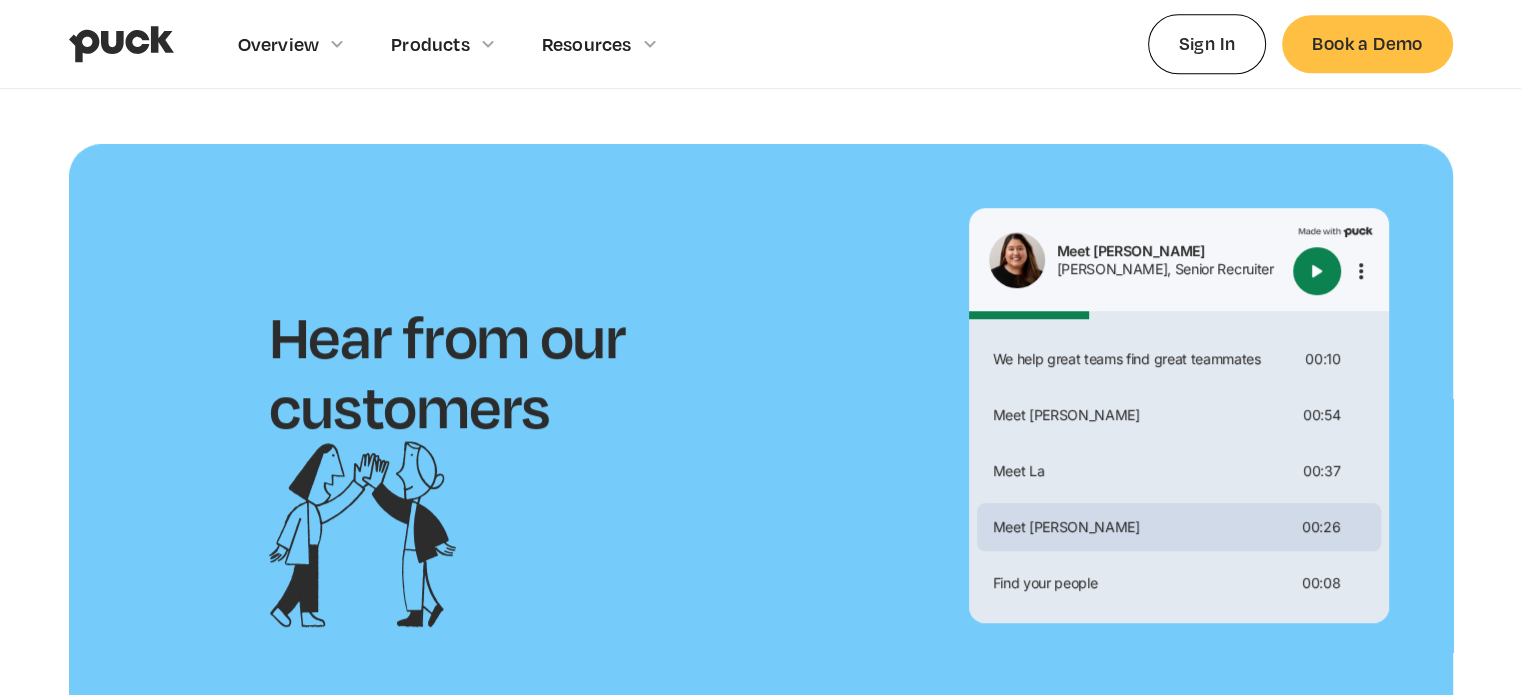 type on "0.286583423076923" 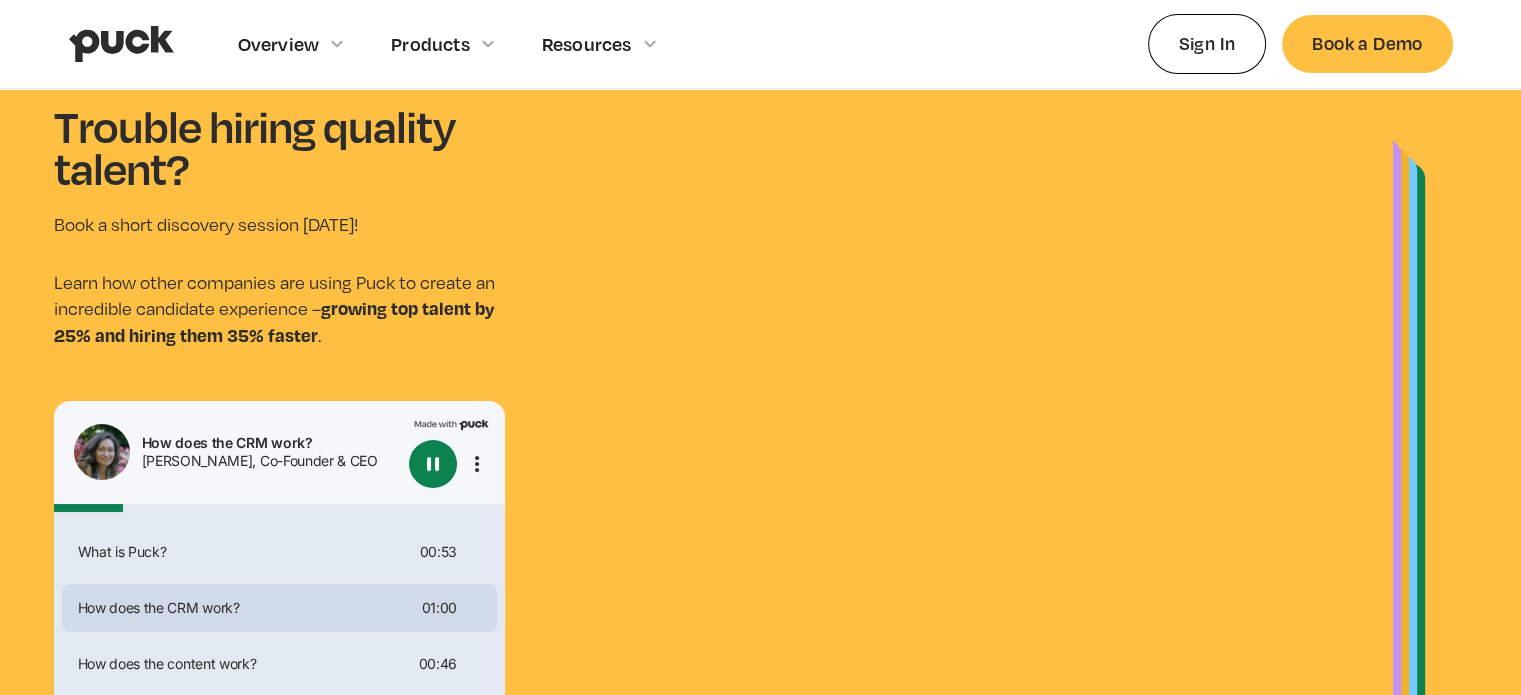 scroll, scrollTop: 0, scrollLeft: 0, axis: both 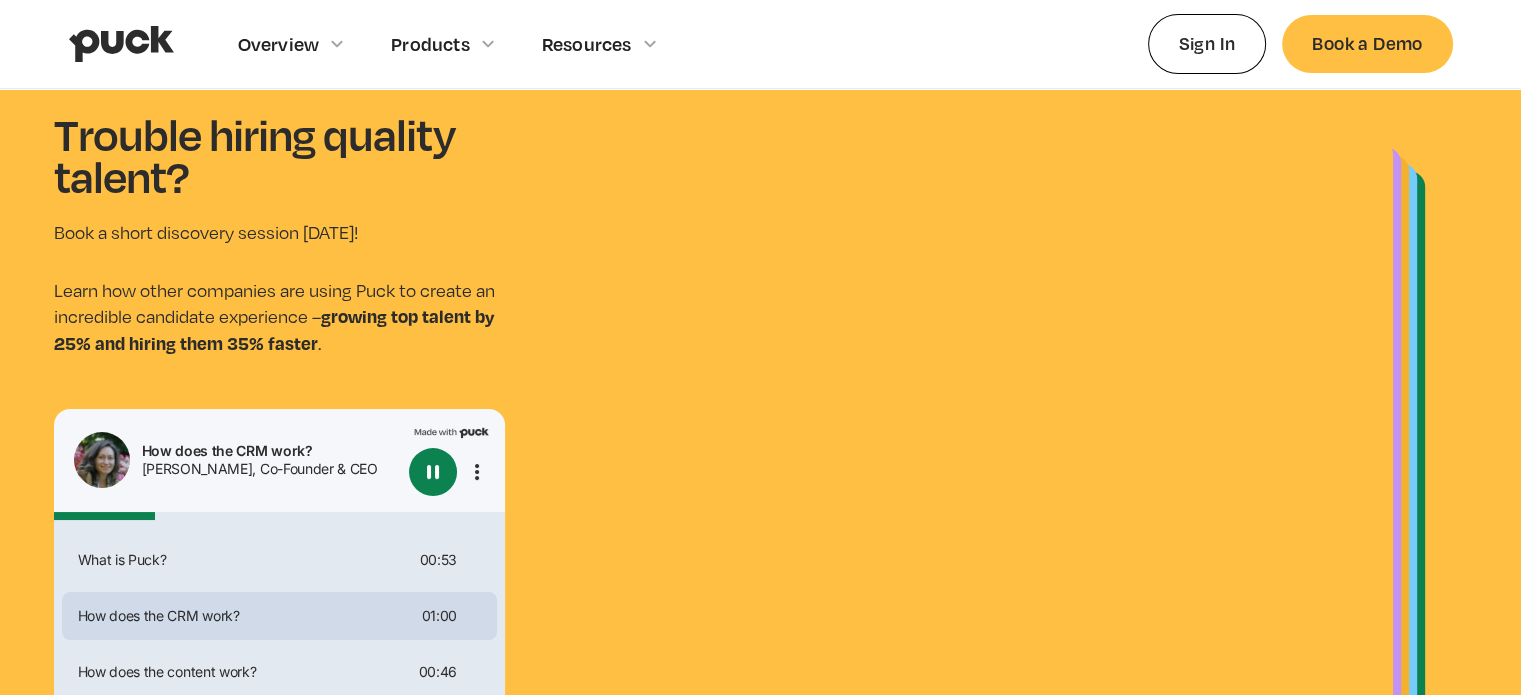 type on "0.2272028" 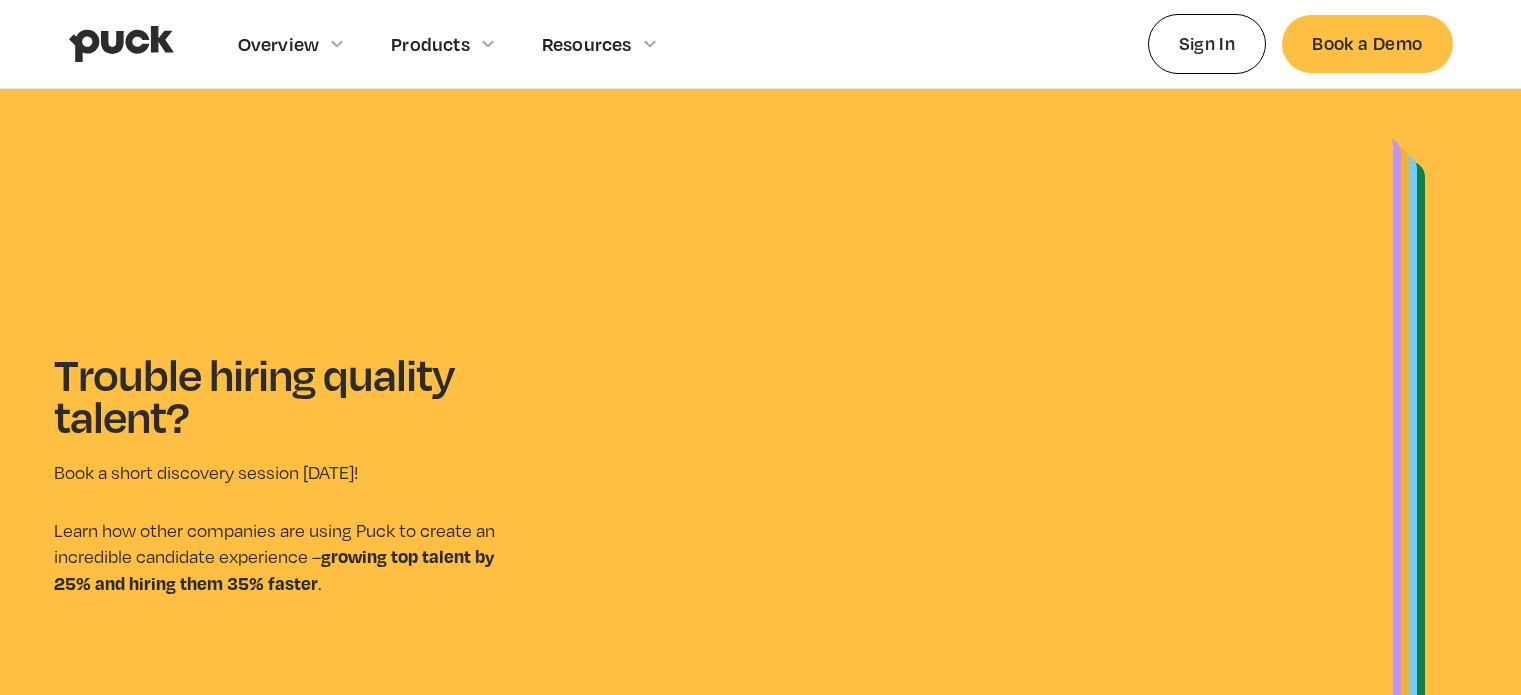 scroll, scrollTop: 0, scrollLeft: 0, axis: both 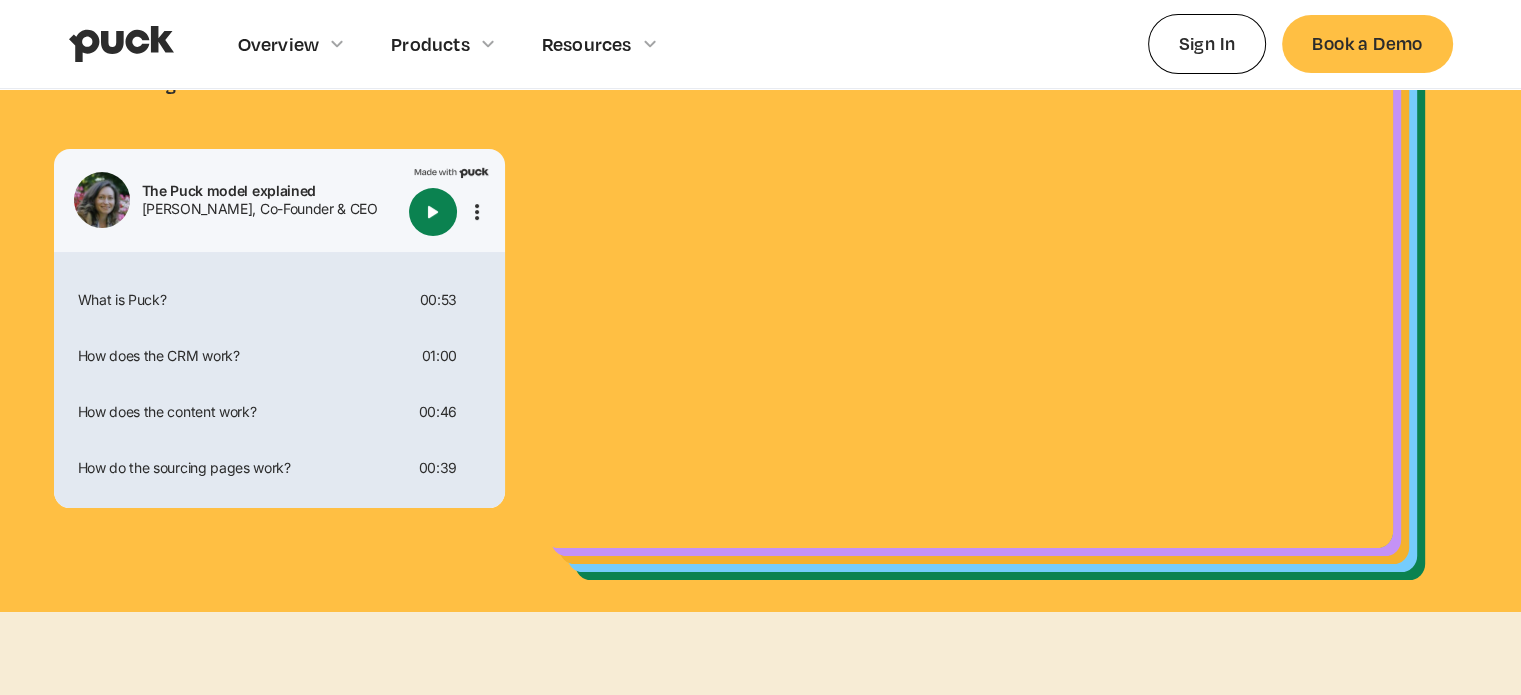 click at bounding box center [433, 212] 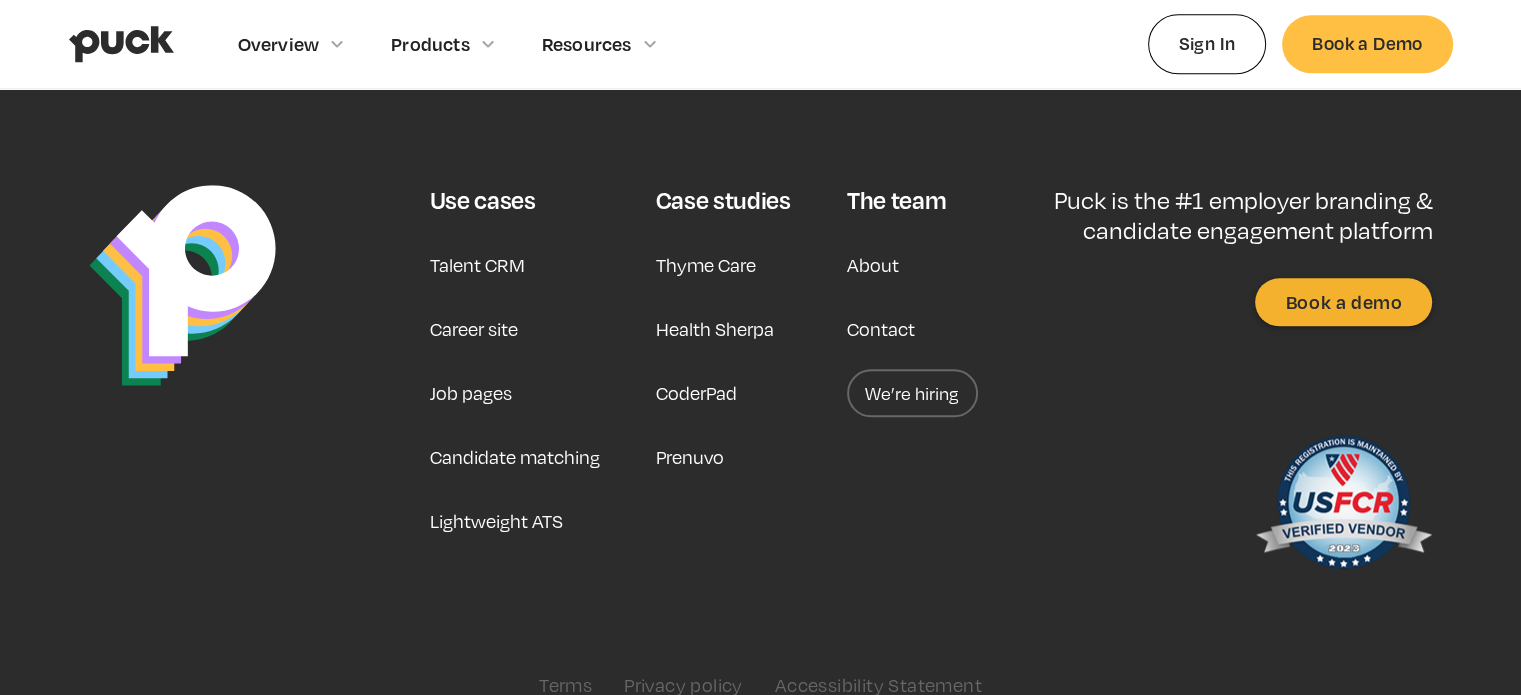 scroll, scrollTop: 2223, scrollLeft: 0, axis: vertical 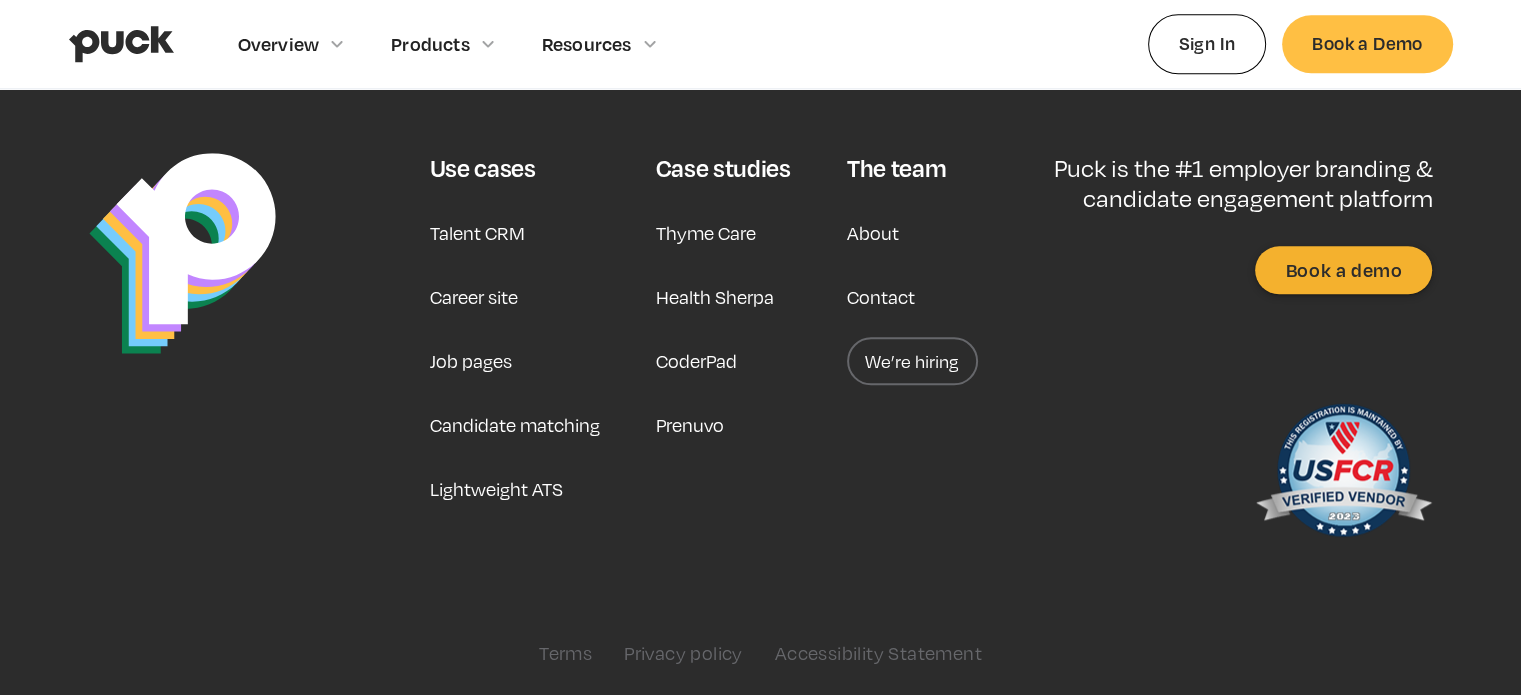 click on "We’re hiring" at bounding box center (912, 361) 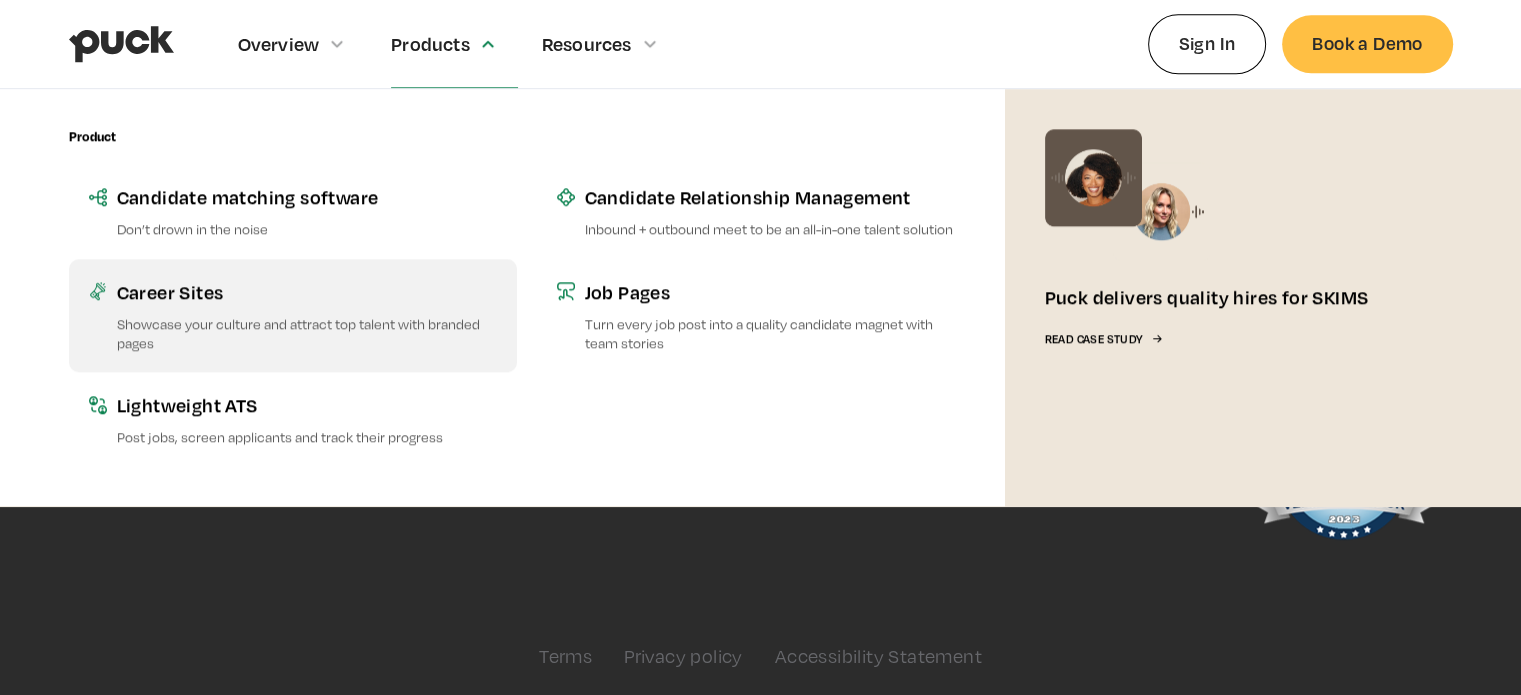 click on "Career Sites" at bounding box center [307, 291] 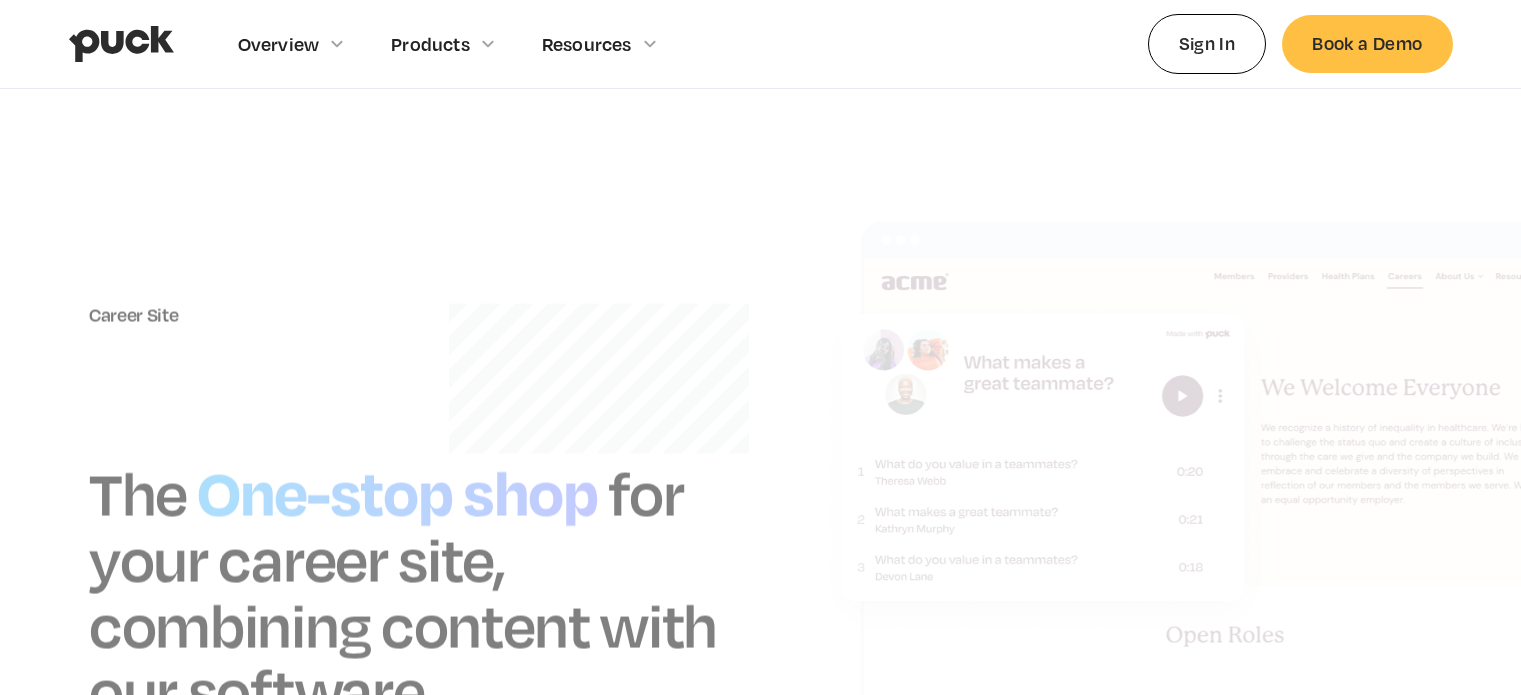 scroll, scrollTop: 0, scrollLeft: 0, axis: both 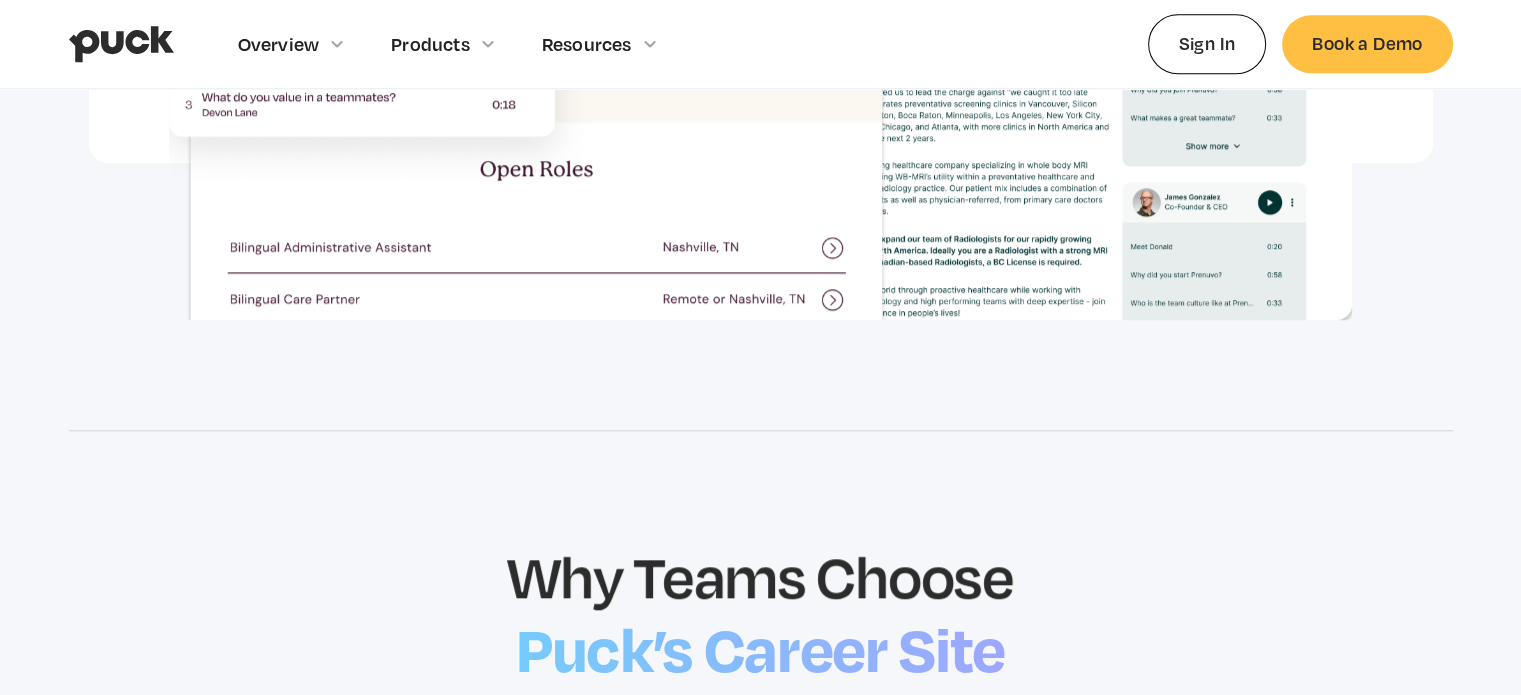 click at bounding box center (761, 45) 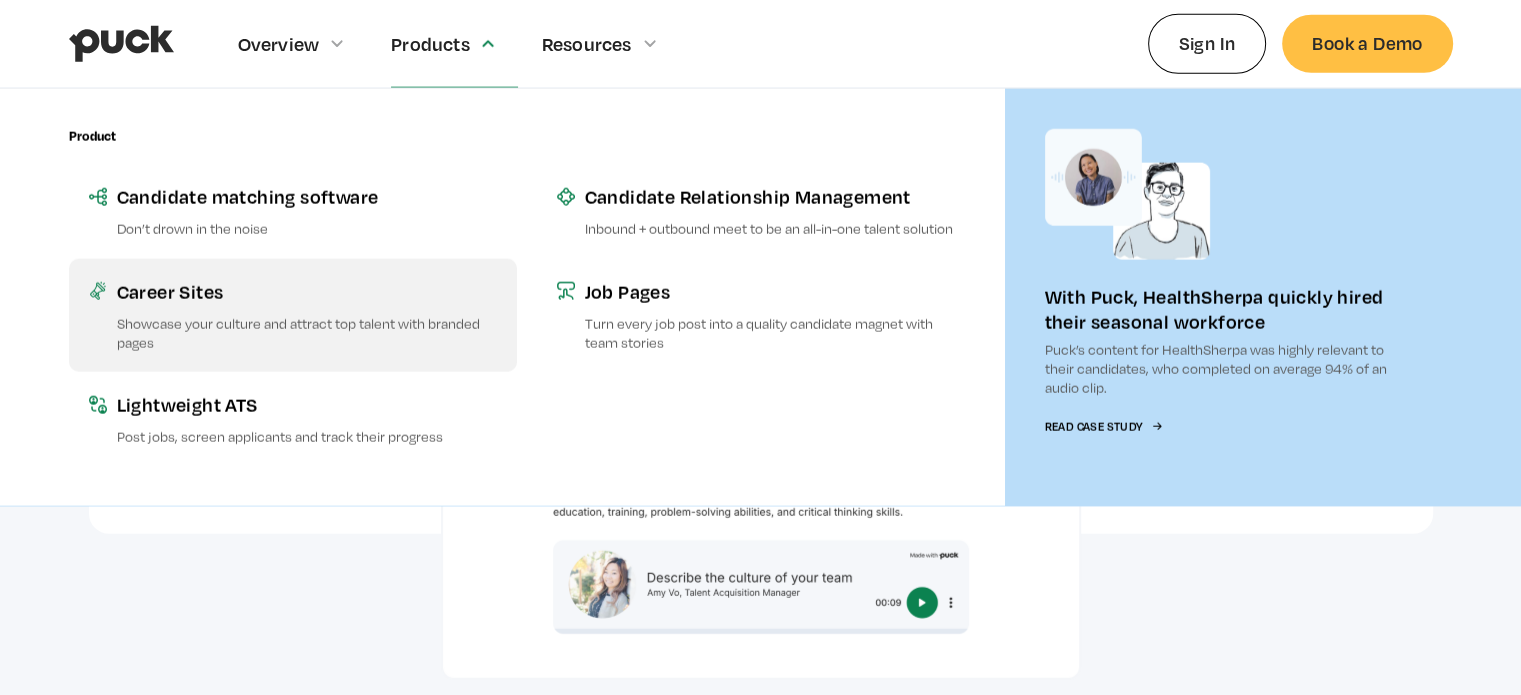 scroll, scrollTop: 5200, scrollLeft: 0, axis: vertical 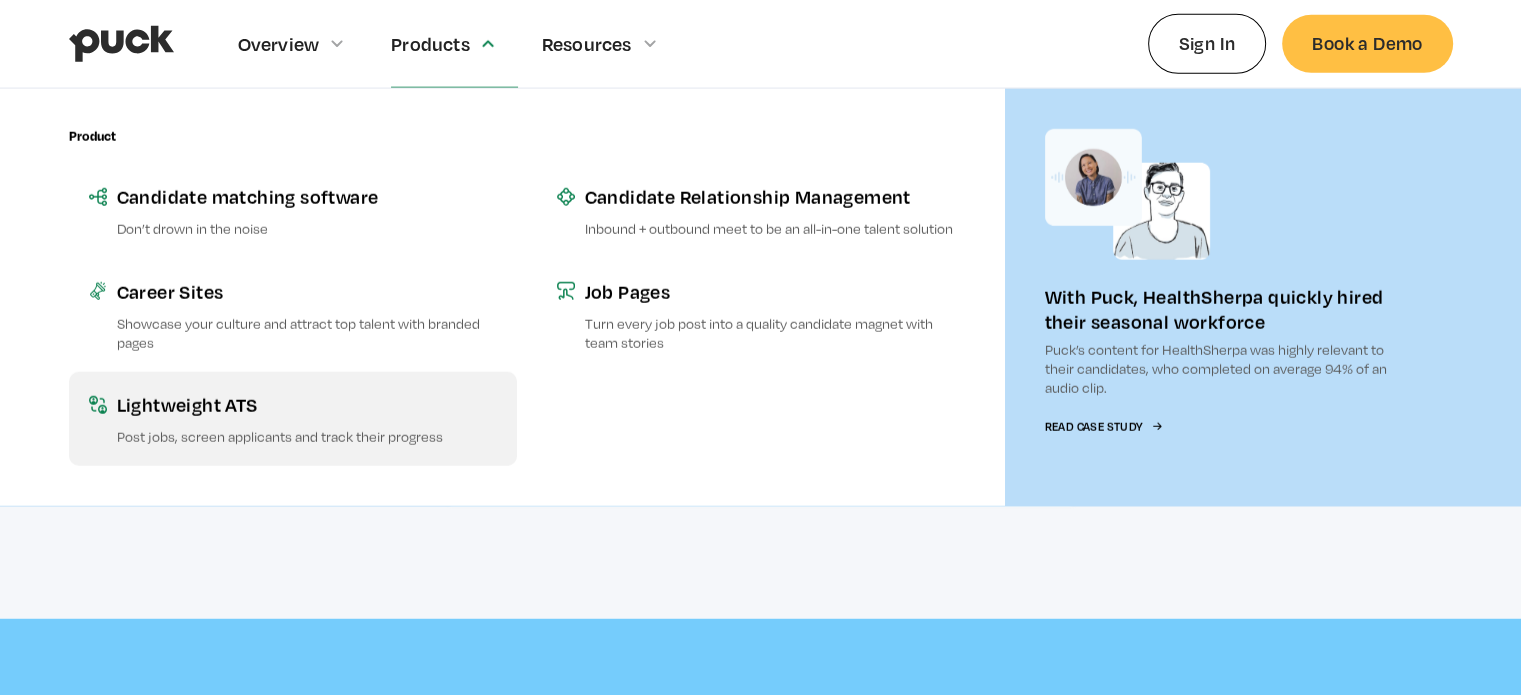 click on "Post jobs, screen applicants and track their progress" at bounding box center (307, 436) 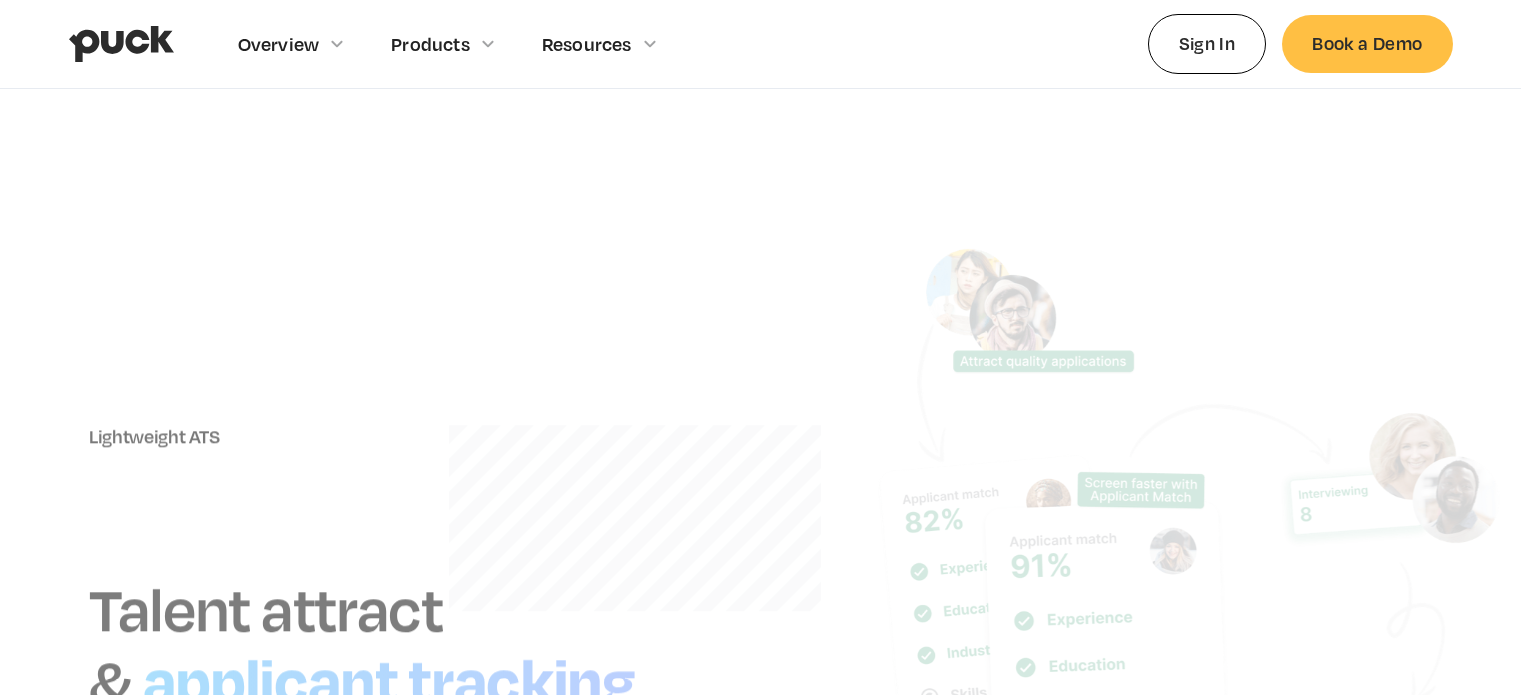 scroll, scrollTop: 0, scrollLeft: 0, axis: both 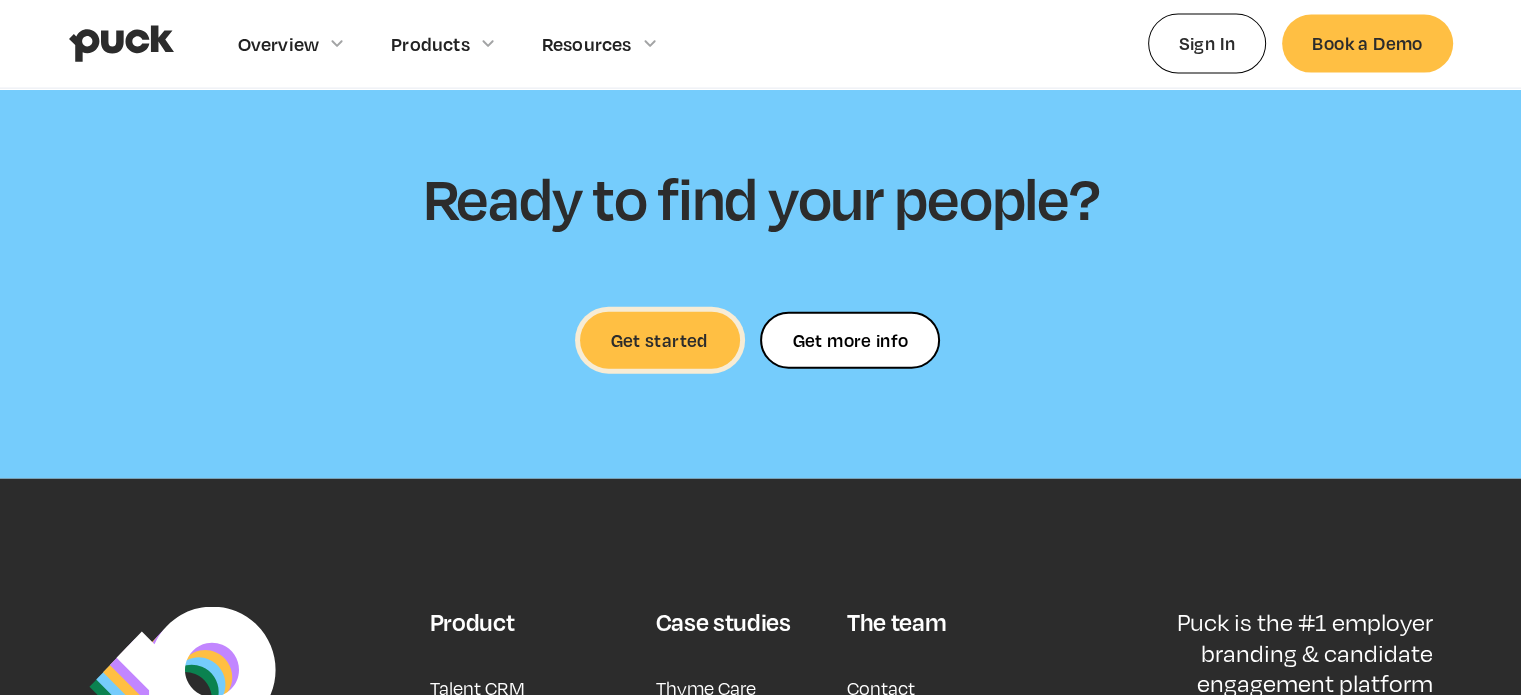 click on "Get started" at bounding box center (660, 340) 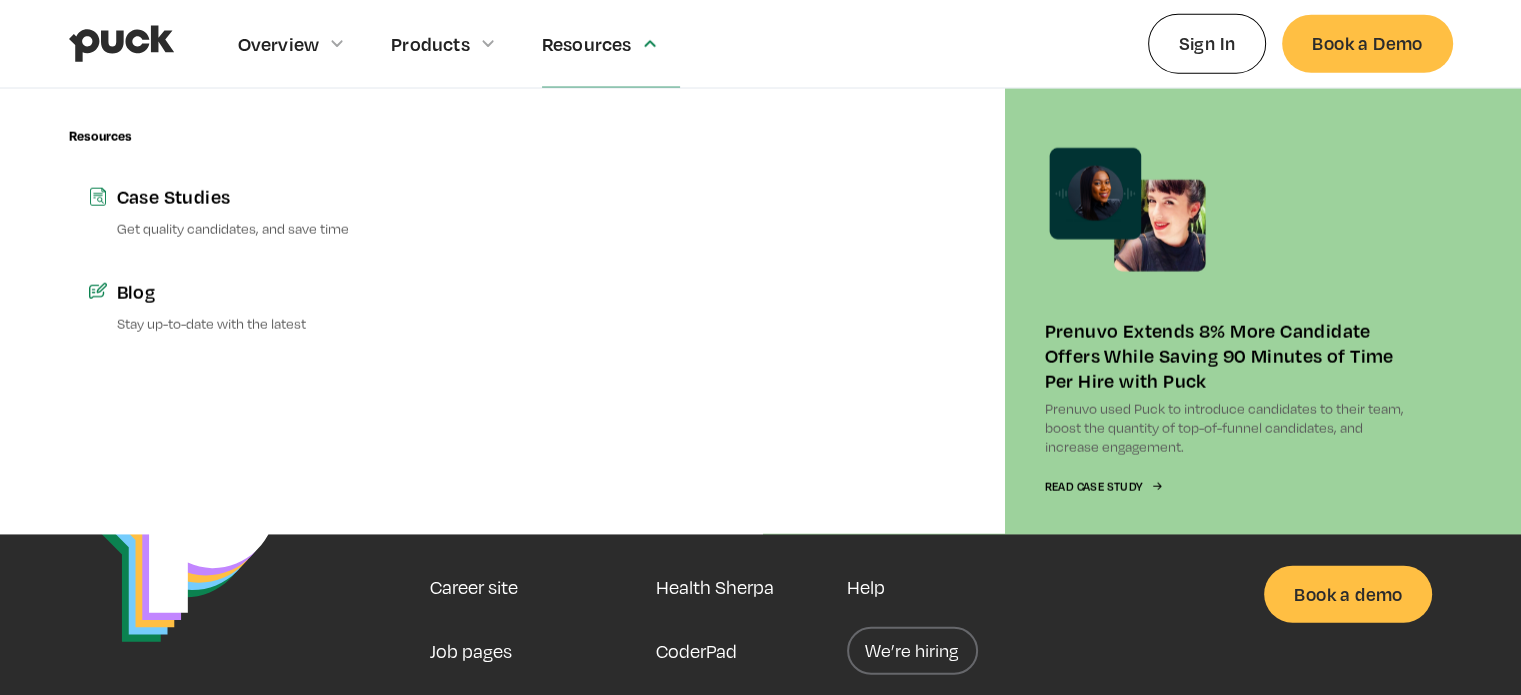 scroll, scrollTop: 4800, scrollLeft: 0, axis: vertical 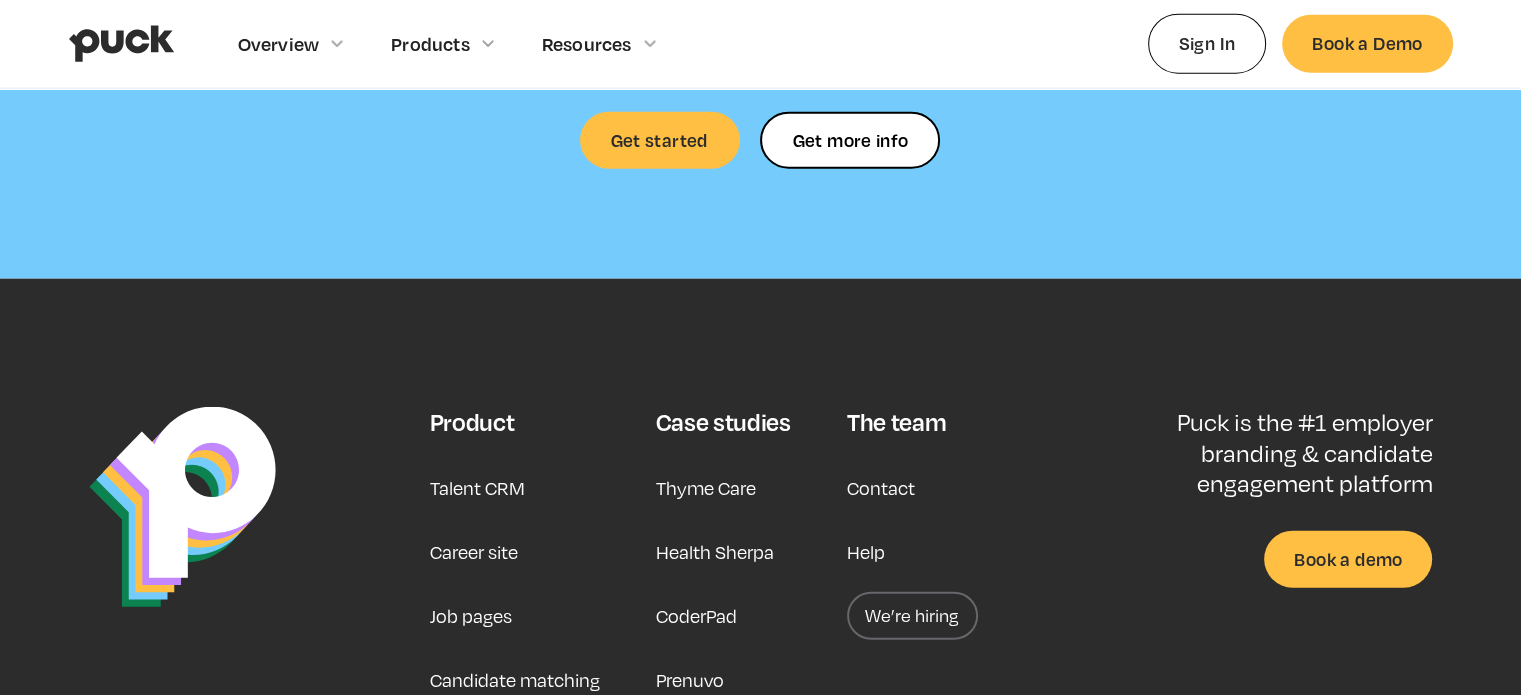 click on "Job pages" at bounding box center (470, 616) 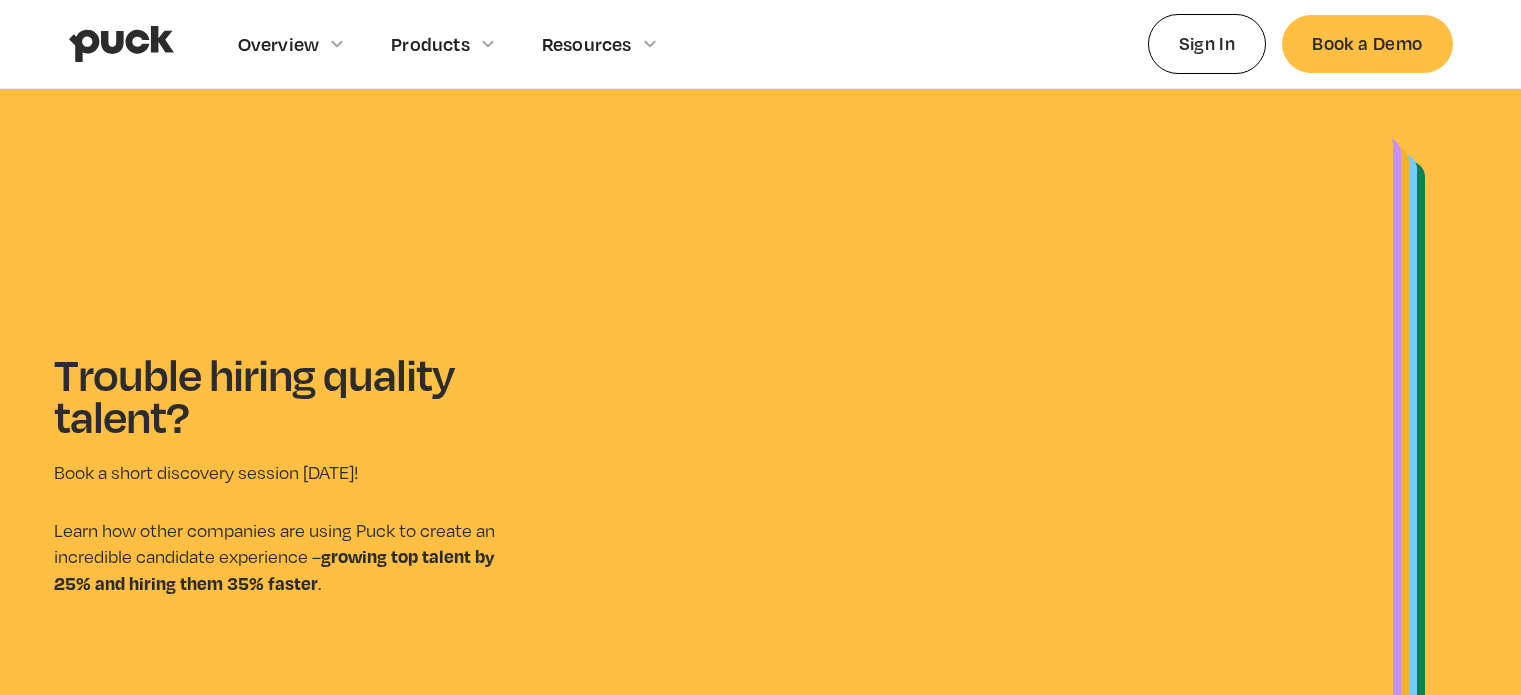 scroll, scrollTop: 0, scrollLeft: 0, axis: both 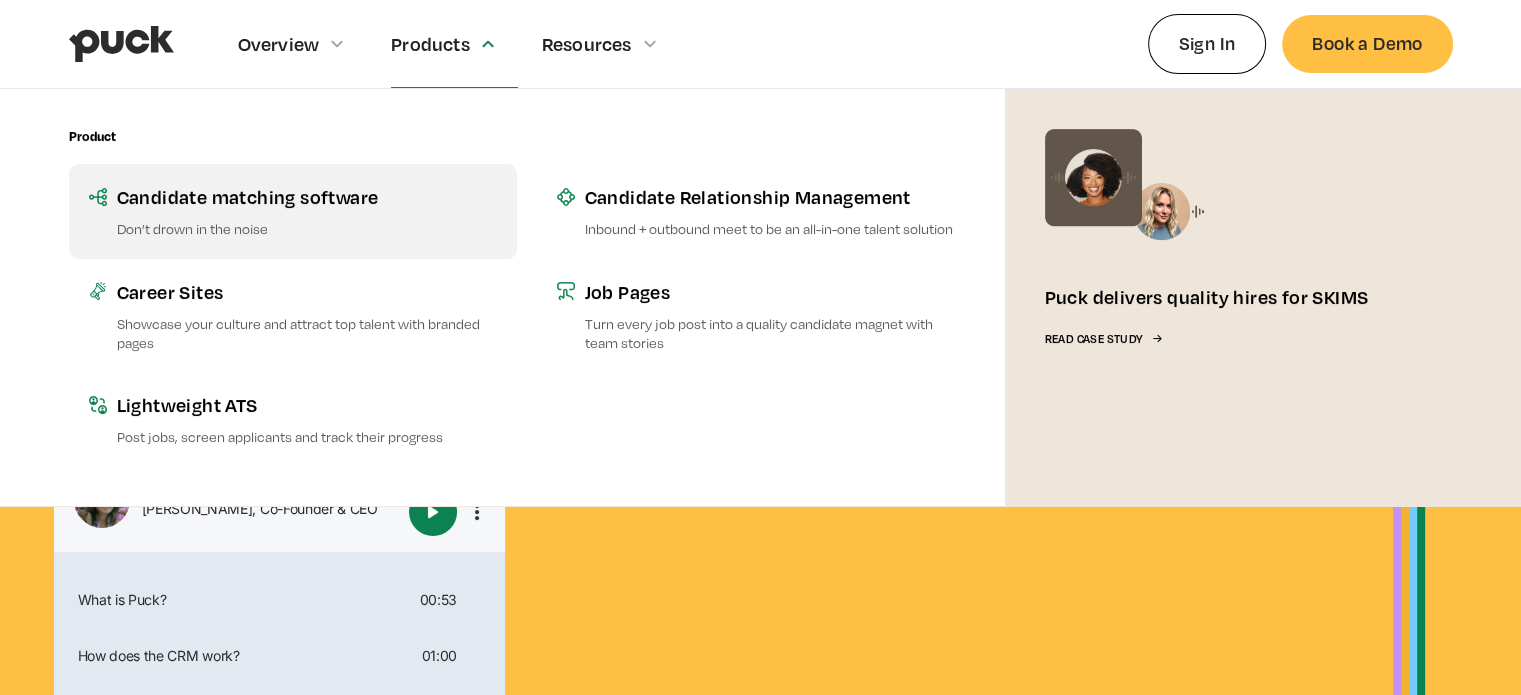 click on "Candidate matching software Don’t drown in the noise" at bounding box center [293, 211] 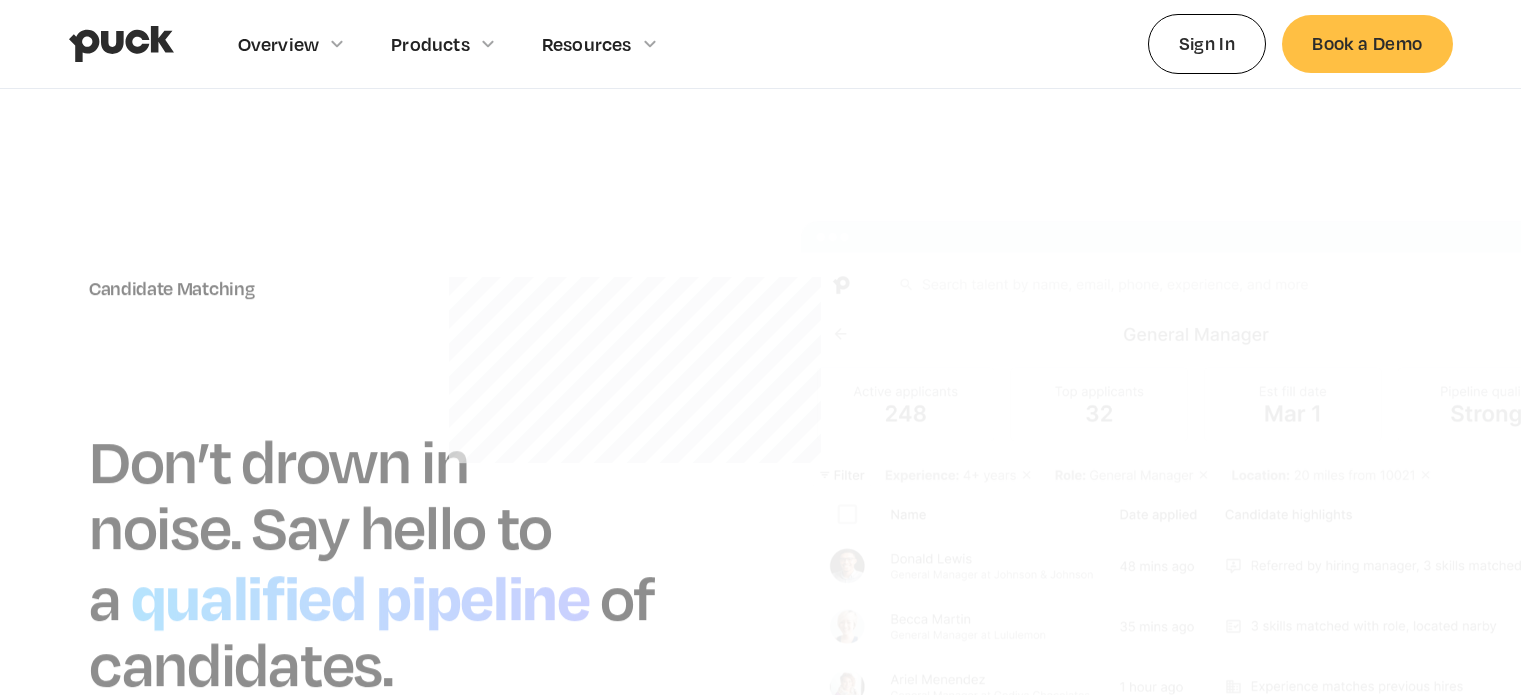 scroll, scrollTop: 0, scrollLeft: 0, axis: both 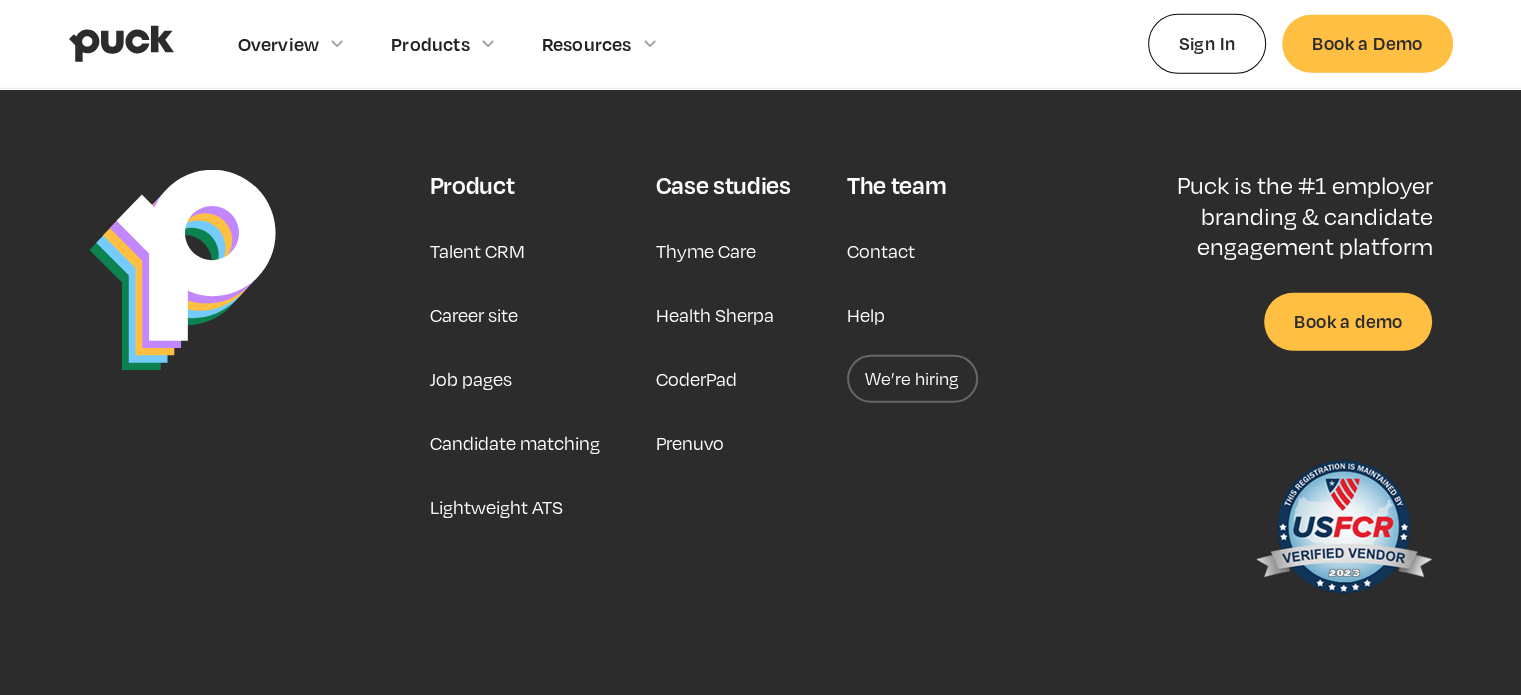 click on "Career site" at bounding box center [473, 315] 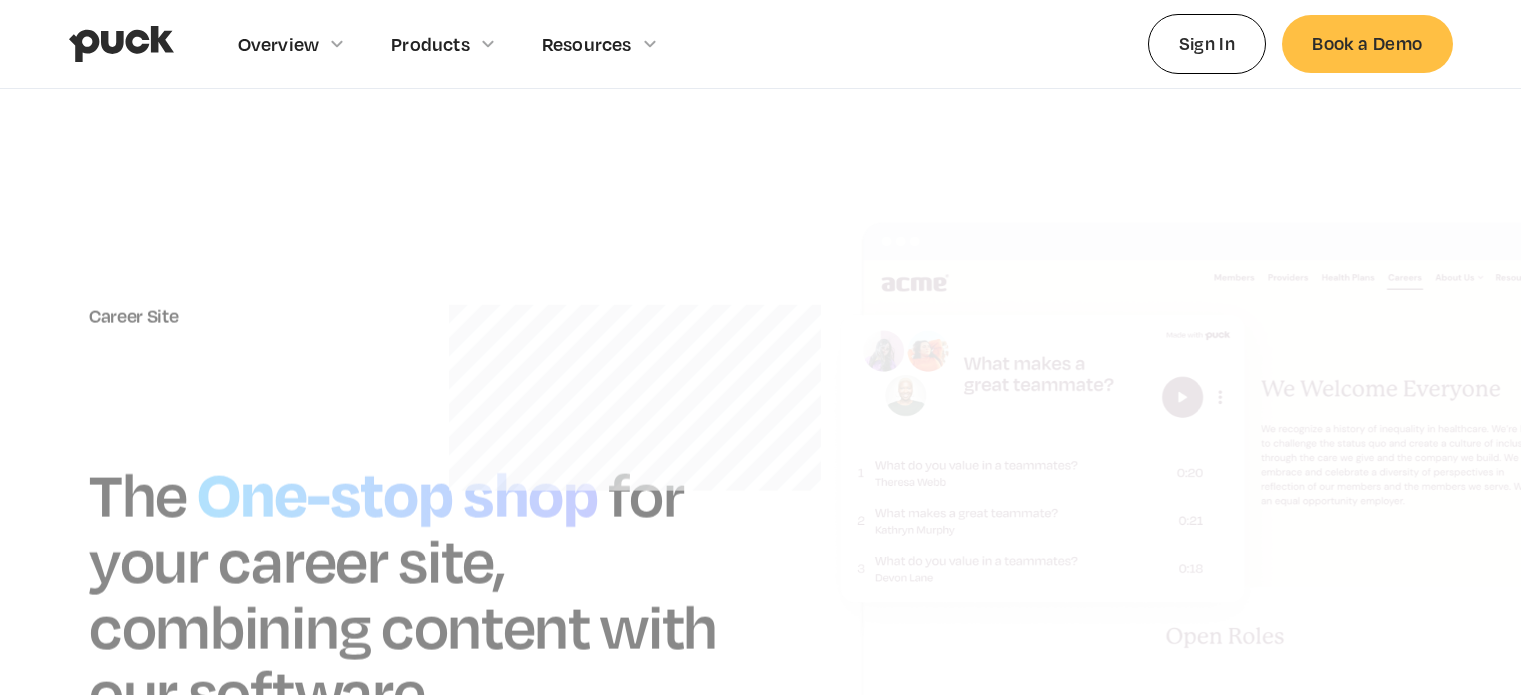 scroll, scrollTop: 0, scrollLeft: 0, axis: both 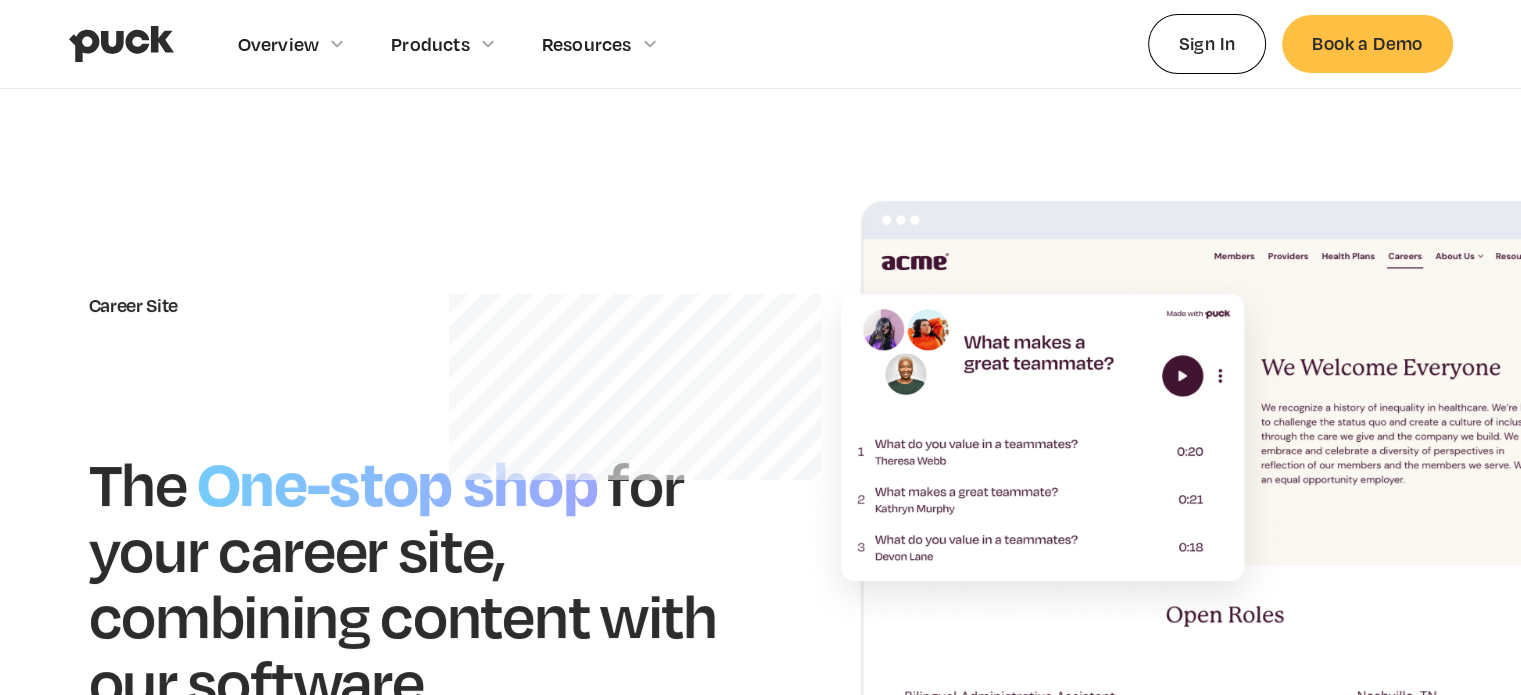 click at bounding box center [1196, 503] 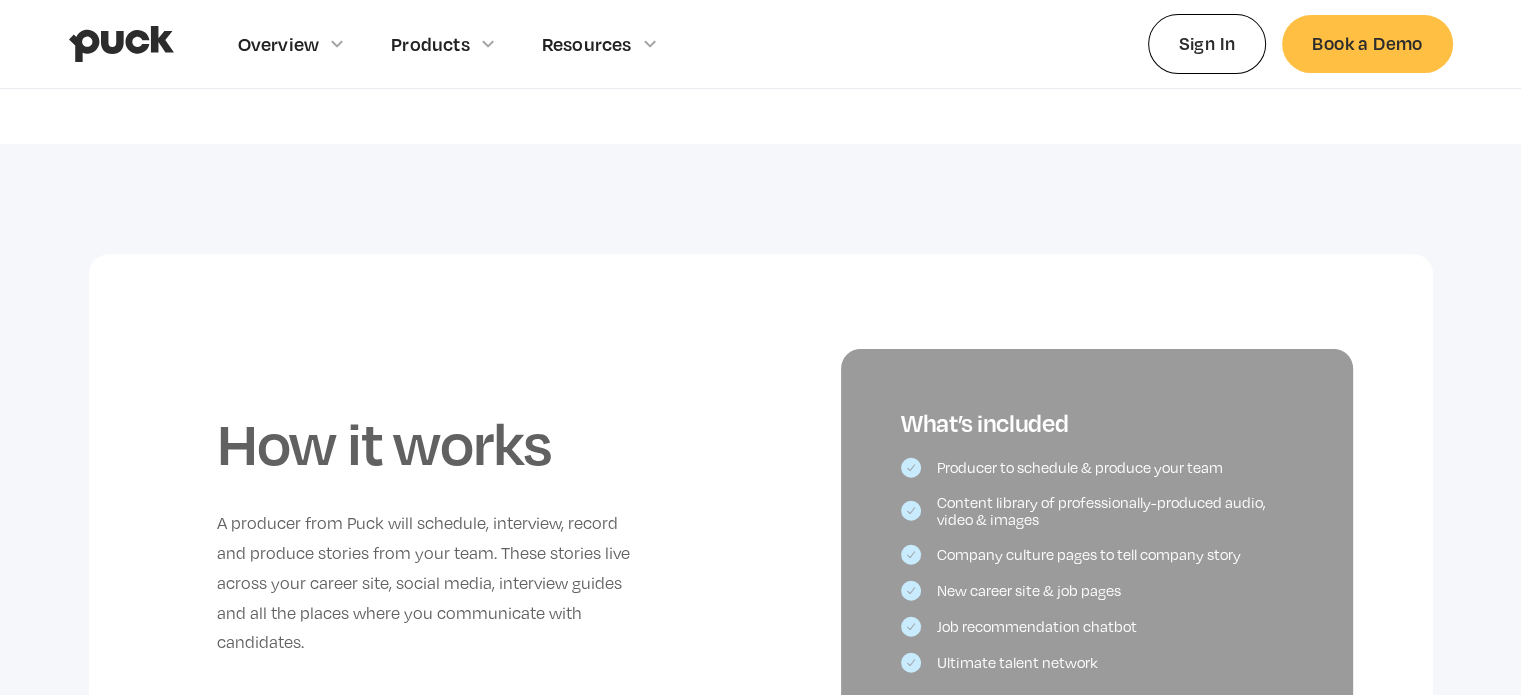 scroll, scrollTop: 800, scrollLeft: 0, axis: vertical 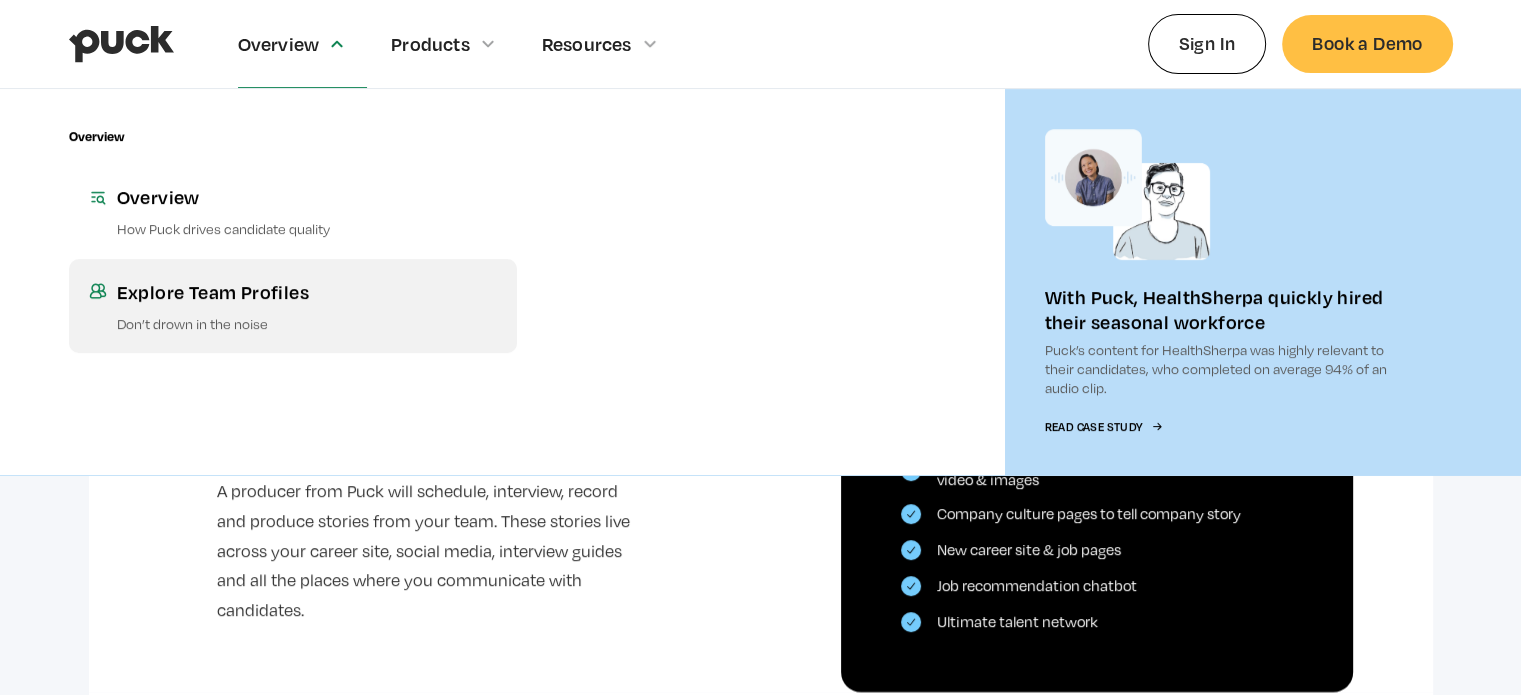 click on "Explore Team Profiles Don’t drown in the noise" at bounding box center (293, 306) 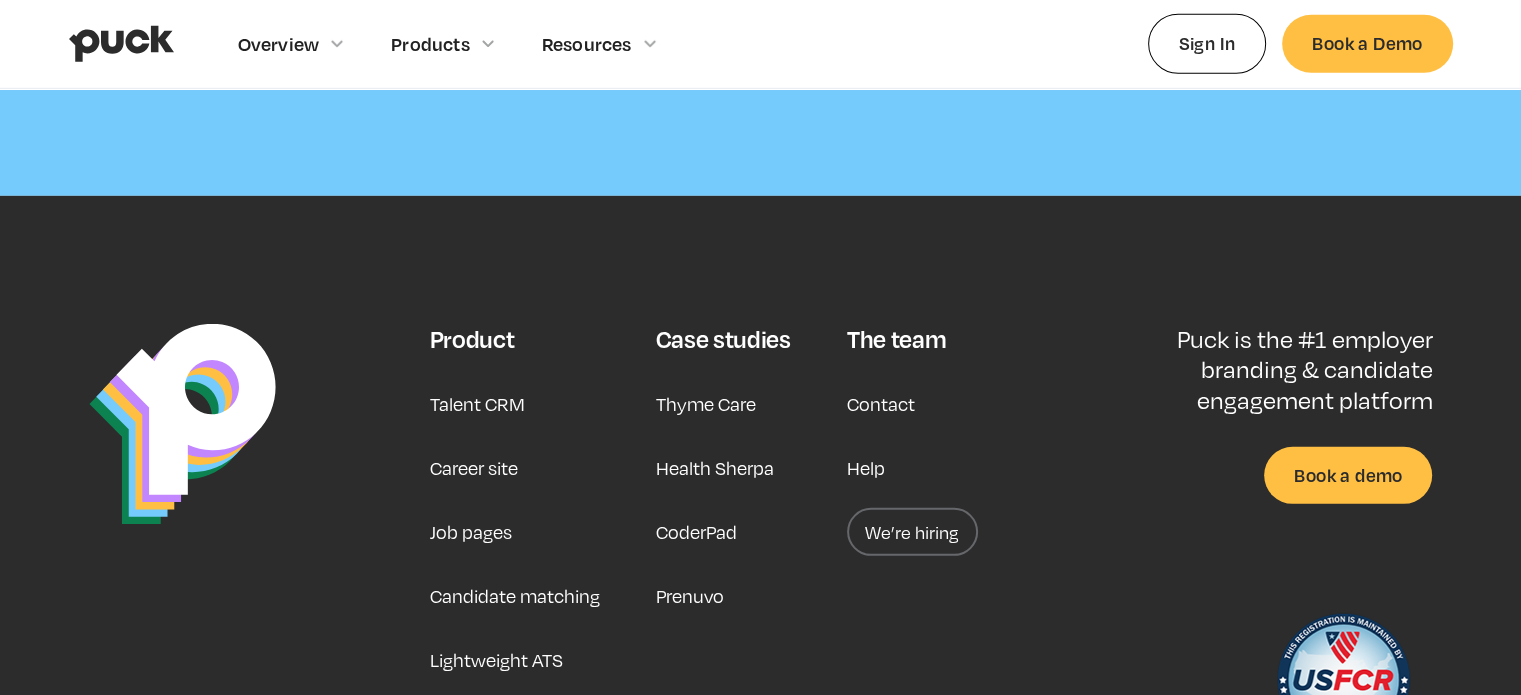 scroll, scrollTop: 6100, scrollLeft: 0, axis: vertical 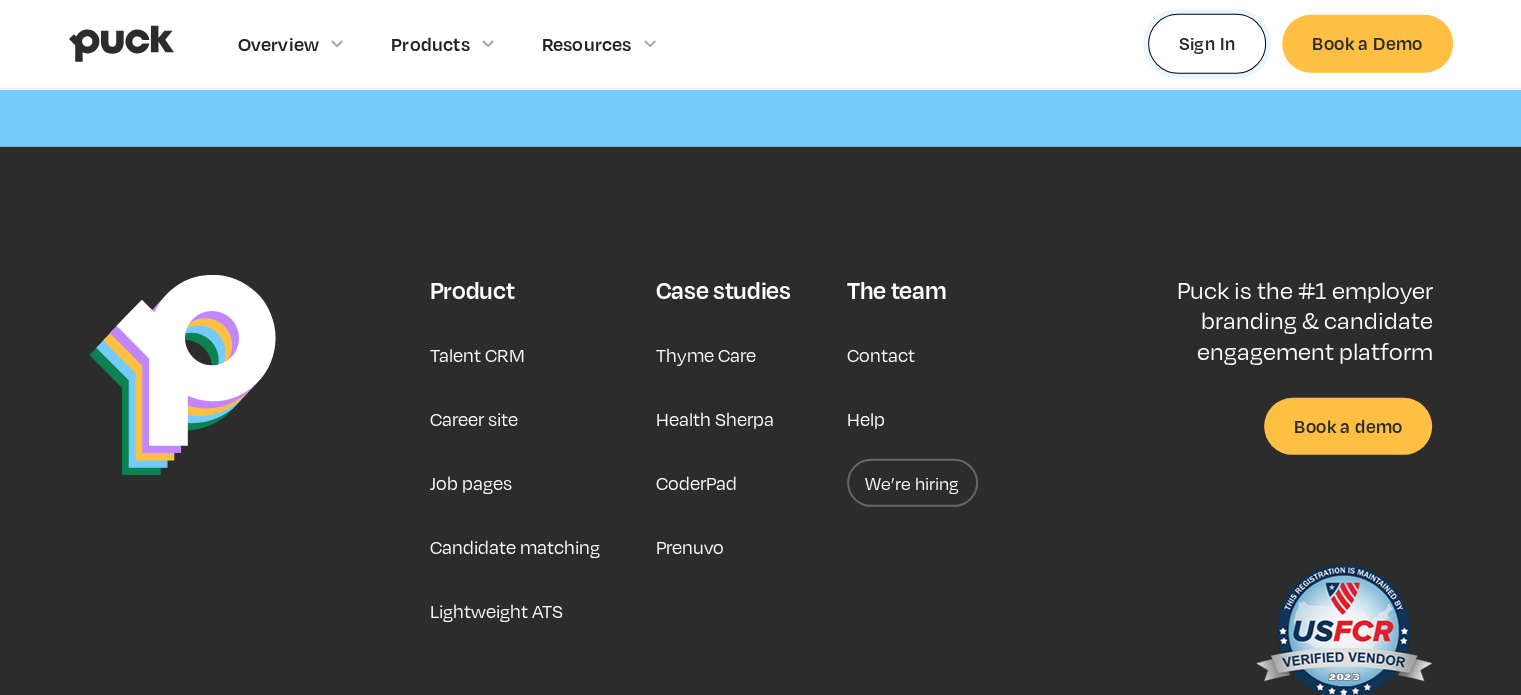 click on "Sign In" at bounding box center (1207, 43) 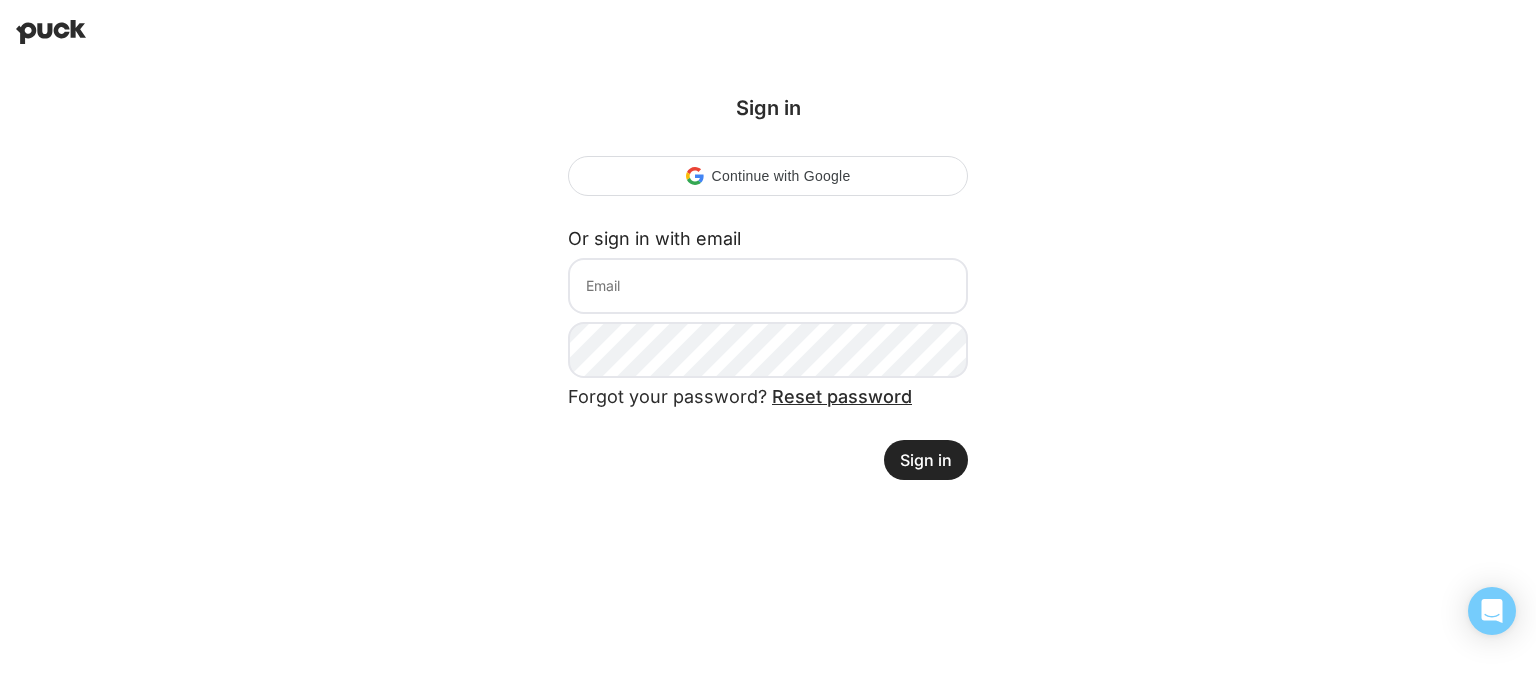 scroll, scrollTop: 0, scrollLeft: 0, axis: both 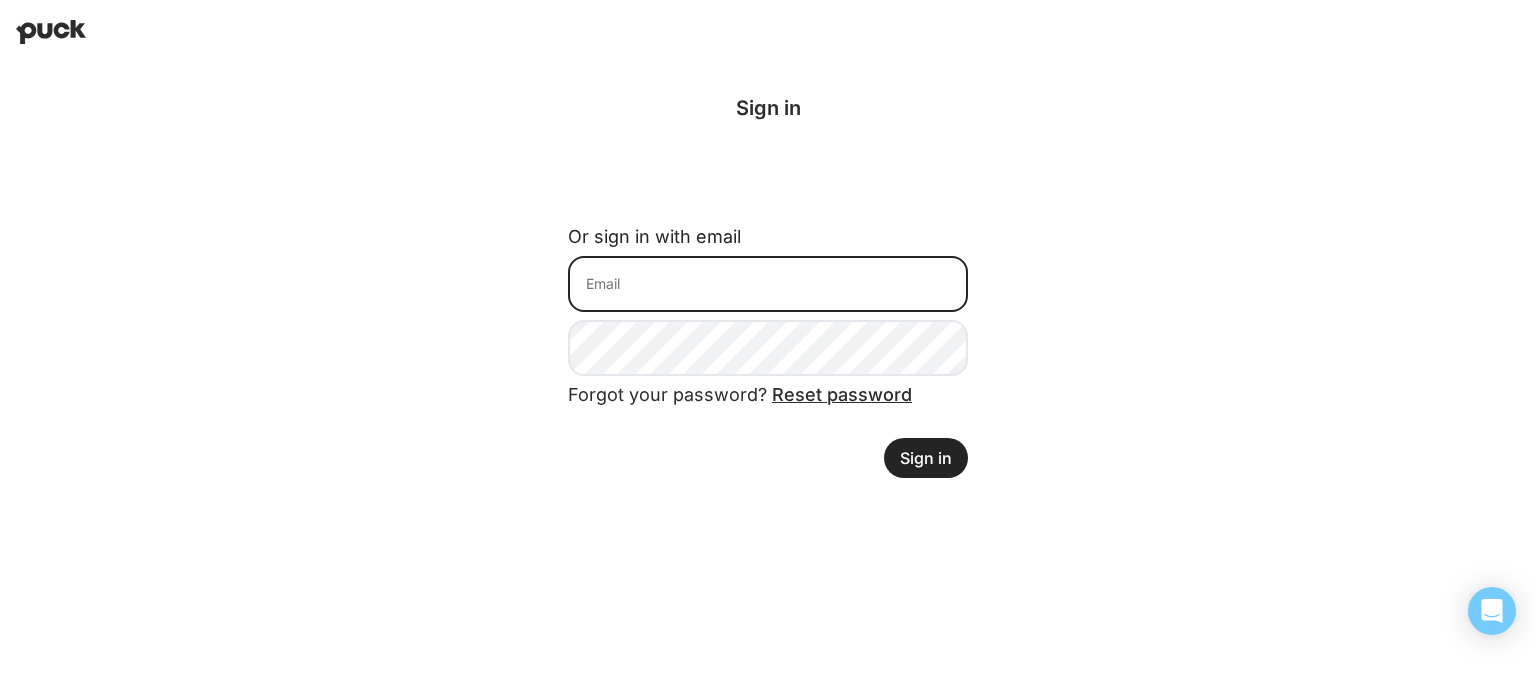 click at bounding box center (768, 284) 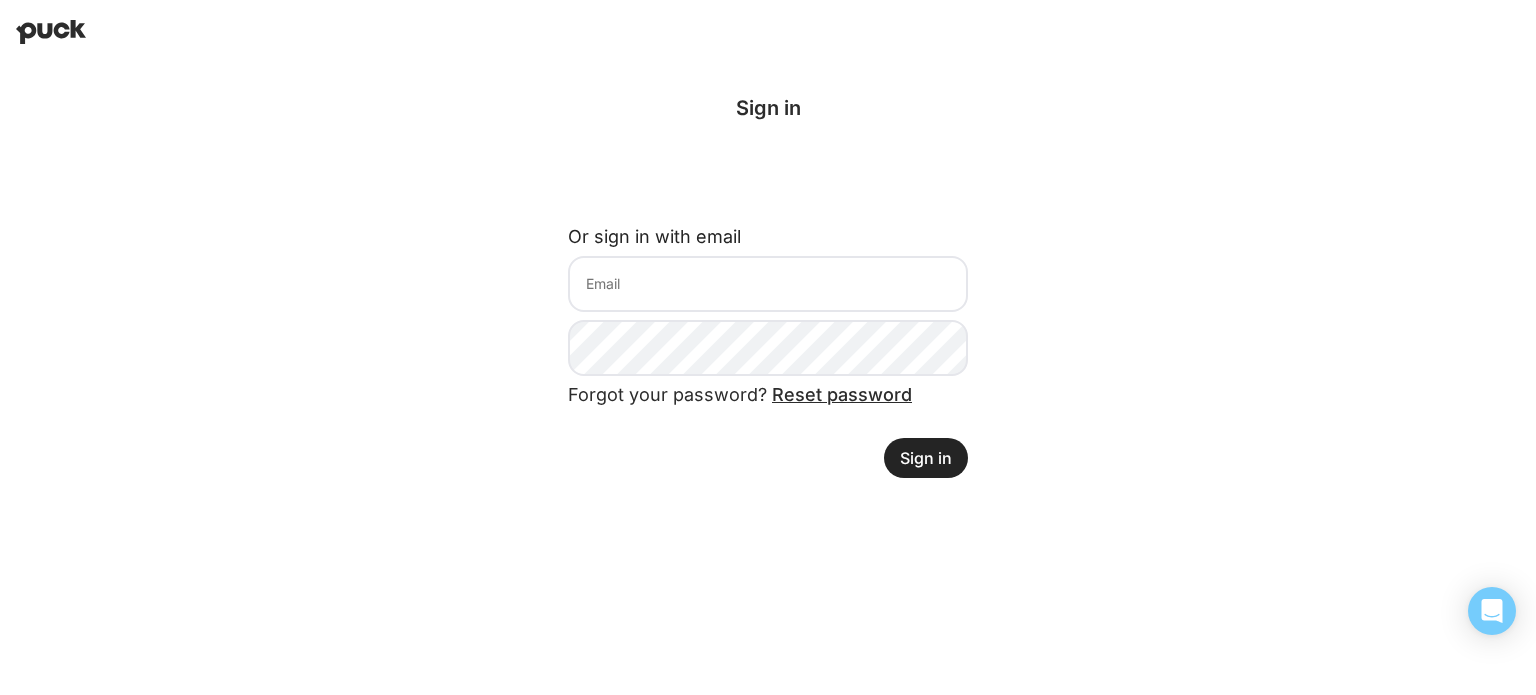 click on "Forgot your password?   Reset password" at bounding box center (768, 407) 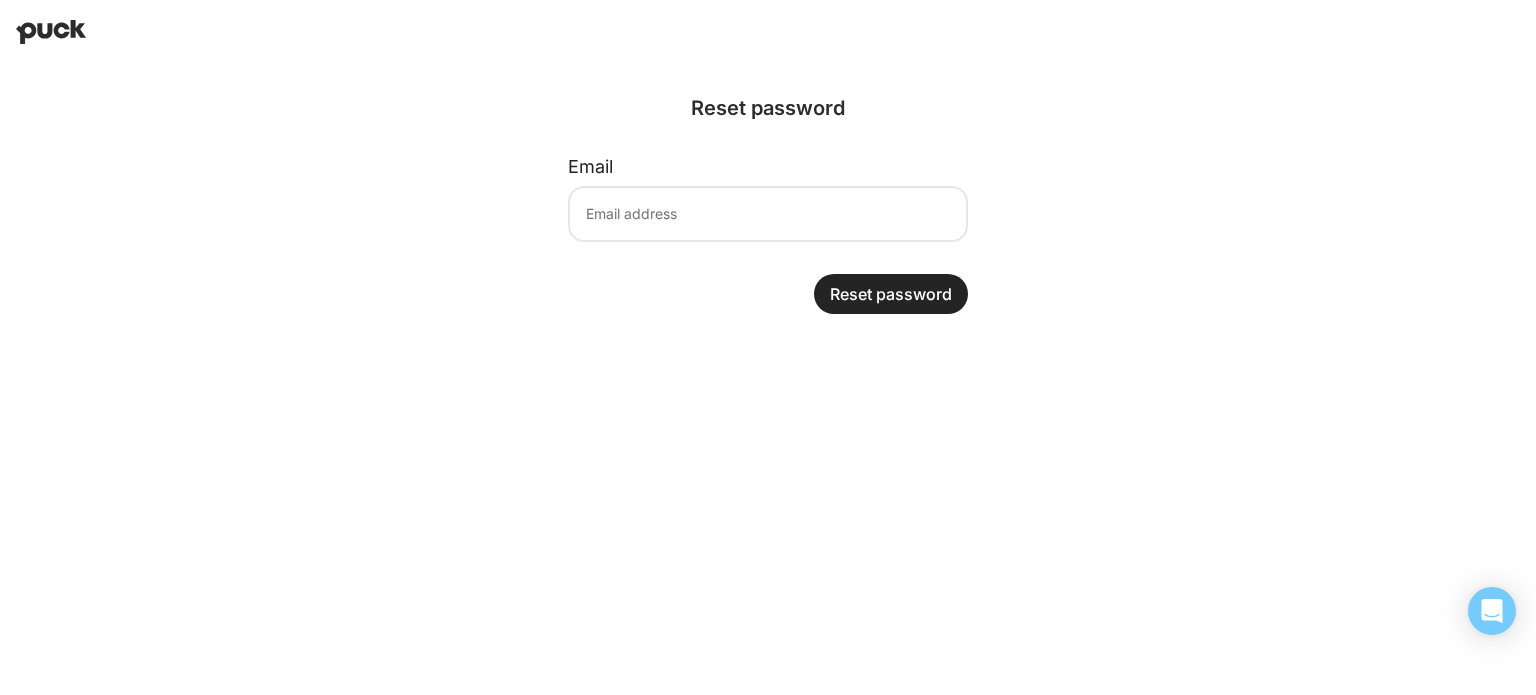 click on "Reset password" at bounding box center [768, 278] 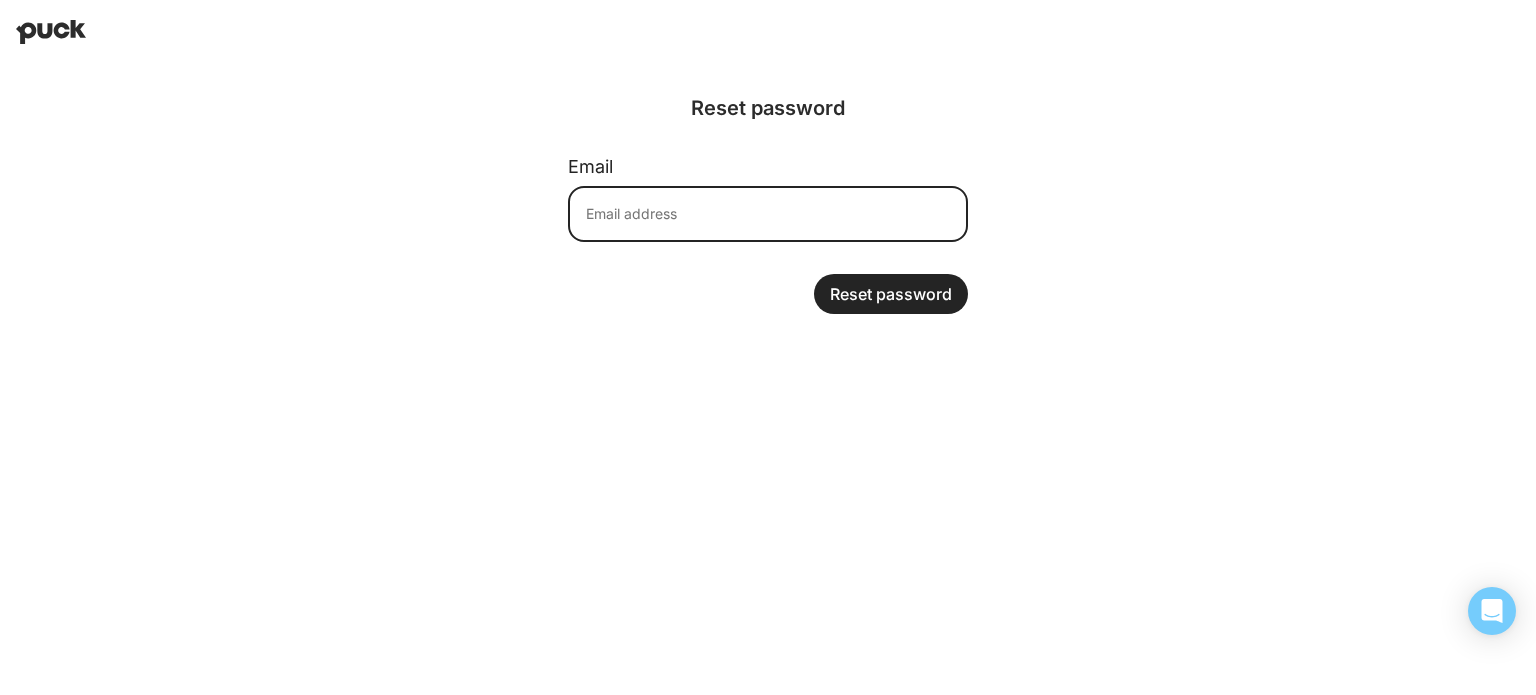click at bounding box center (768, 214) 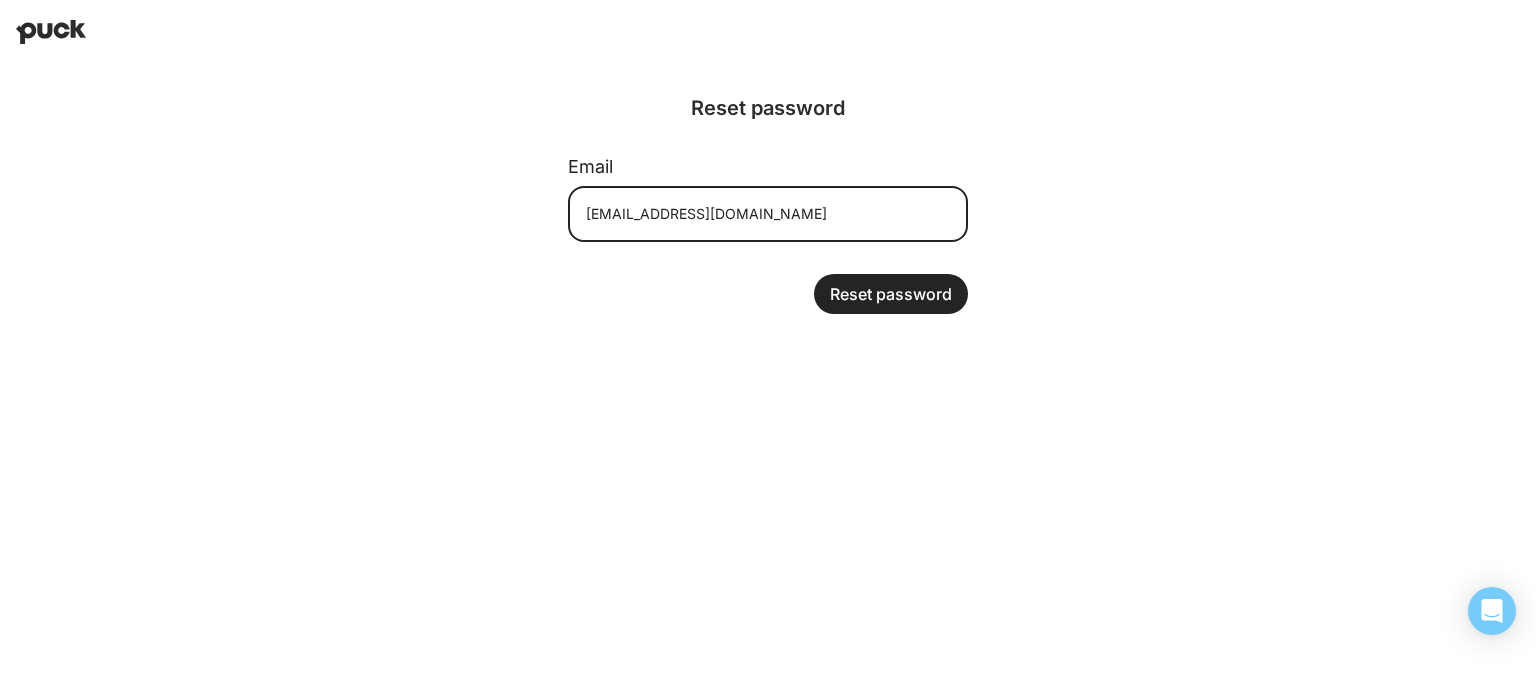 type on "[EMAIL_ADDRESS][DOMAIN_NAME]" 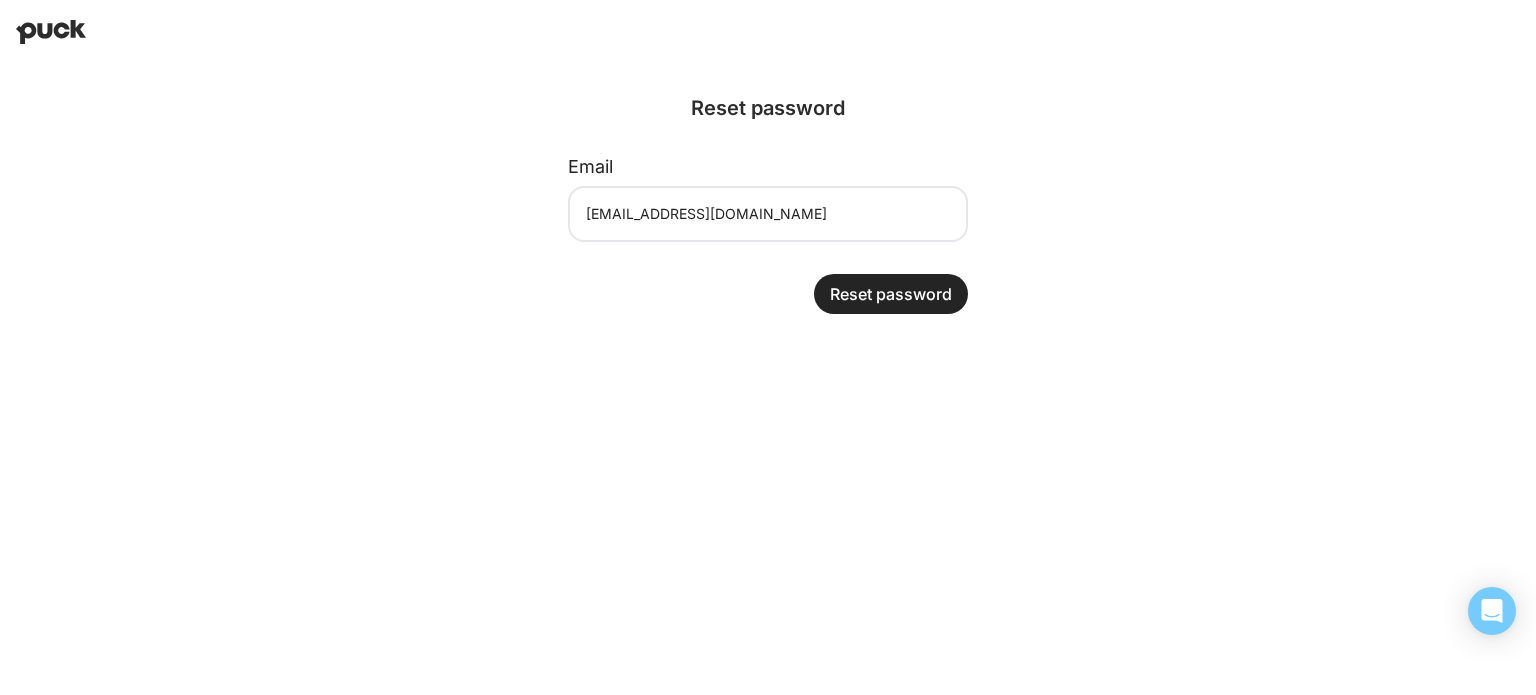 click on "Reset password Email omkarkulkarni2704@gmail.com Reset password" at bounding box center [768, 205] 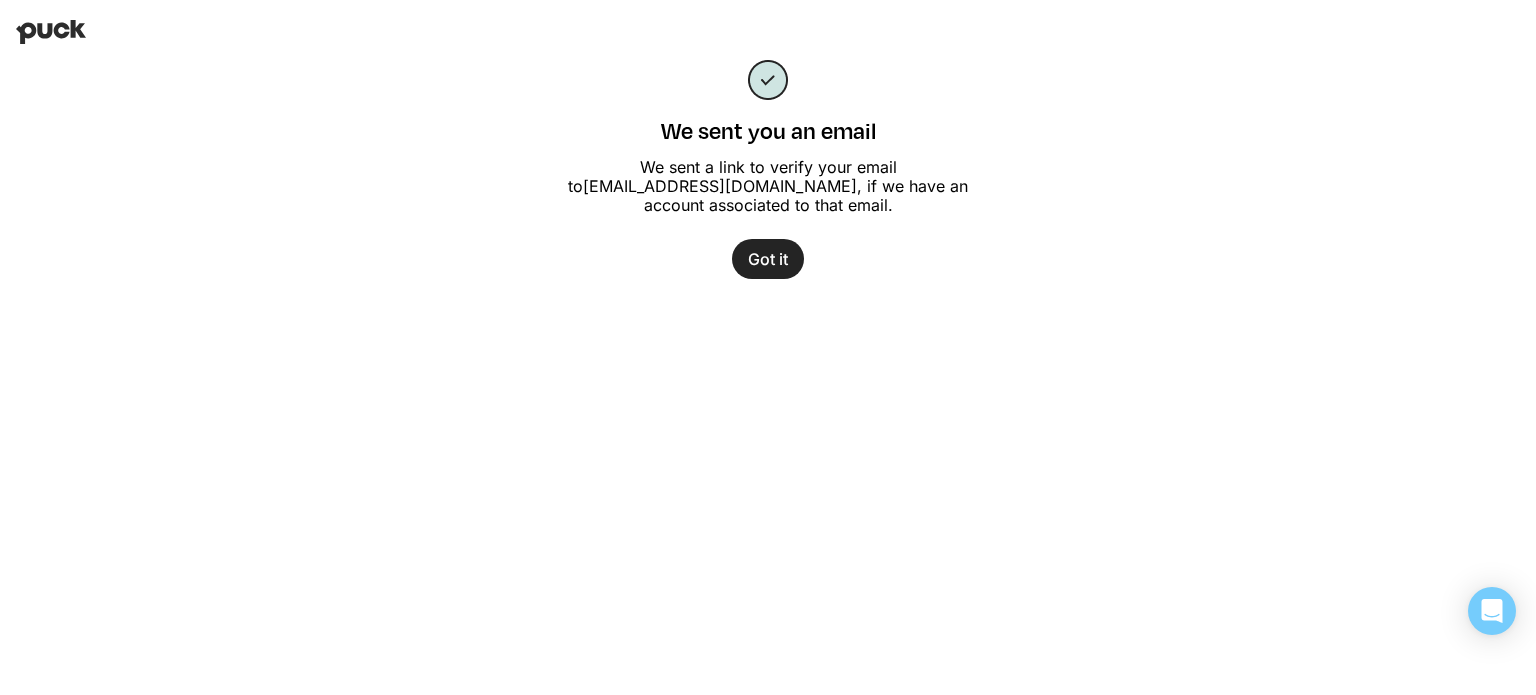 click on "Got it" at bounding box center (768, 259) 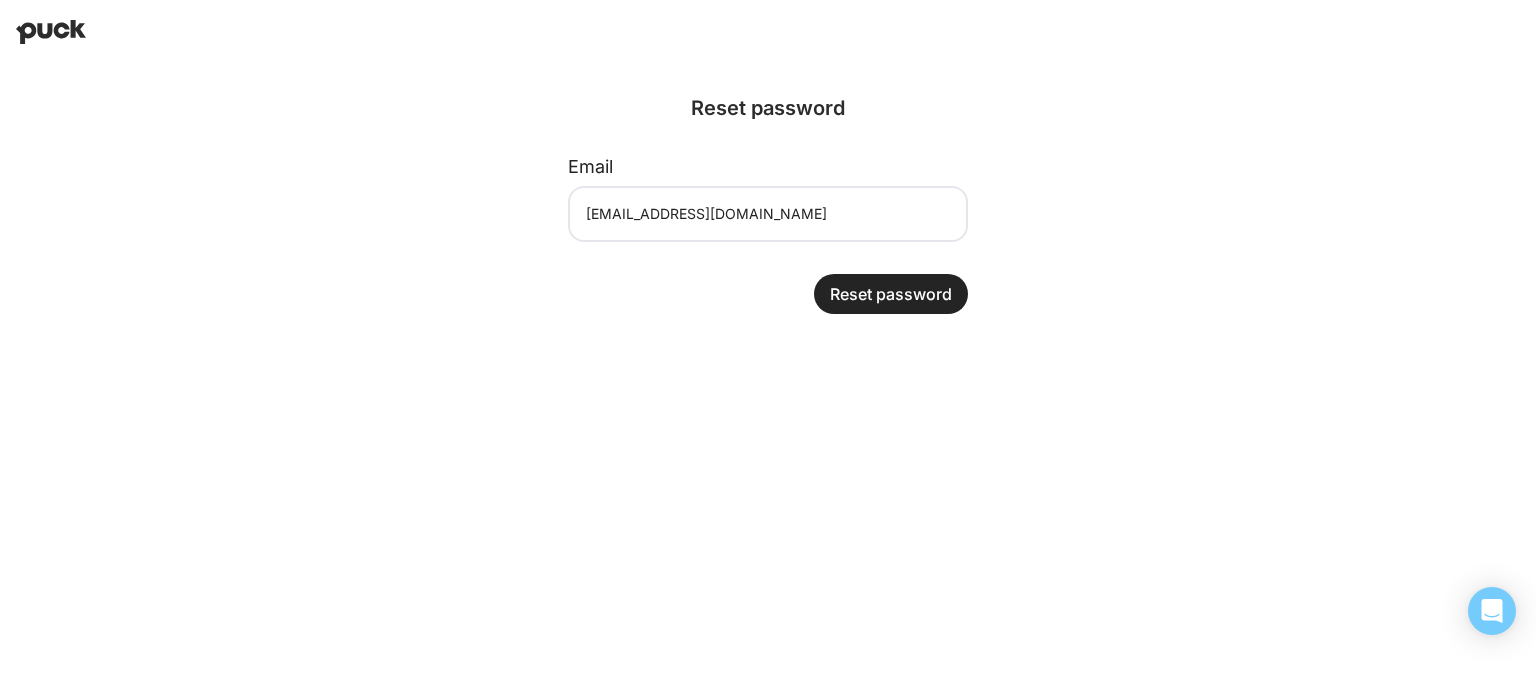 click on "Reset password" at bounding box center [891, 294] 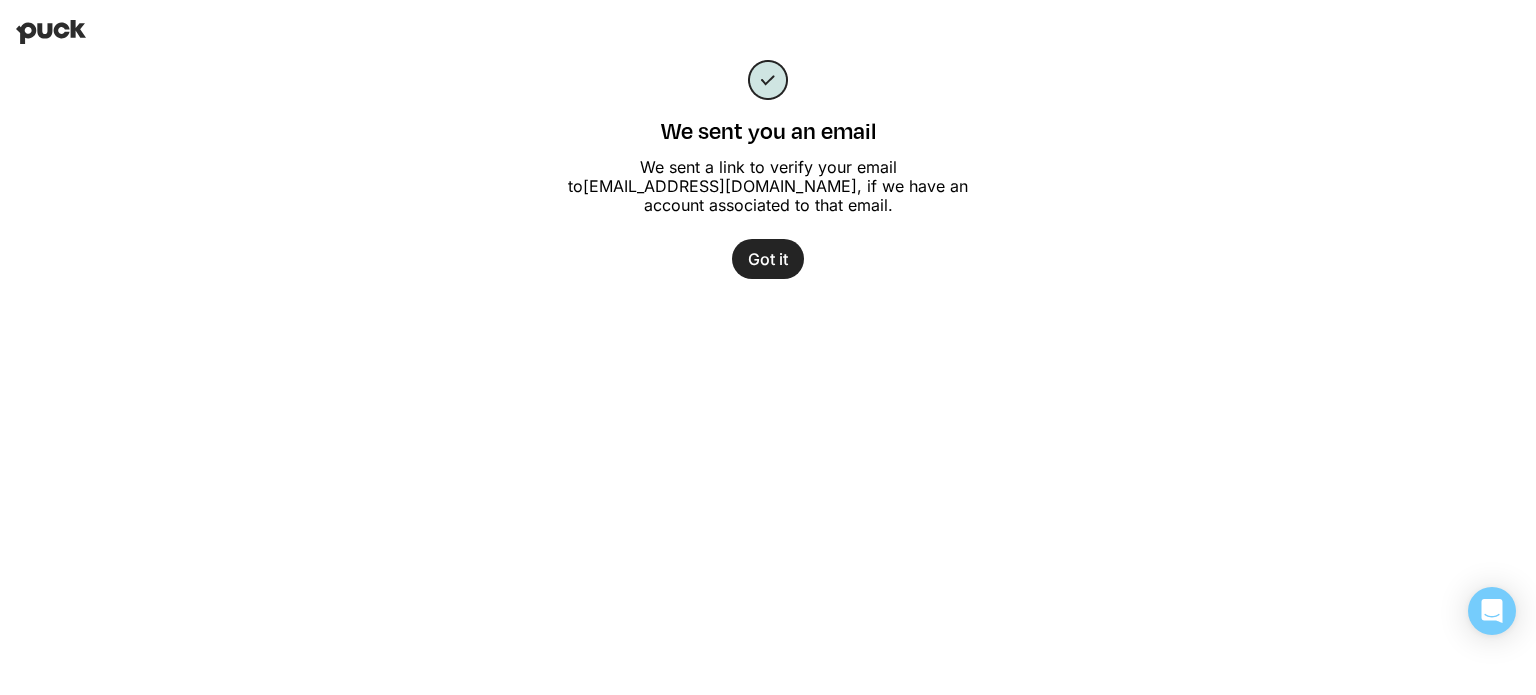 click on "Got it" at bounding box center (768, 259) 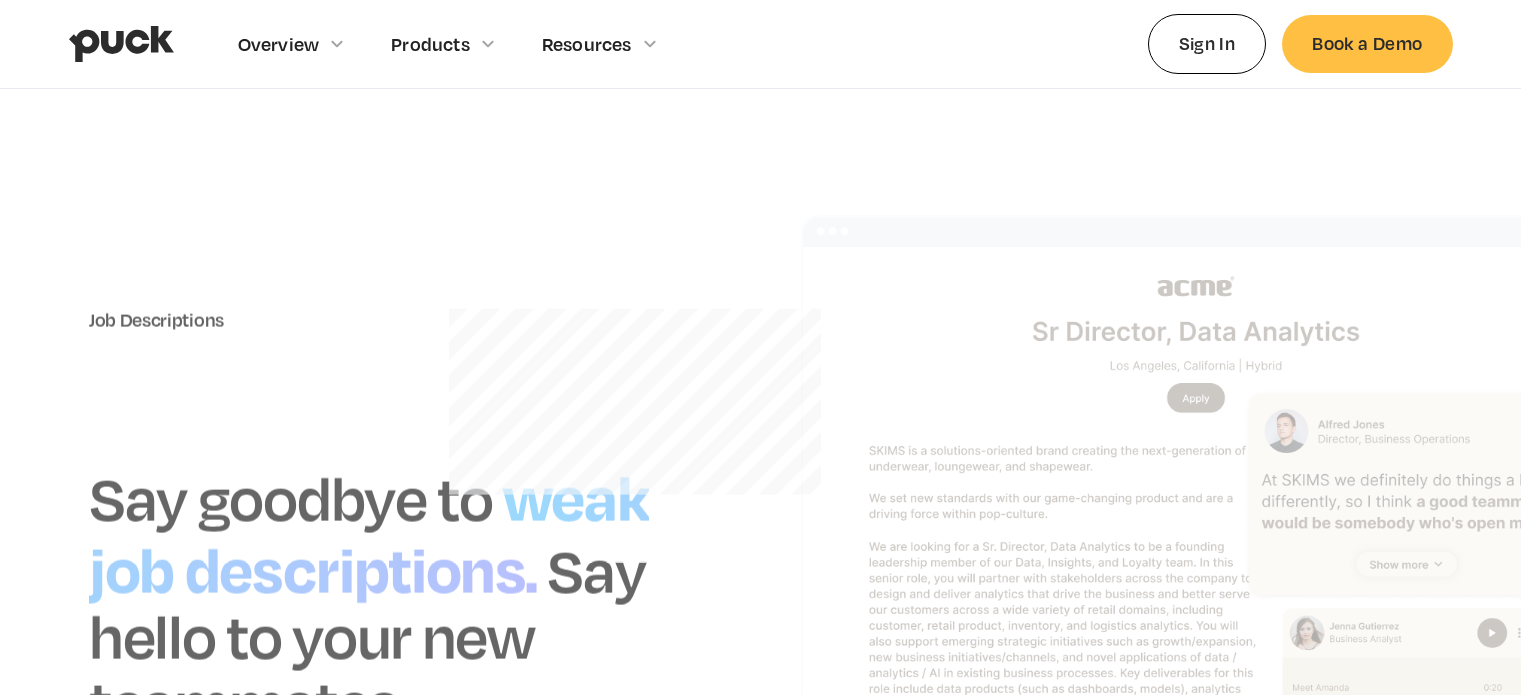 scroll, scrollTop: 0, scrollLeft: 0, axis: both 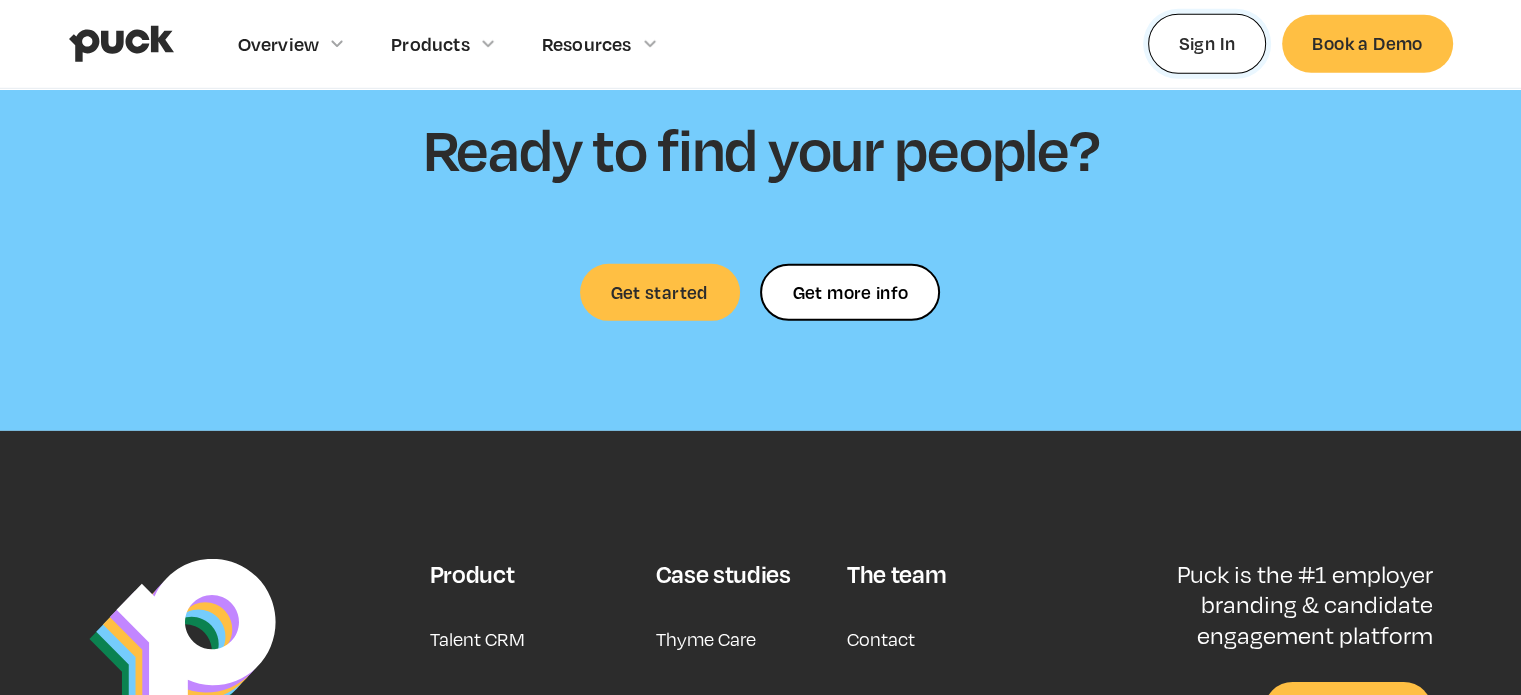click on "Sign In" at bounding box center (1207, 43) 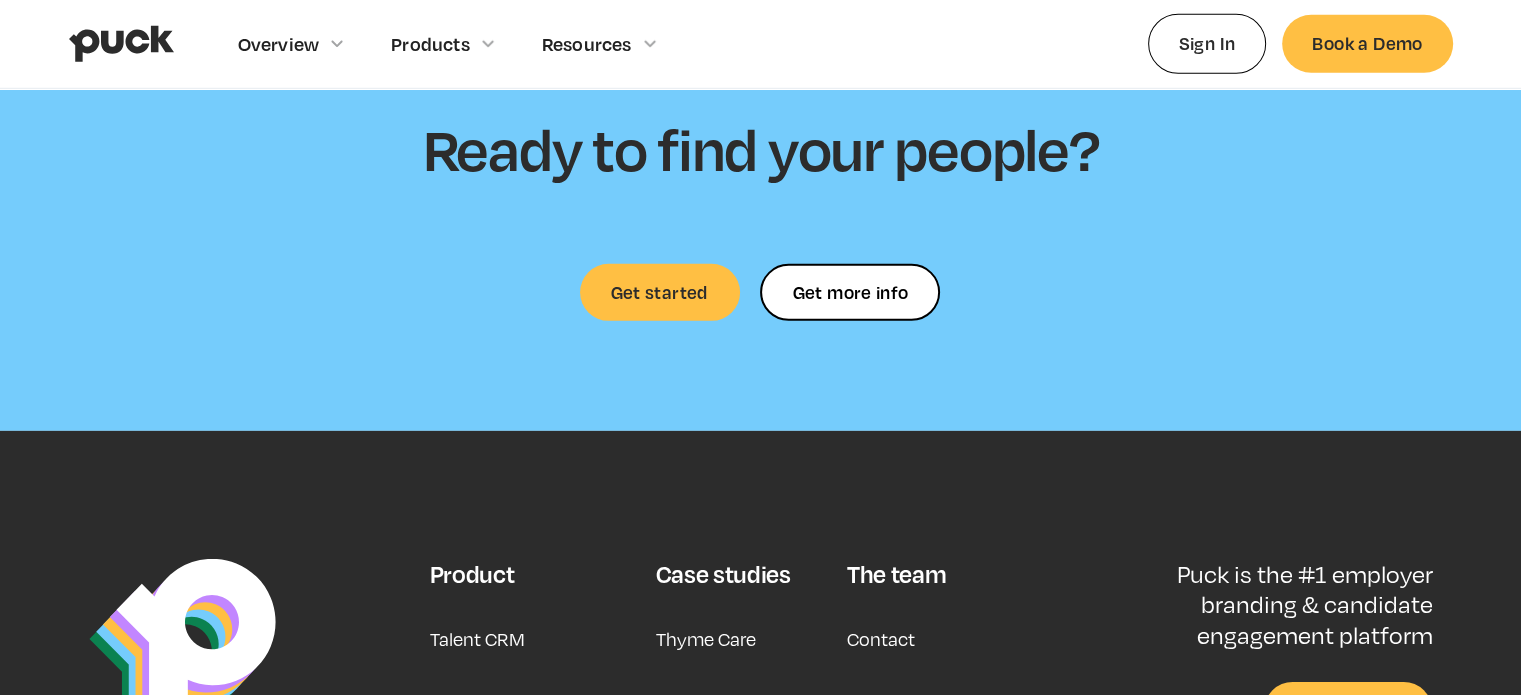 scroll, scrollTop: 6300, scrollLeft: 0, axis: vertical 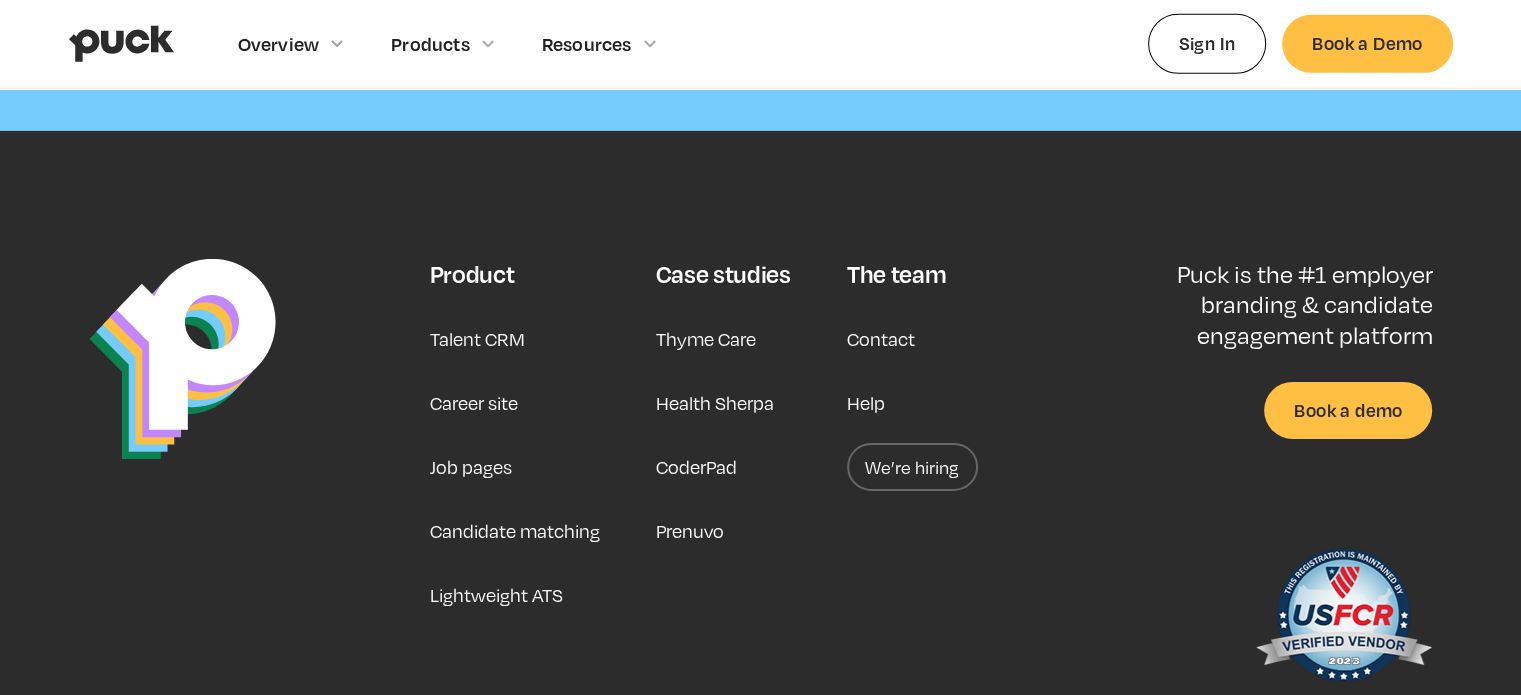 click on "CoderPad" at bounding box center (696, 467) 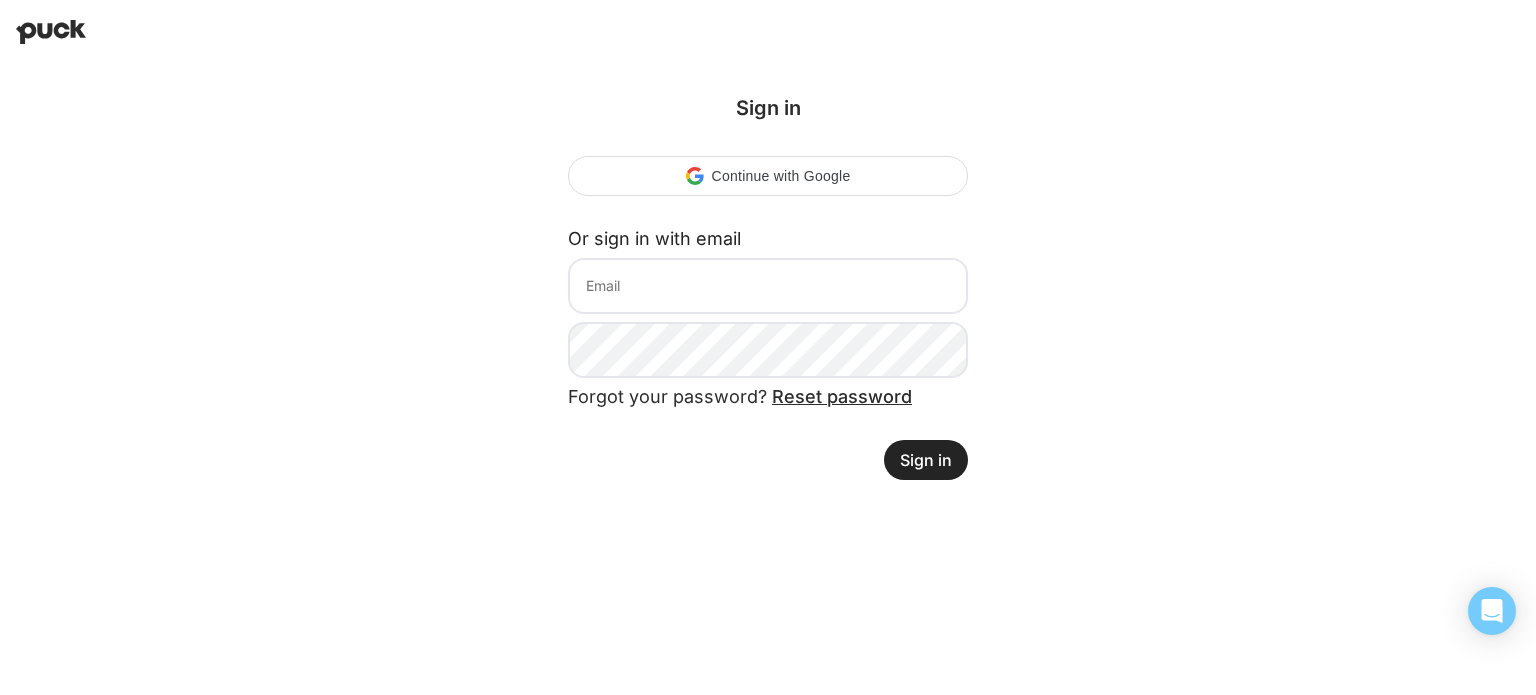 scroll, scrollTop: 0, scrollLeft: 0, axis: both 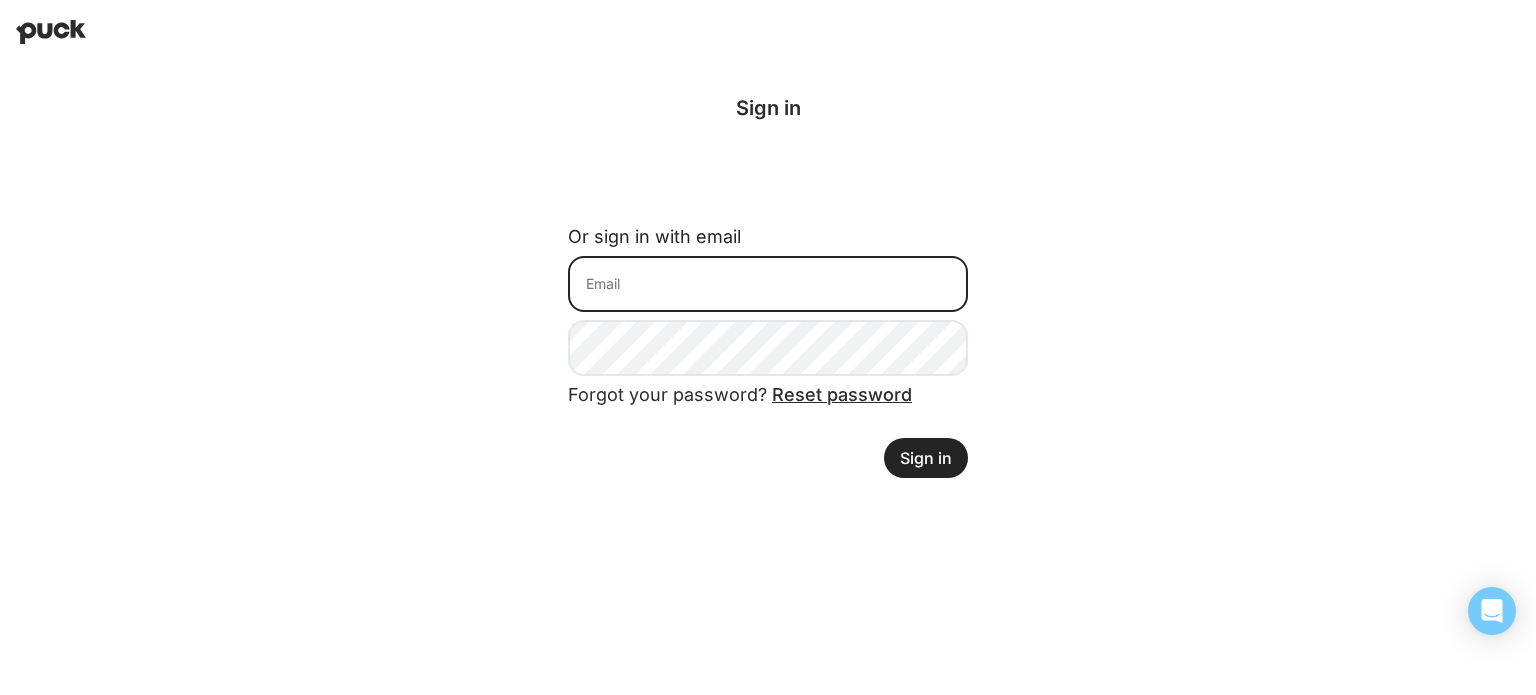click at bounding box center [768, 284] 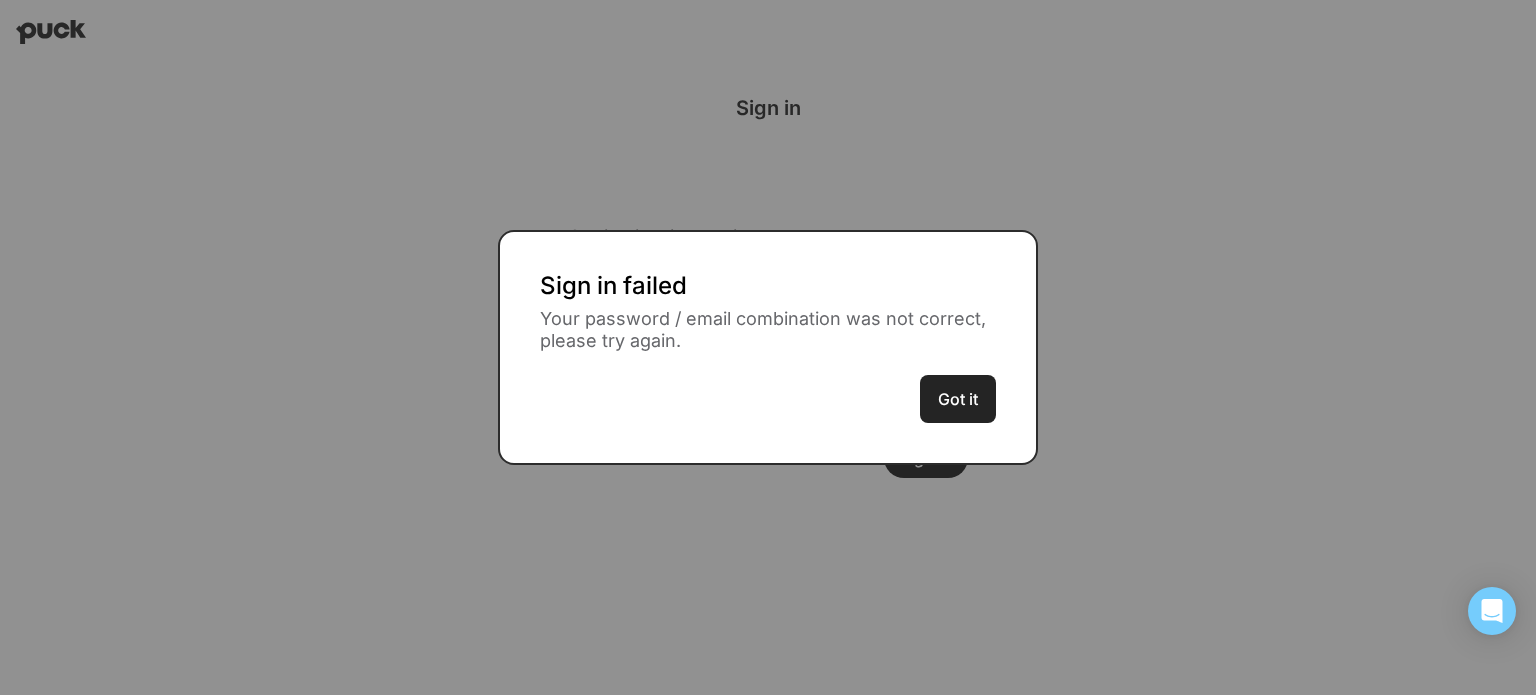 click on "Got it" at bounding box center [958, 399] 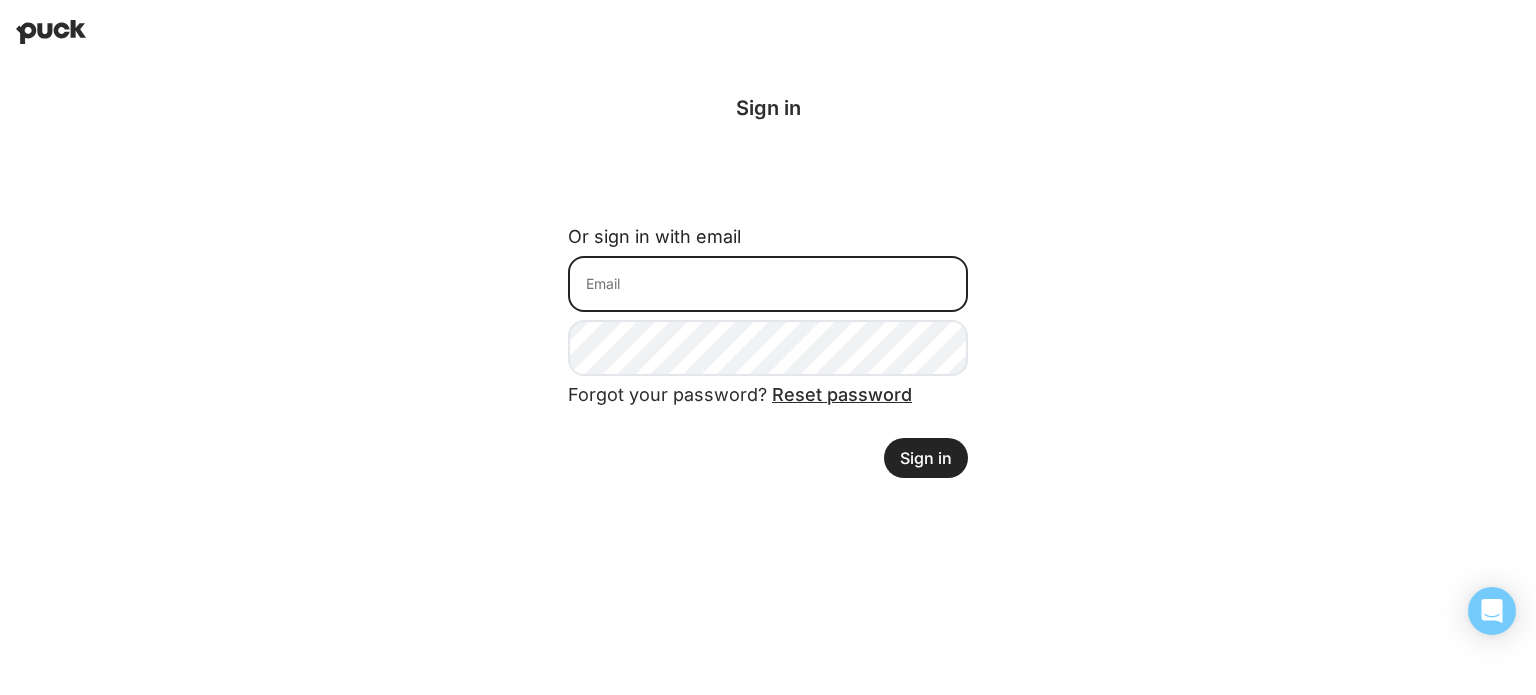 click at bounding box center [768, 284] 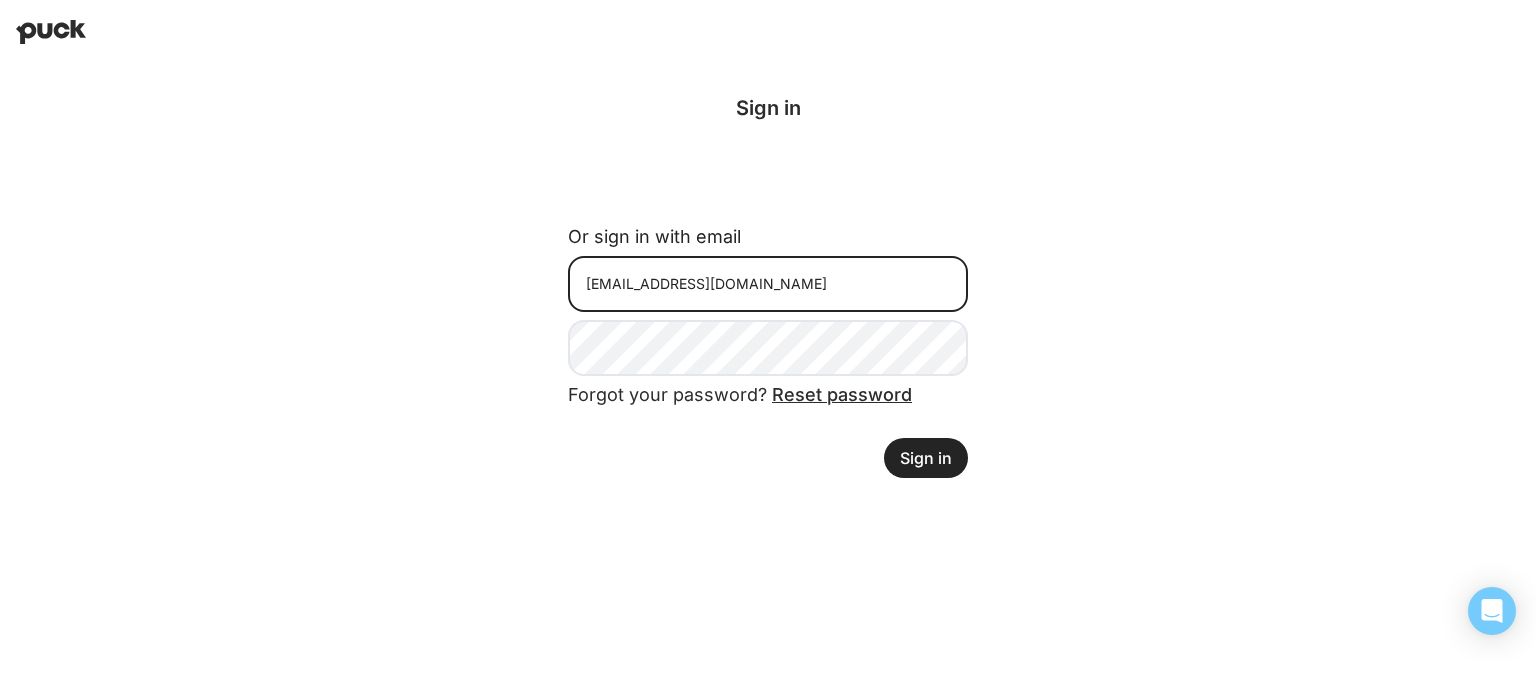 type on "[EMAIL_ADDRESS][DOMAIN_NAME]" 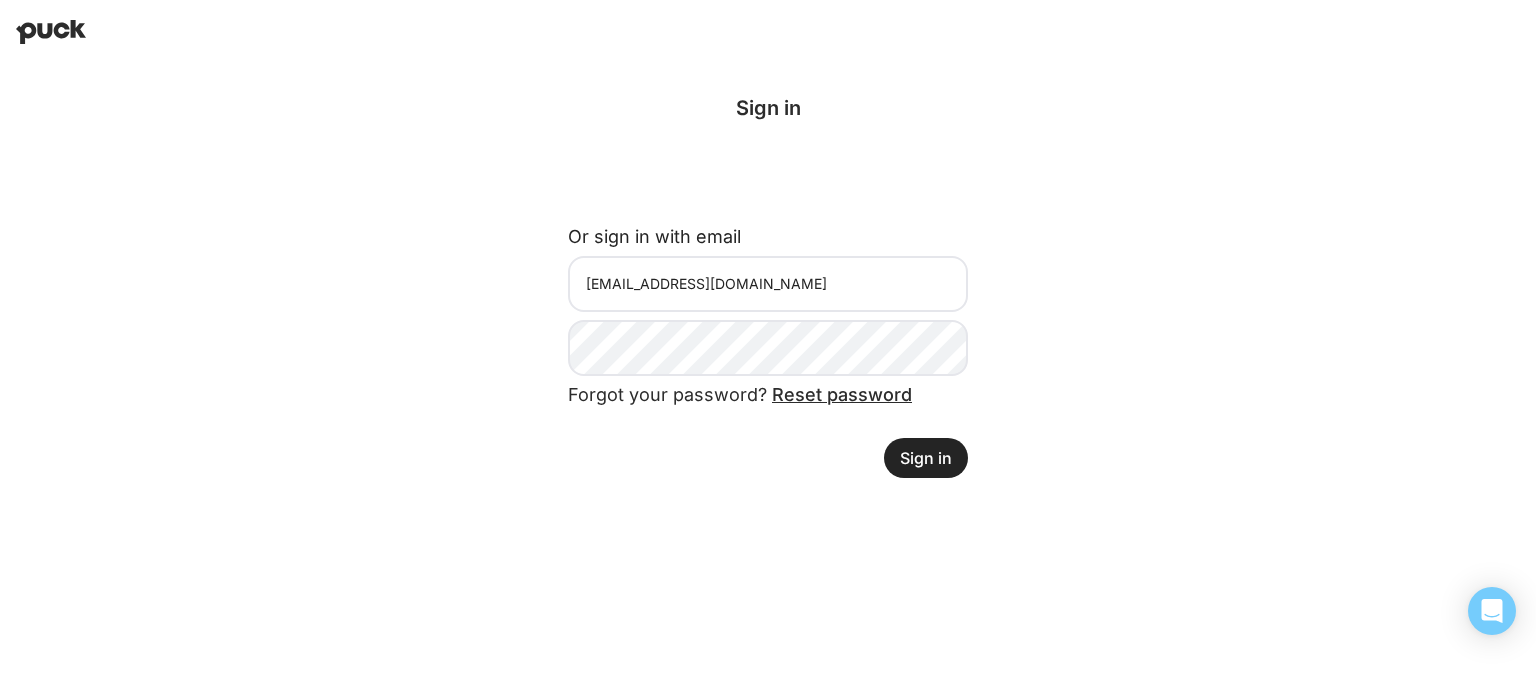 click on "Sign in" at bounding box center [926, 458] 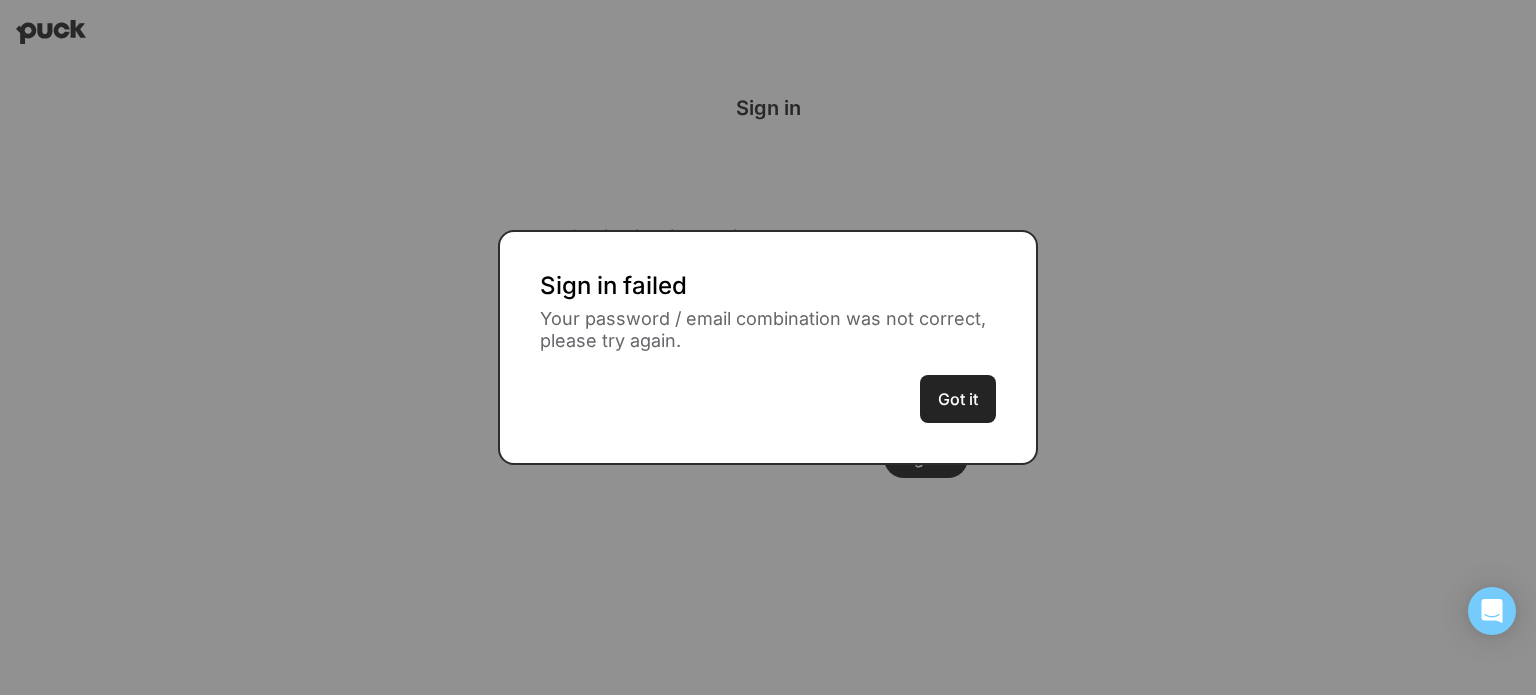 click on "Got it" at bounding box center (958, 387) 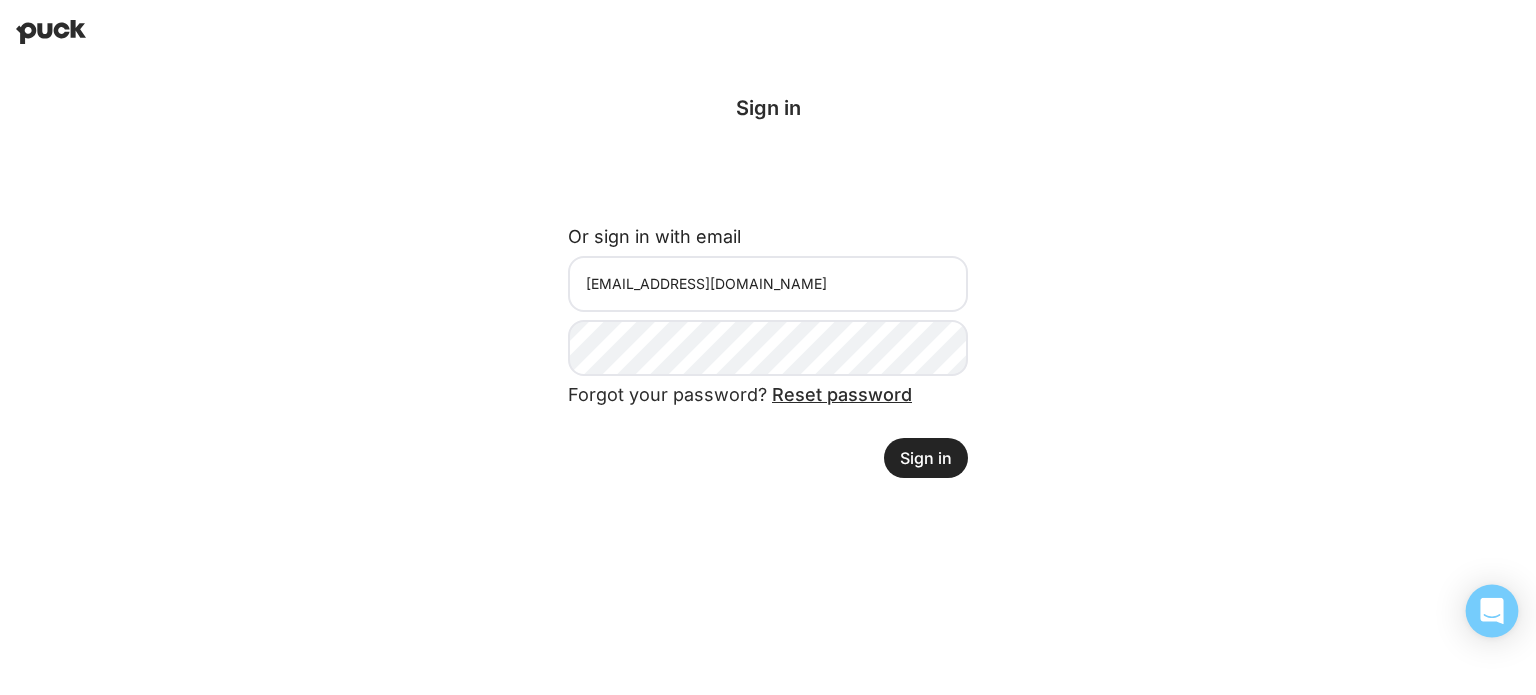 click on "Logging in with Google Sign in Or sign in with email omkarkulkarni2704@gmail.com Forgot your password?   Reset password Sign in" at bounding box center (768, 255) 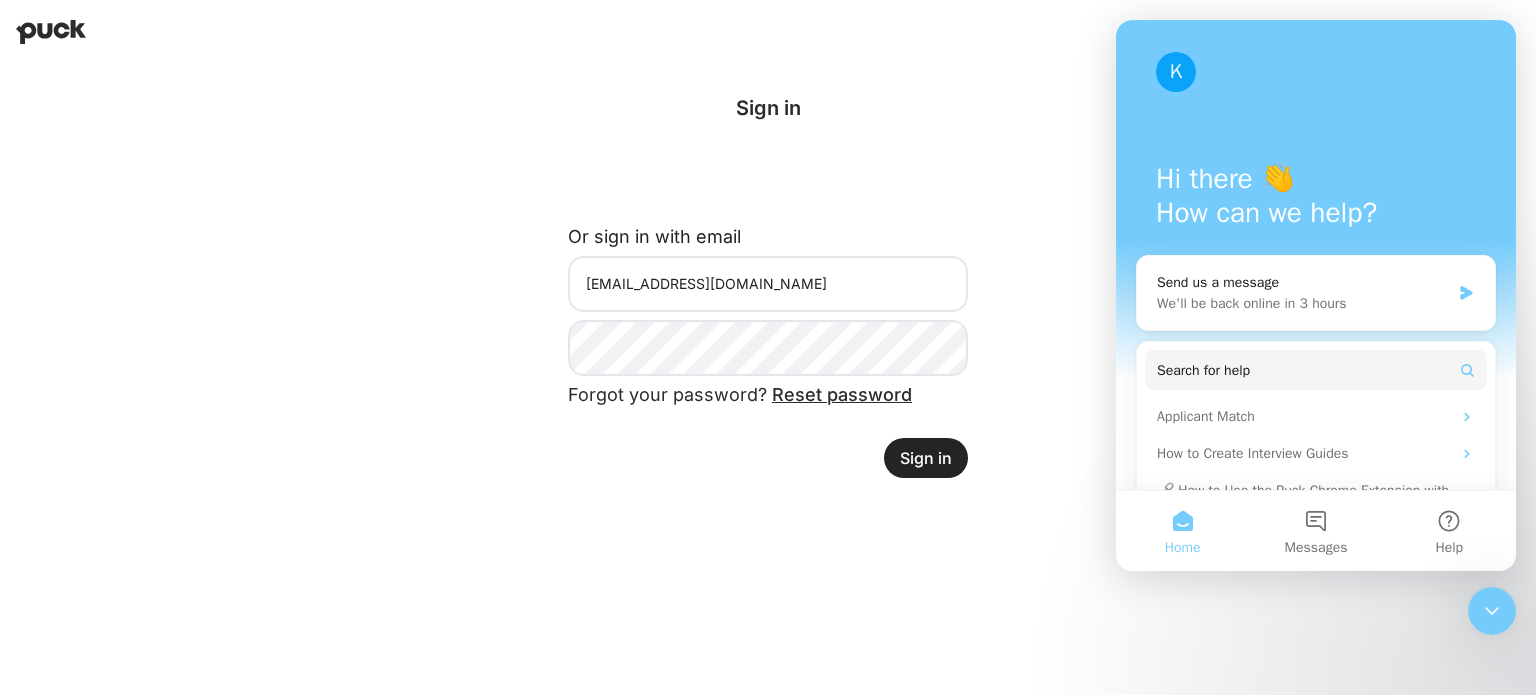 scroll, scrollTop: 0, scrollLeft: 0, axis: both 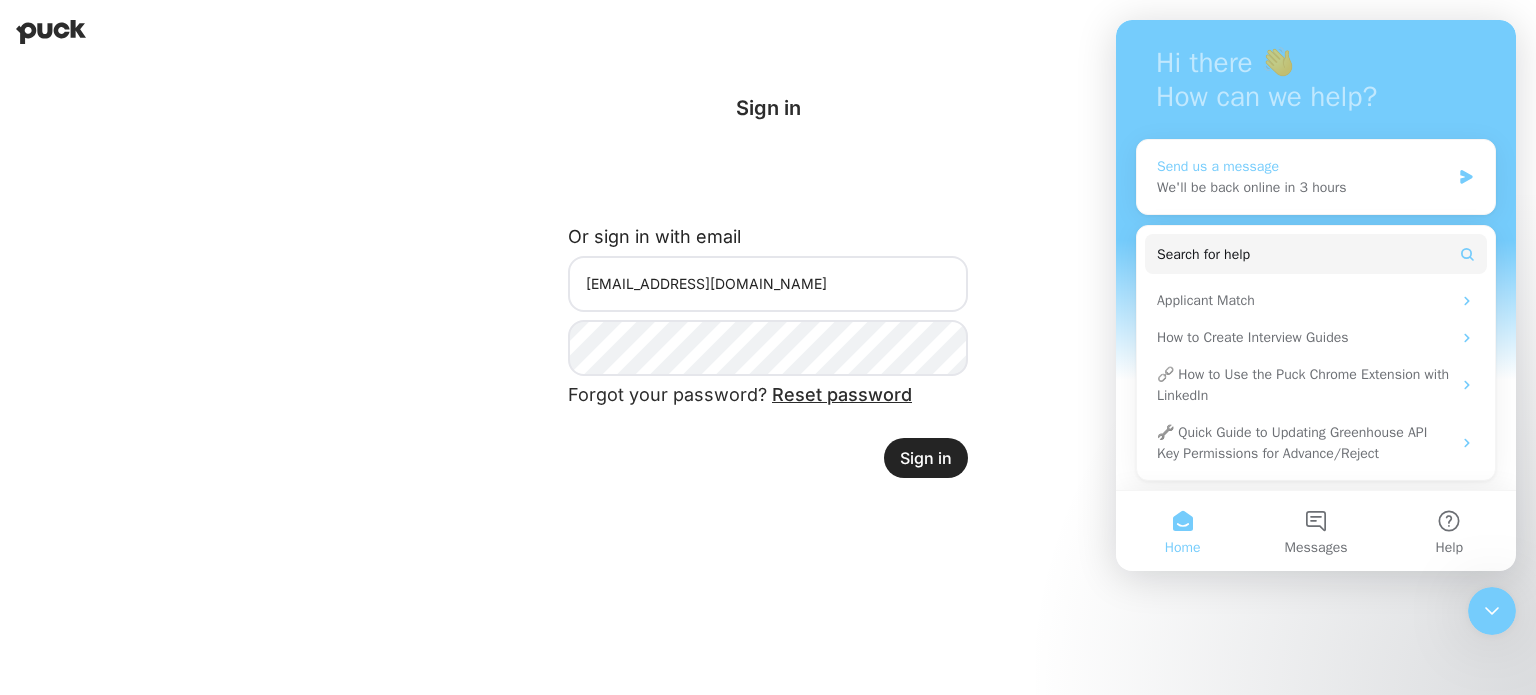 click on "Send us a message We'll be back online in 3 hours" at bounding box center [1316, 177] 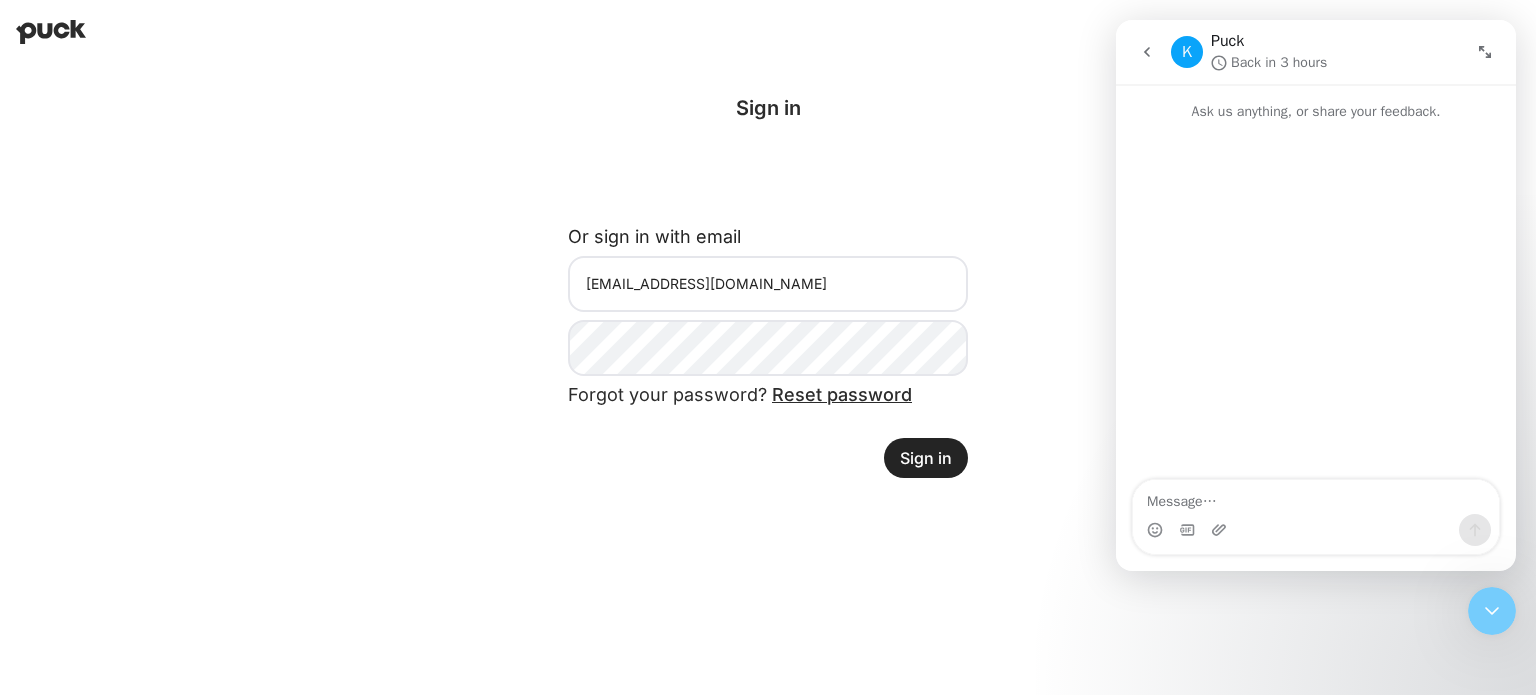 scroll, scrollTop: 0, scrollLeft: 0, axis: both 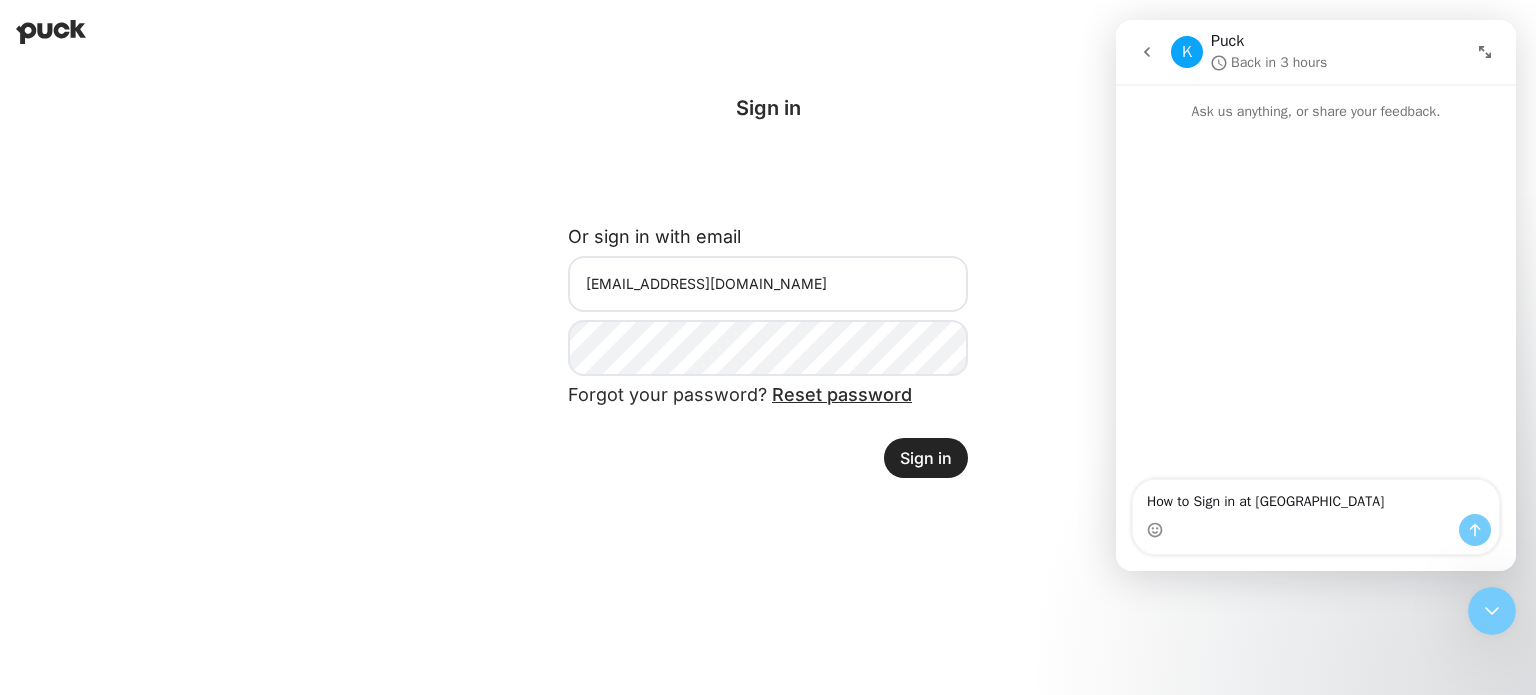 type on "How to Sign in at Puck?" 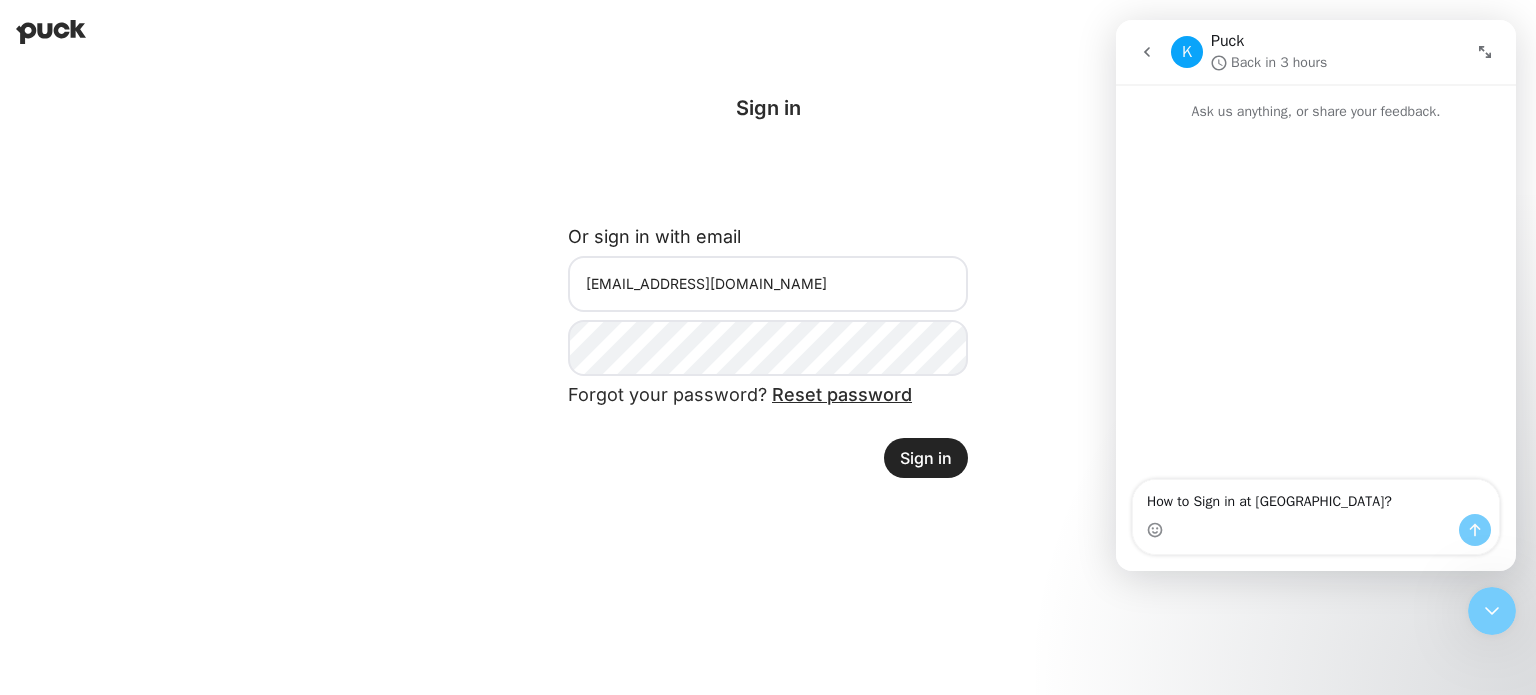 type 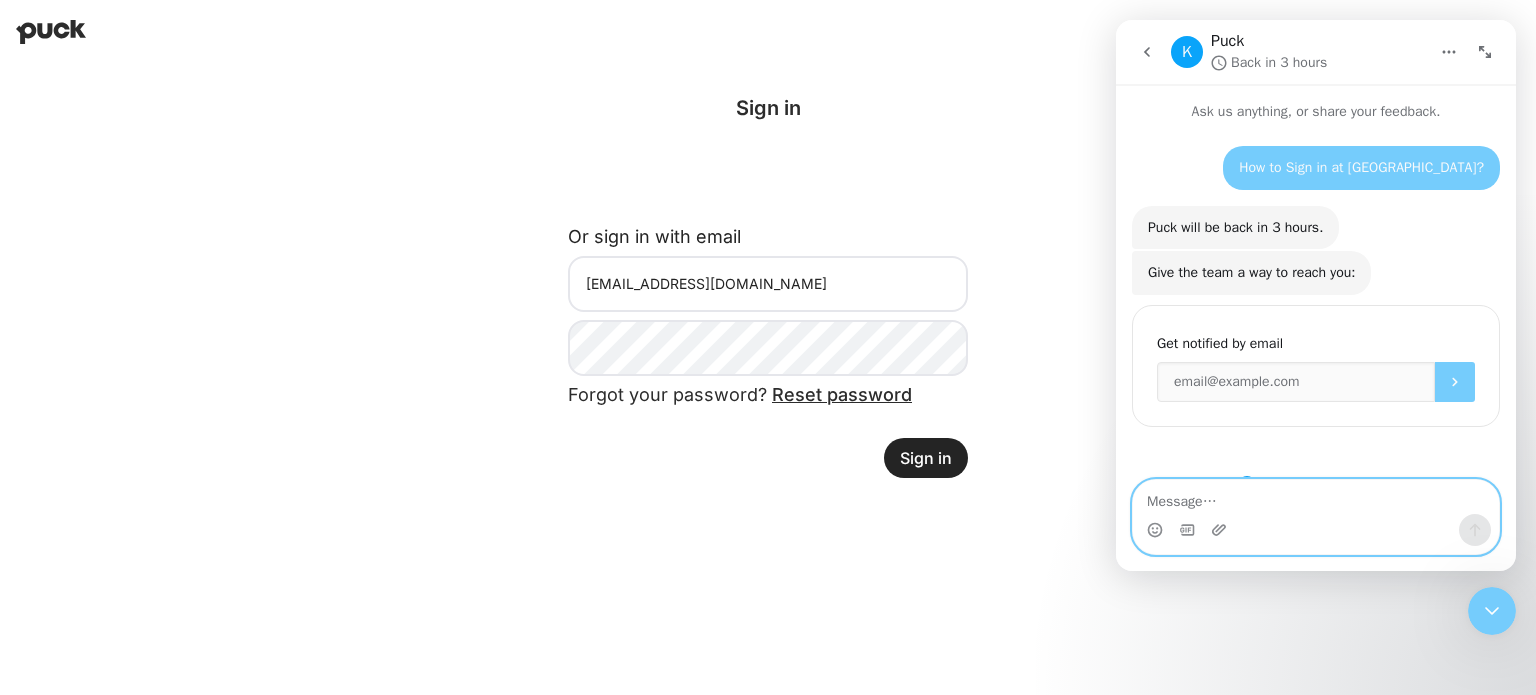 scroll, scrollTop: 31, scrollLeft: 0, axis: vertical 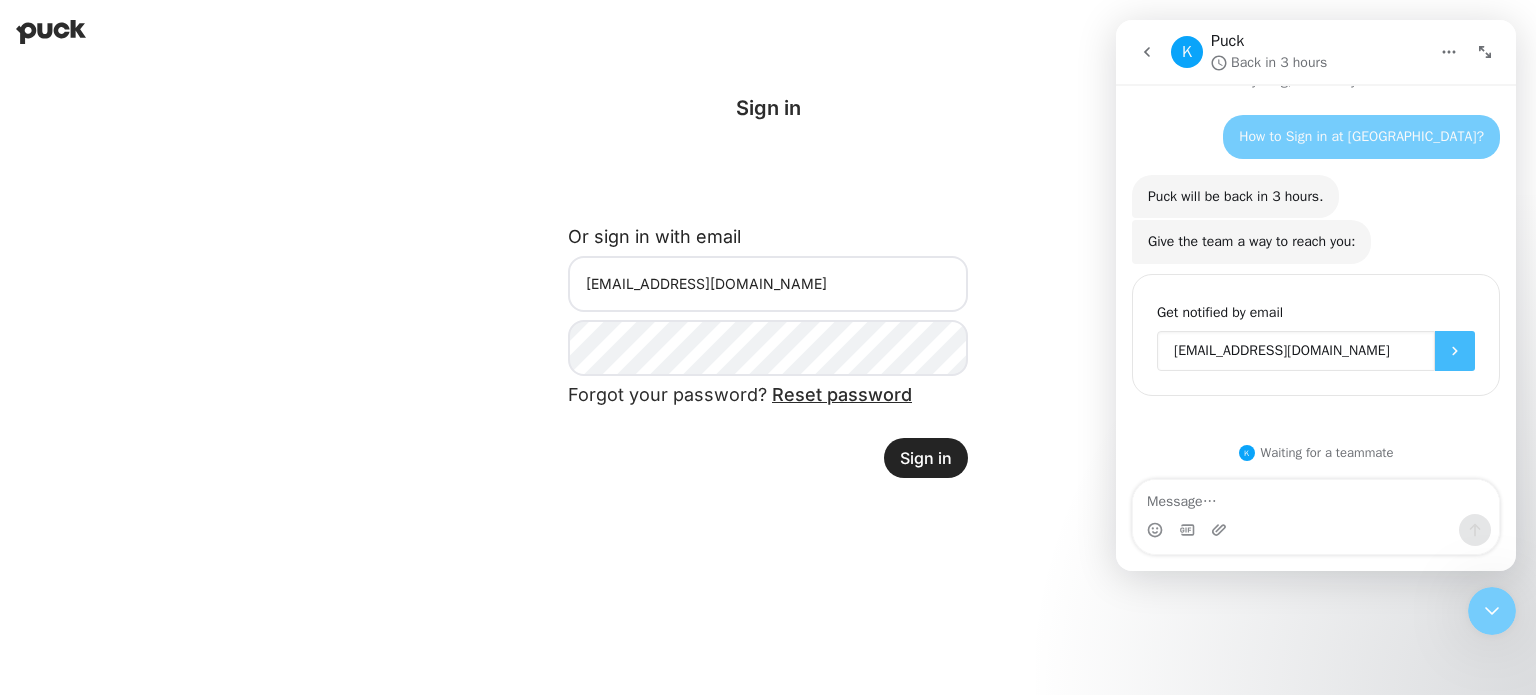 type on "omkarkulkarni2704@gmail.com" 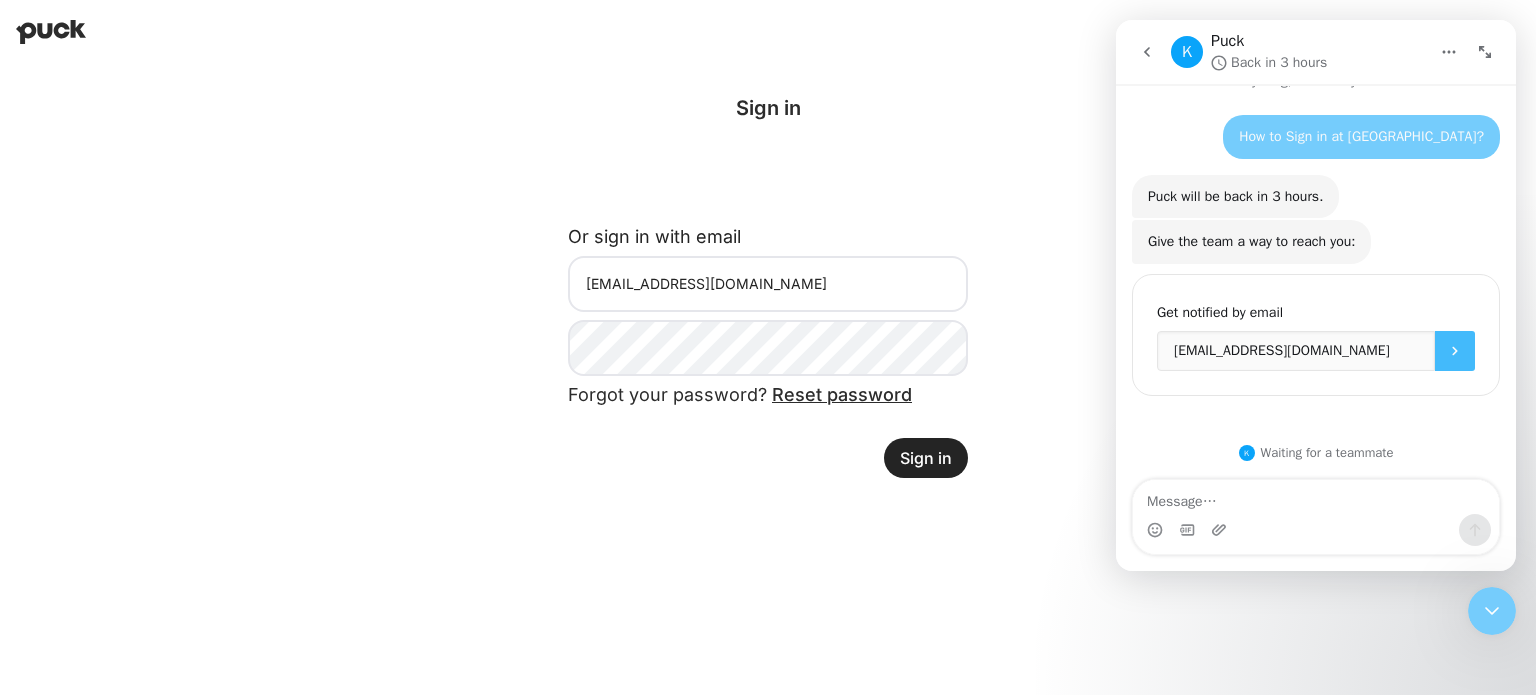 click 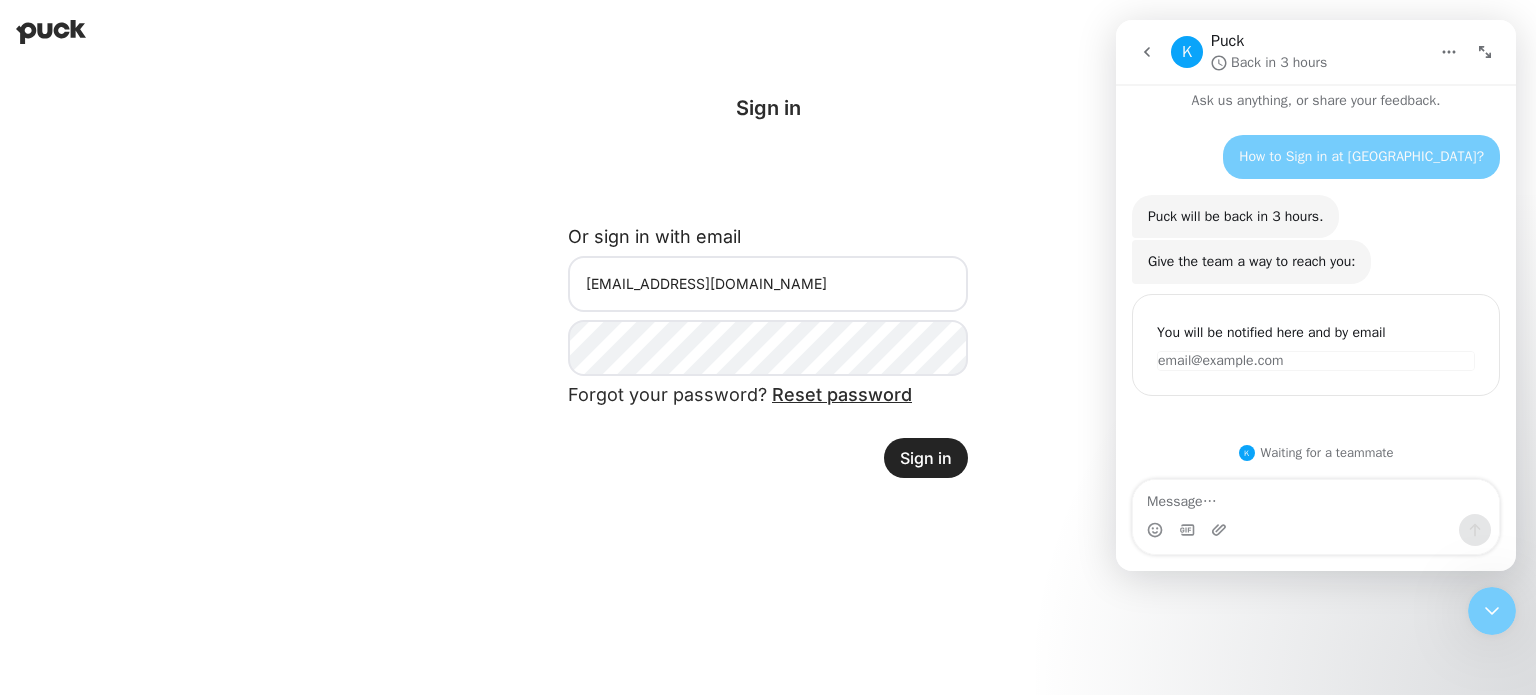 scroll, scrollTop: 11, scrollLeft: 0, axis: vertical 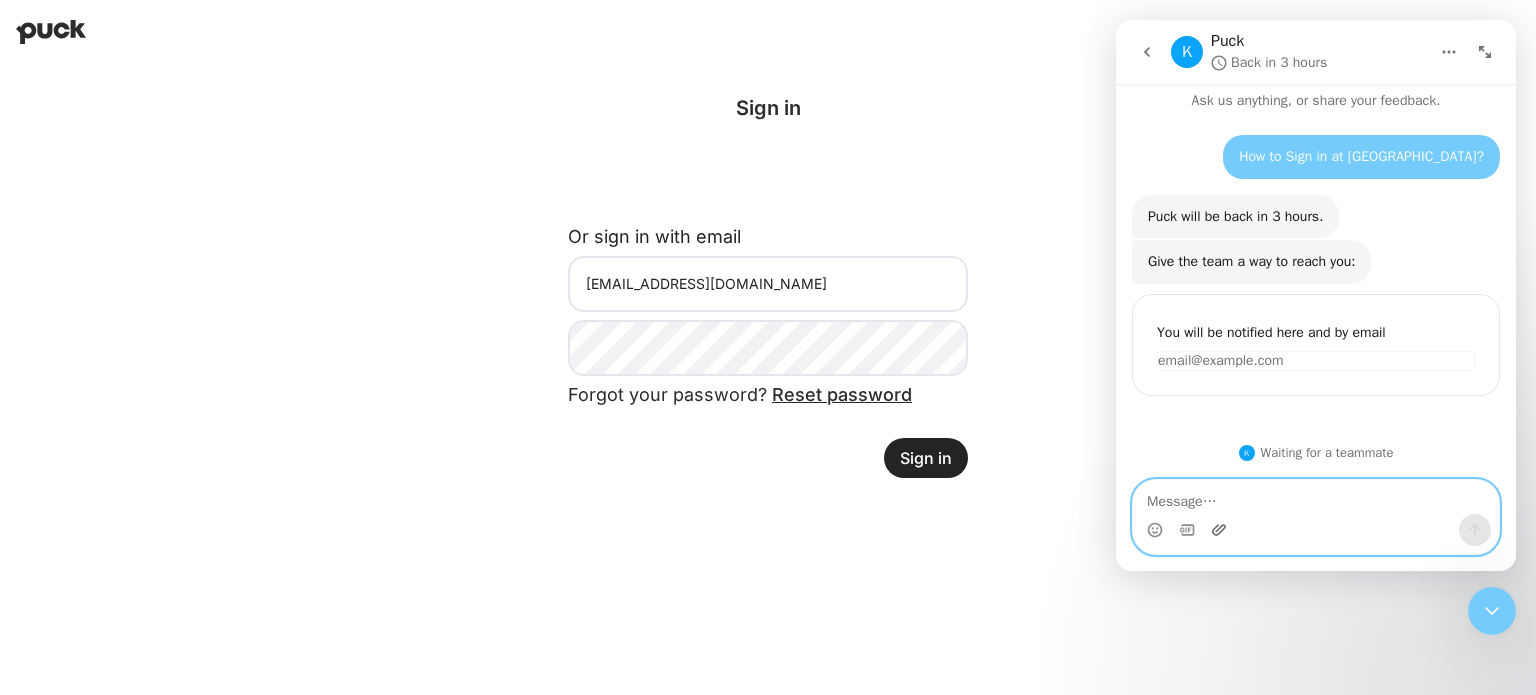 click 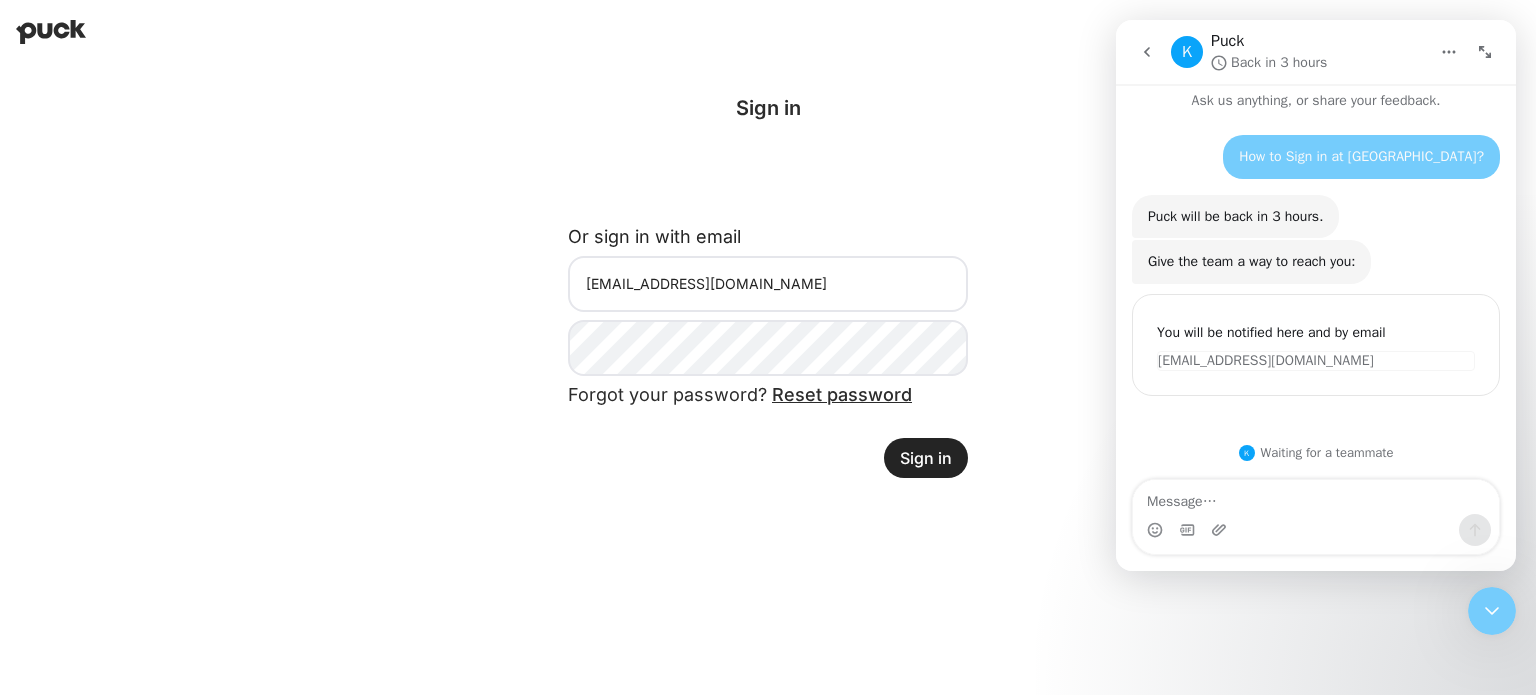 click on "K" at bounding box center (1247, 453) 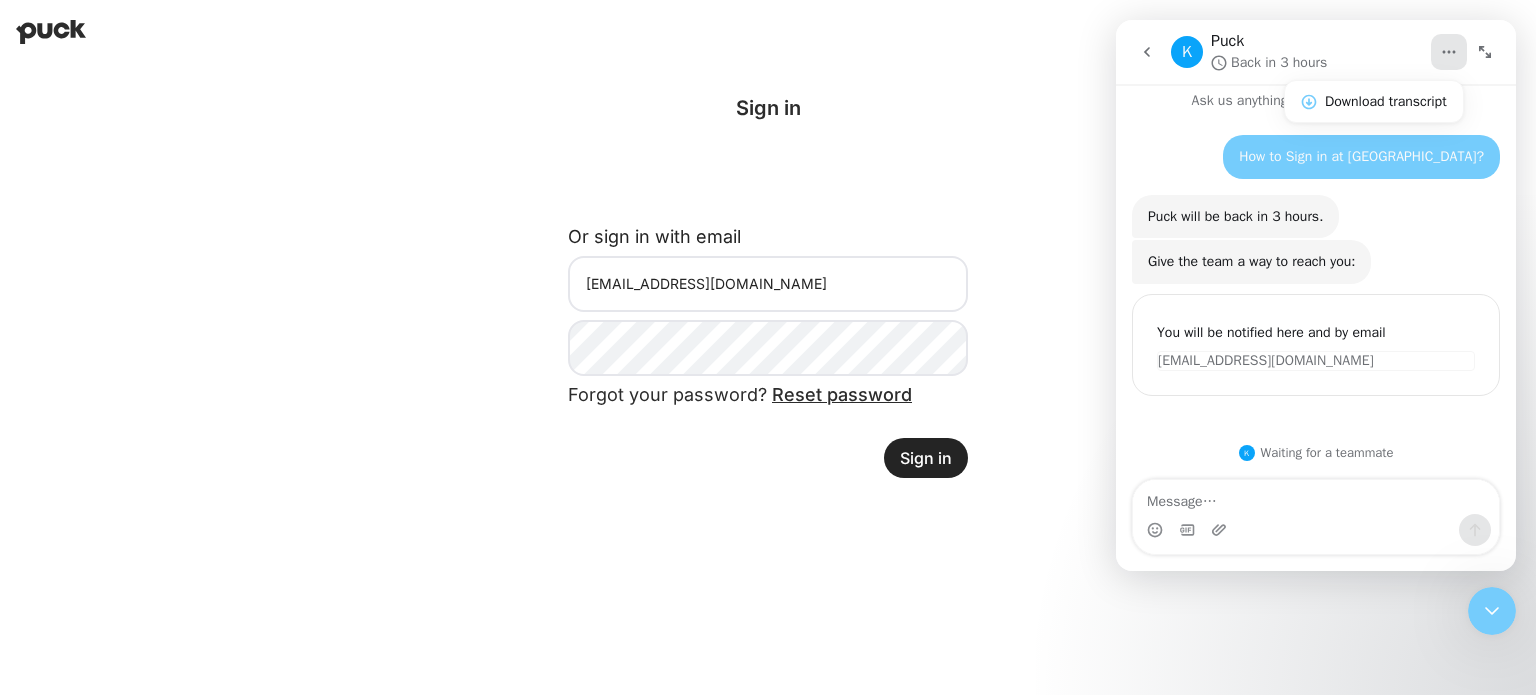 click 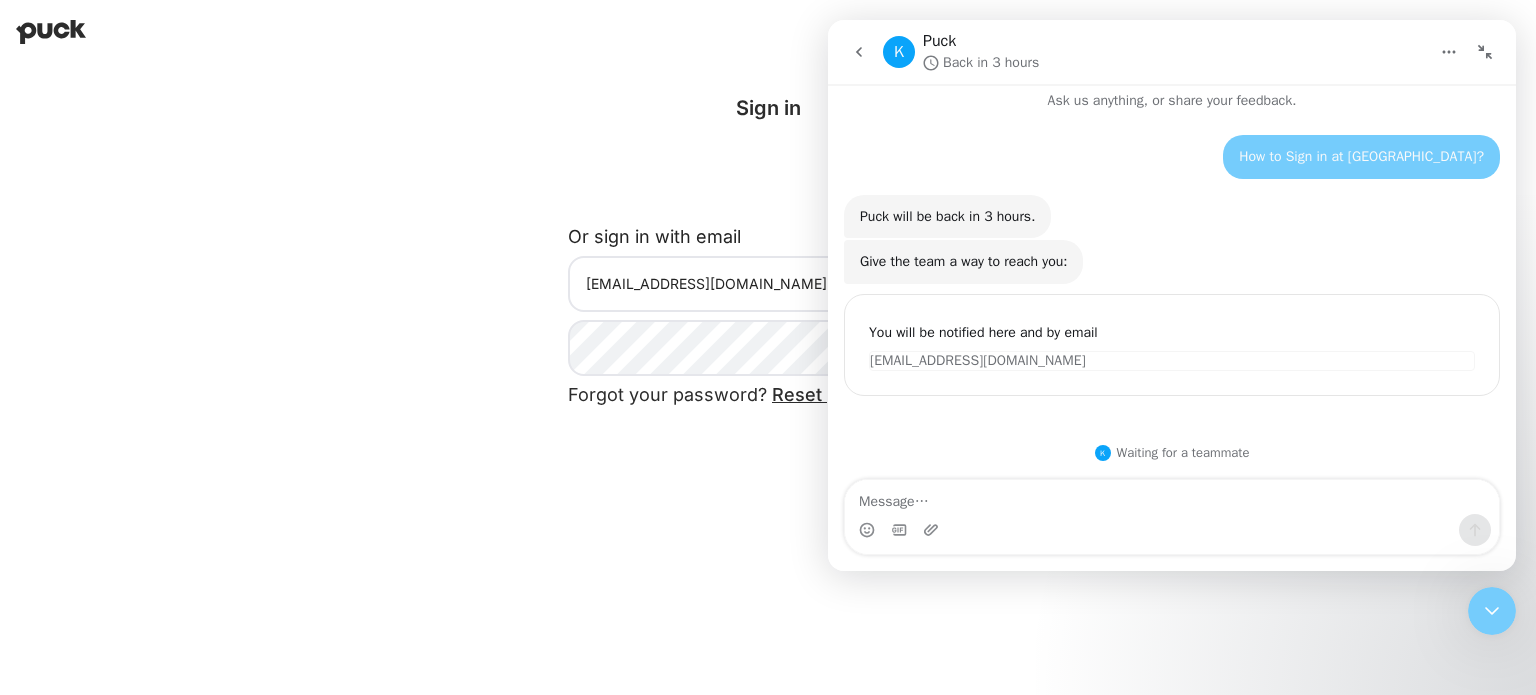 click 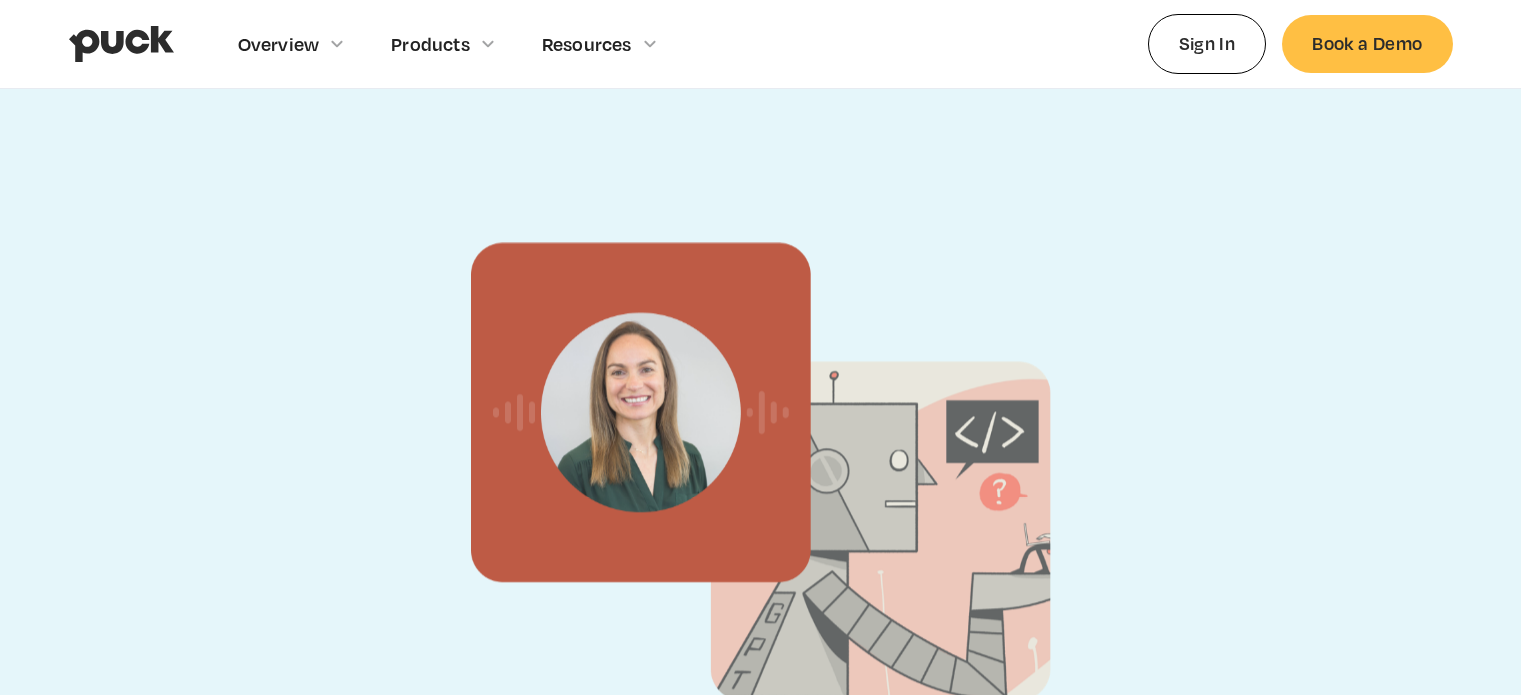 scroll, scrollTop: 0, scrollLeft: 0, axis: both 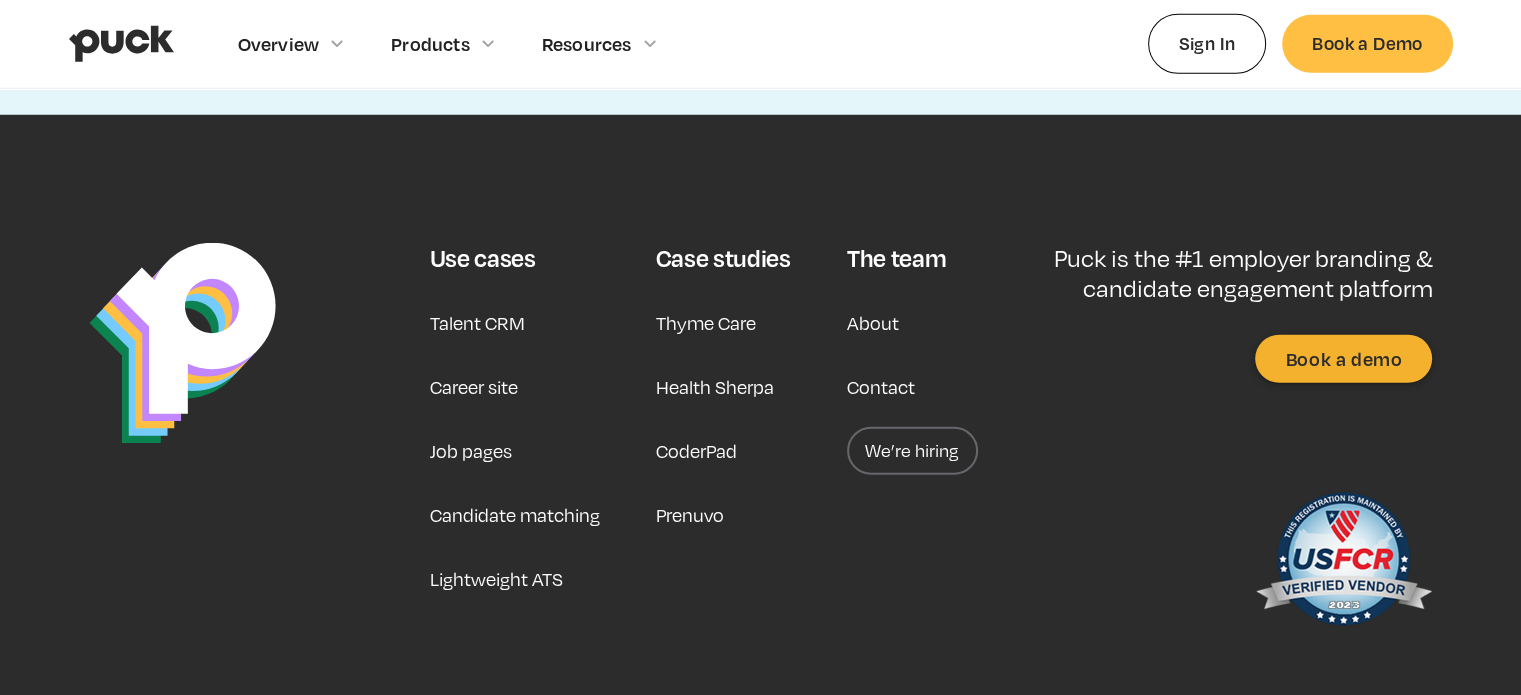 click on "CoderPad" at bounding box center (696, 451) 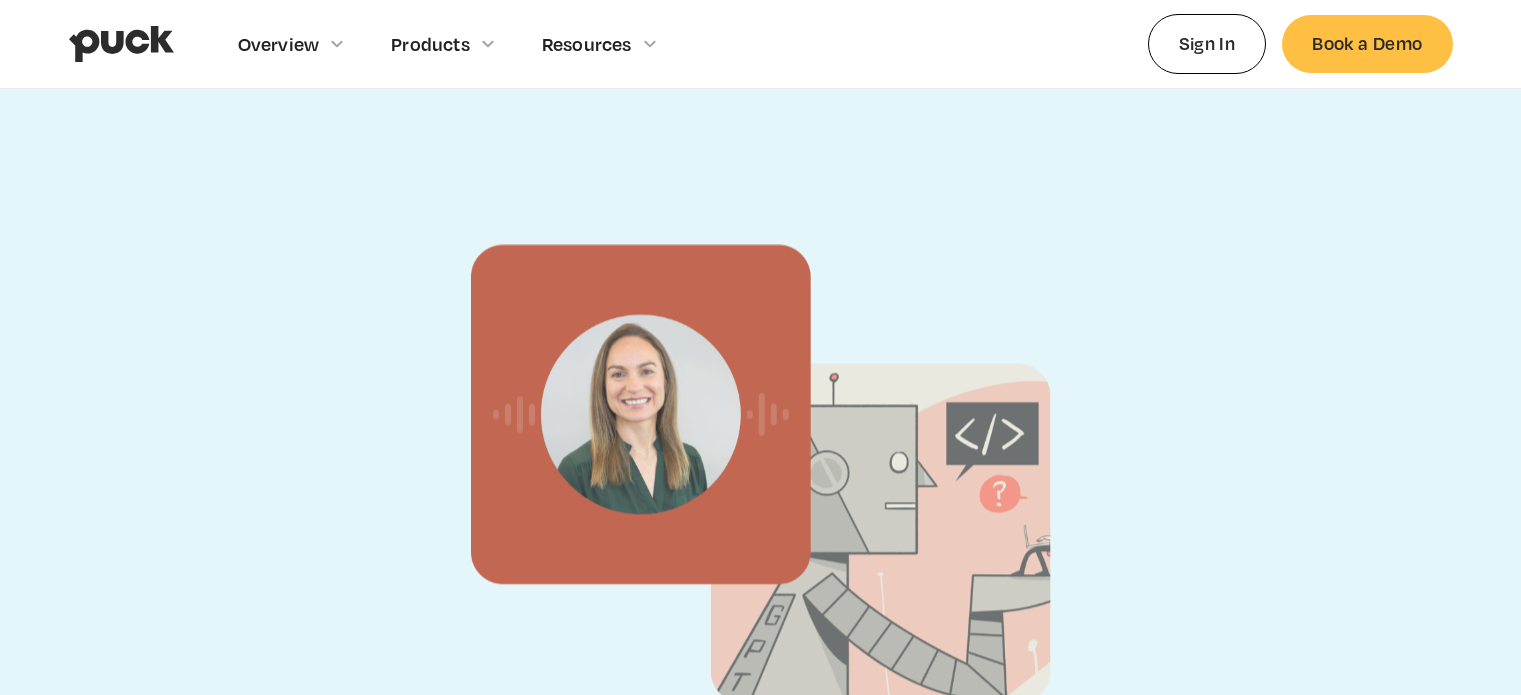 scroll, scrollTop: 0, scrollLeft: 0, axis: both 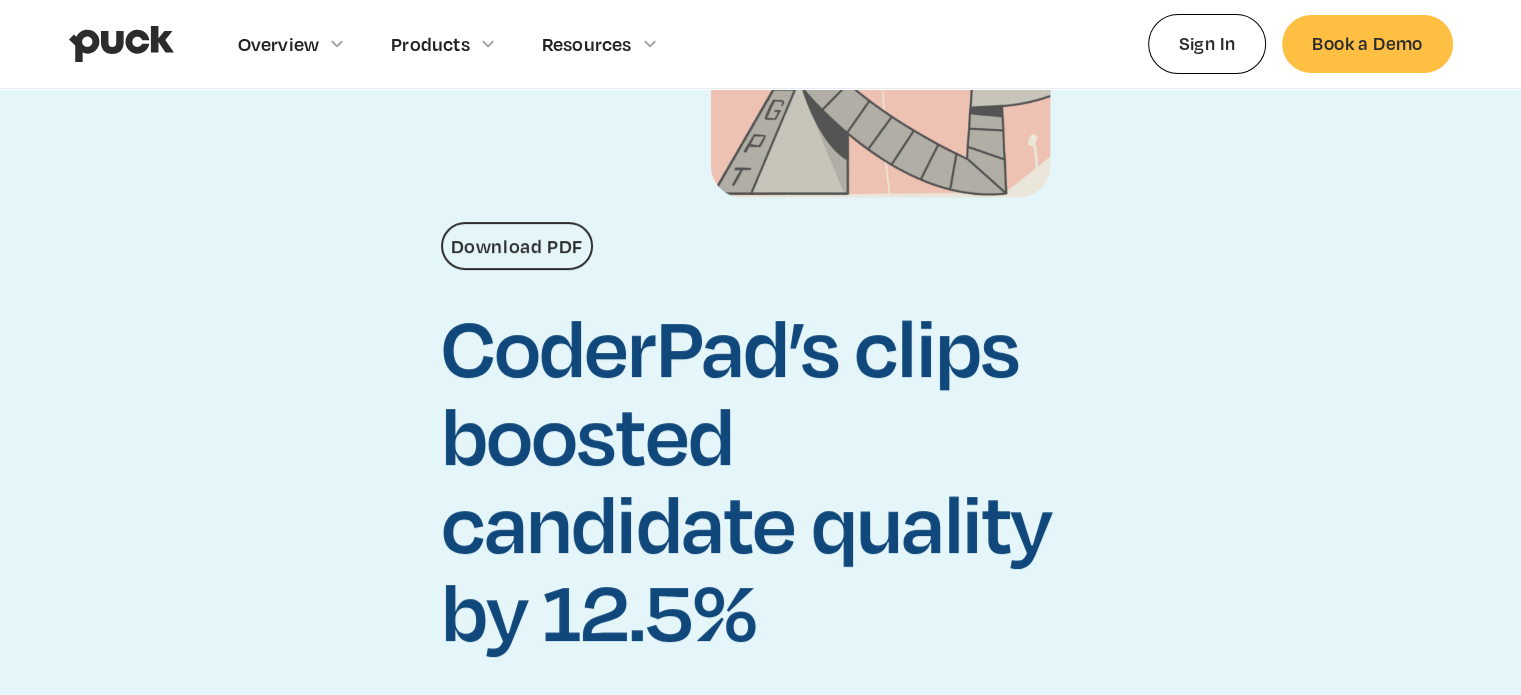 click at bounding box center [761, -20] 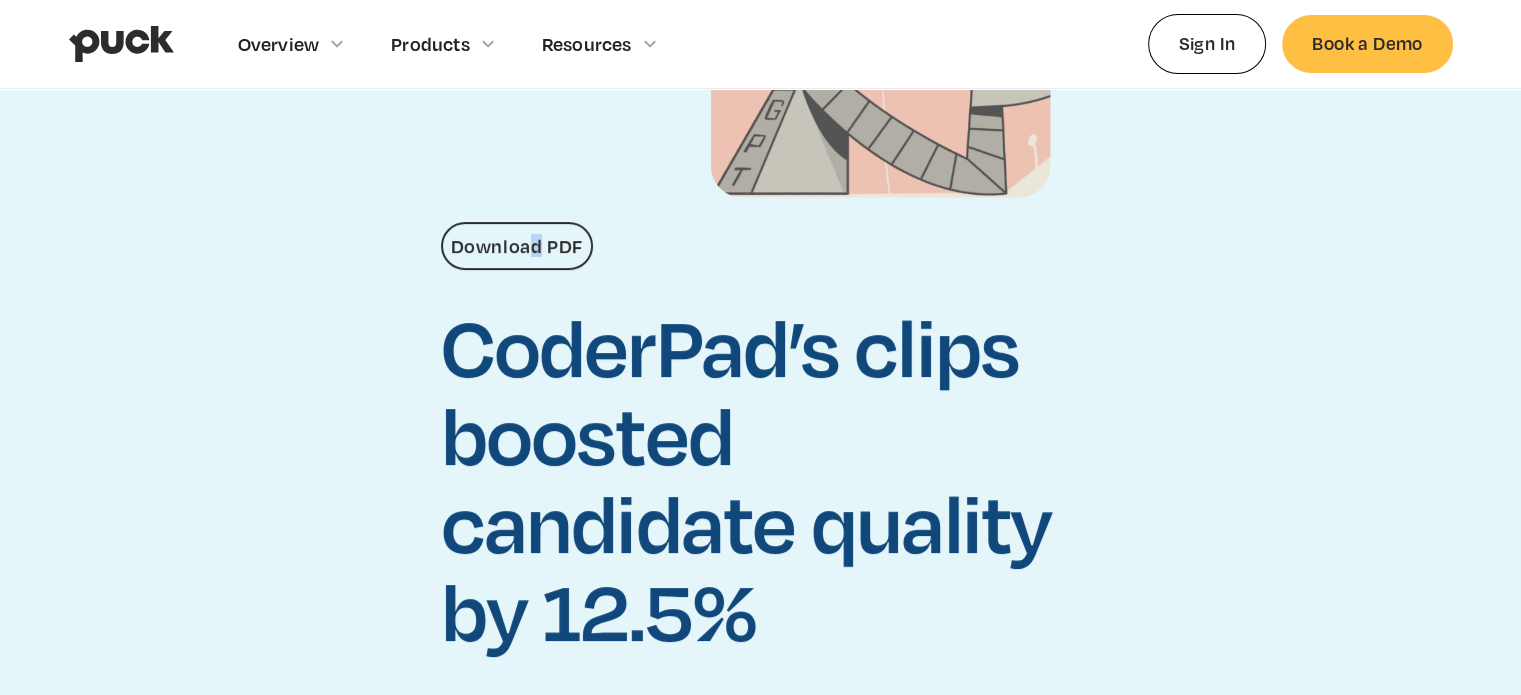 click on "Download PDF" at bounding box center (517, 246) 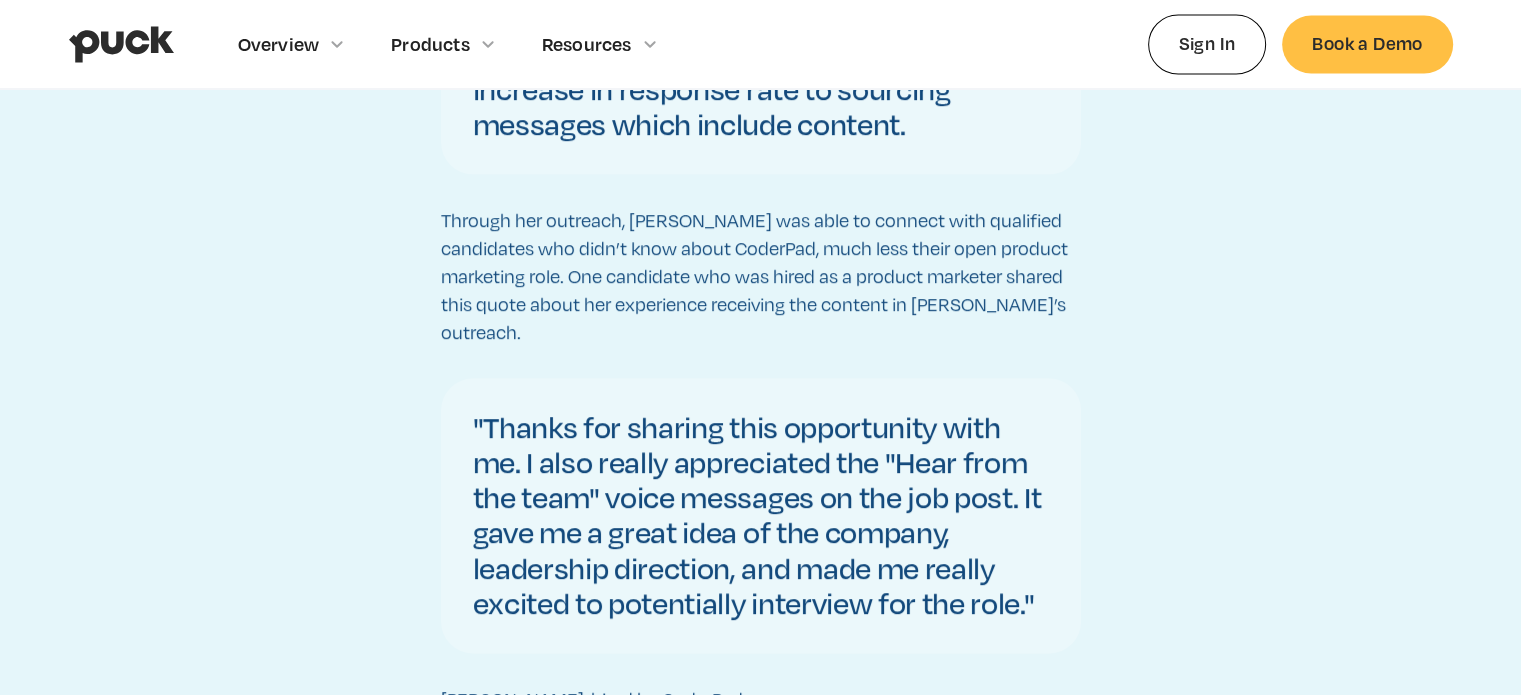 scroll, scrollTop: 4500, scrollLeft: 0, axis: vertical 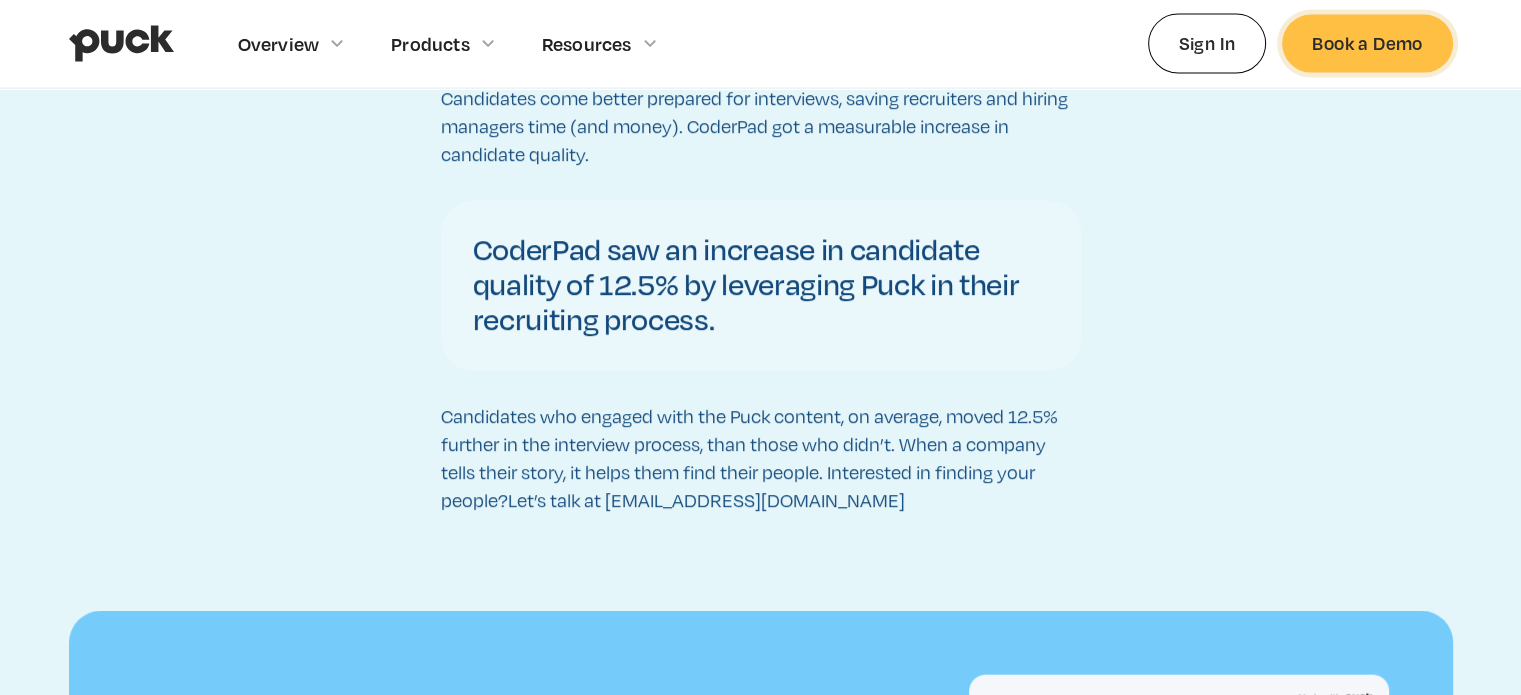 click on "Book a Demo" at bounding box center (1367, 43) 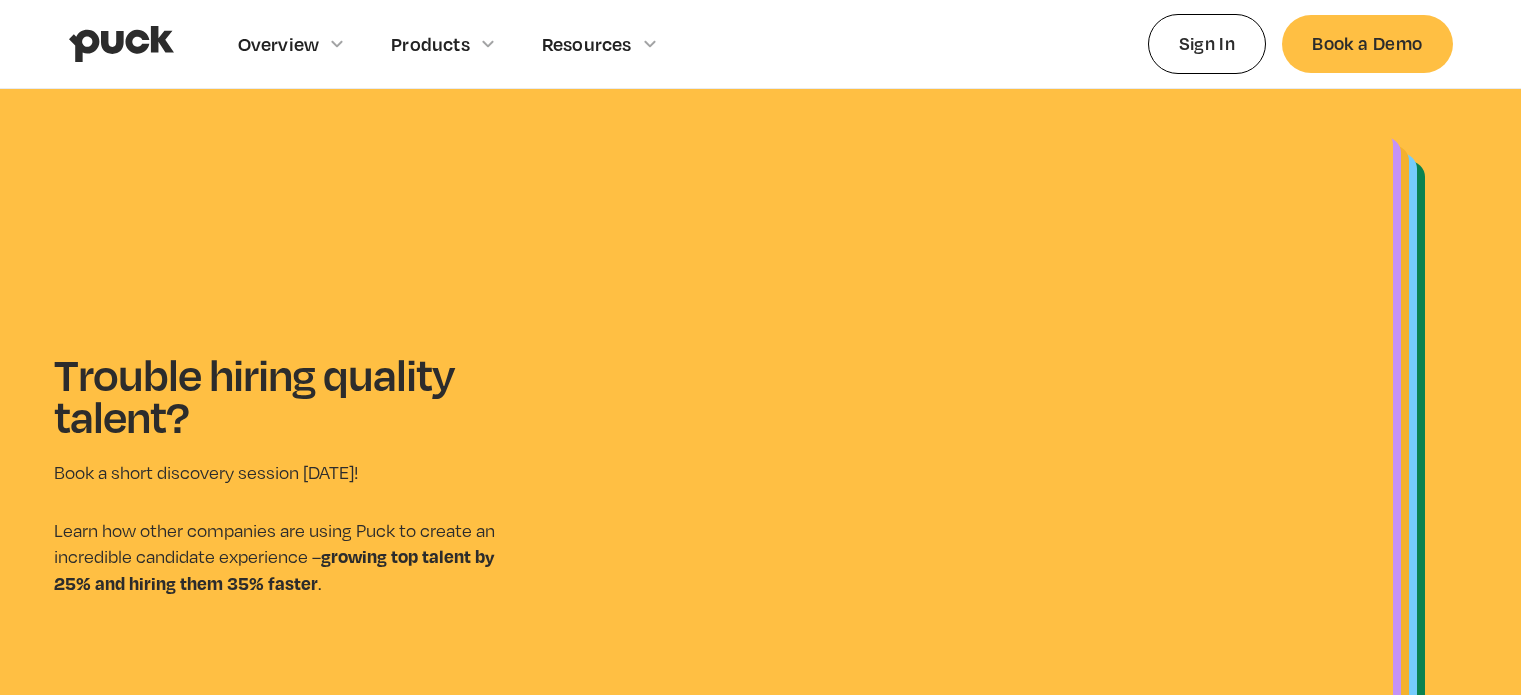 scroll, scrollTop: 0, scrollLeft: 0, axis: both 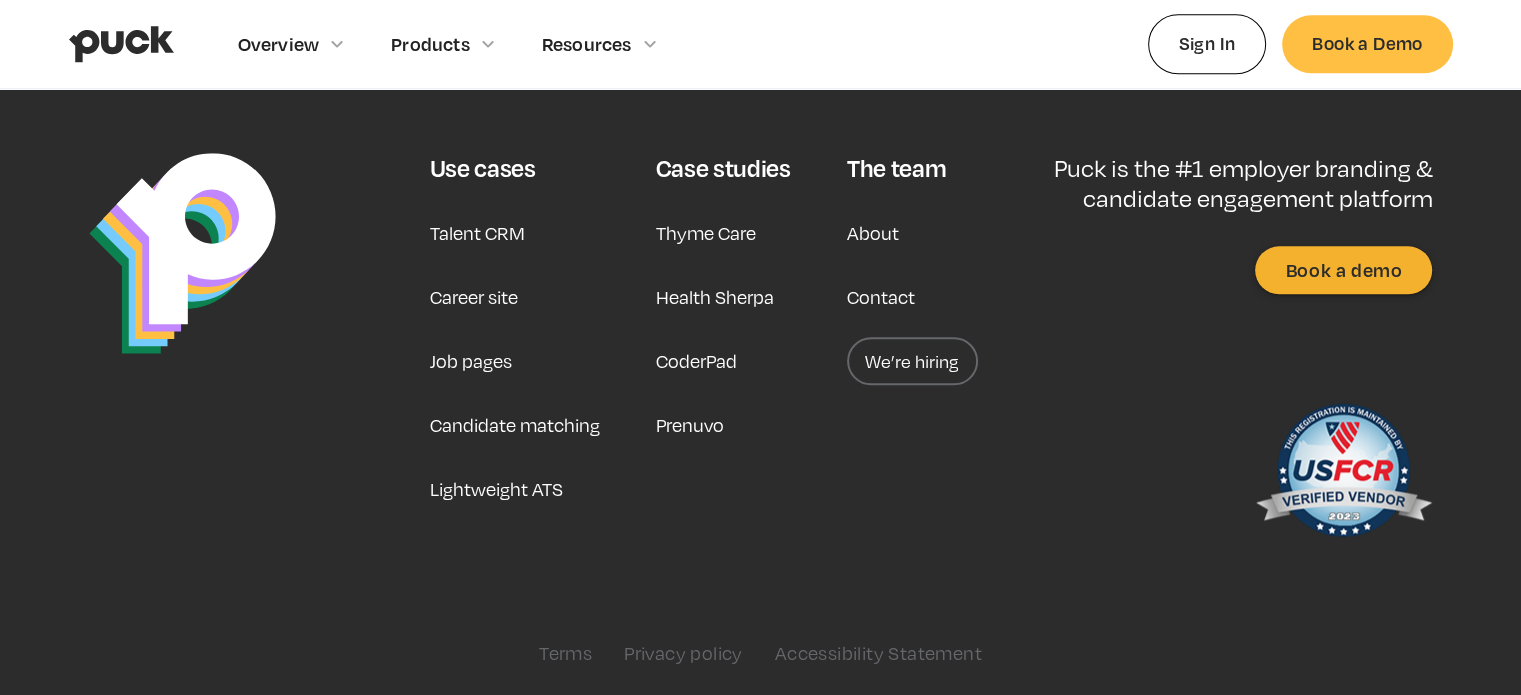 click on "About" at bounding box center [873, 233] 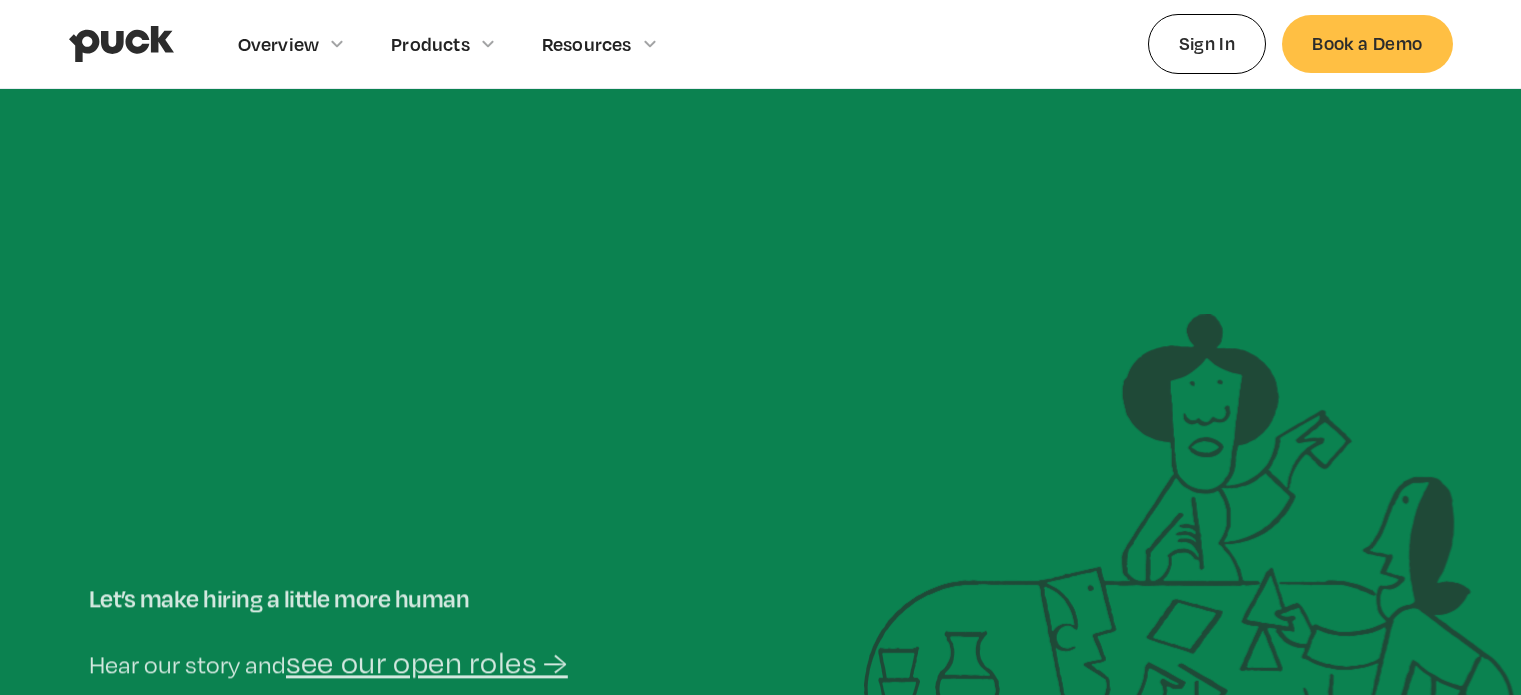 scroll, scrollTop: 0, scrollLeft: 0, axis: both 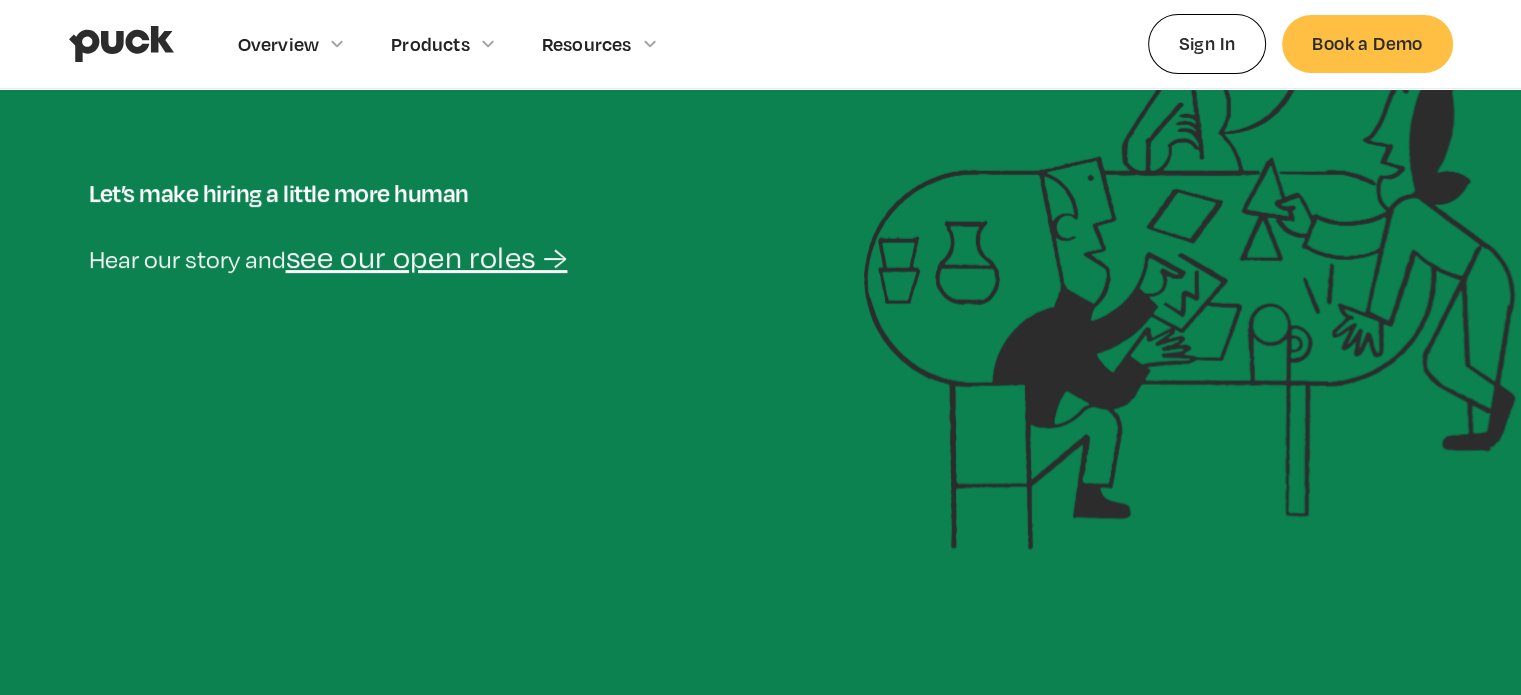 click on "see our open roles →" at bounding box center (427, 257) 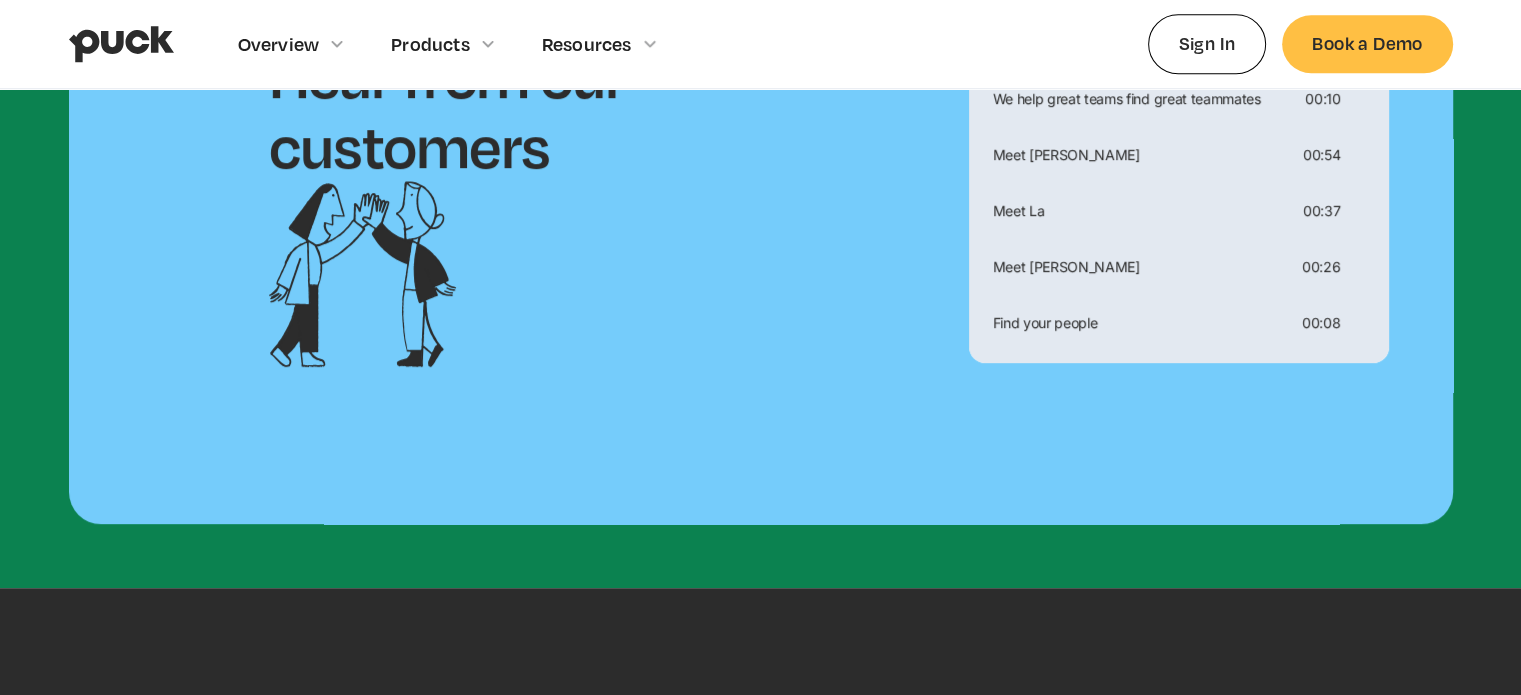 scroll, scrollTop: 1100, scrollLeft: 0, axis: vertical 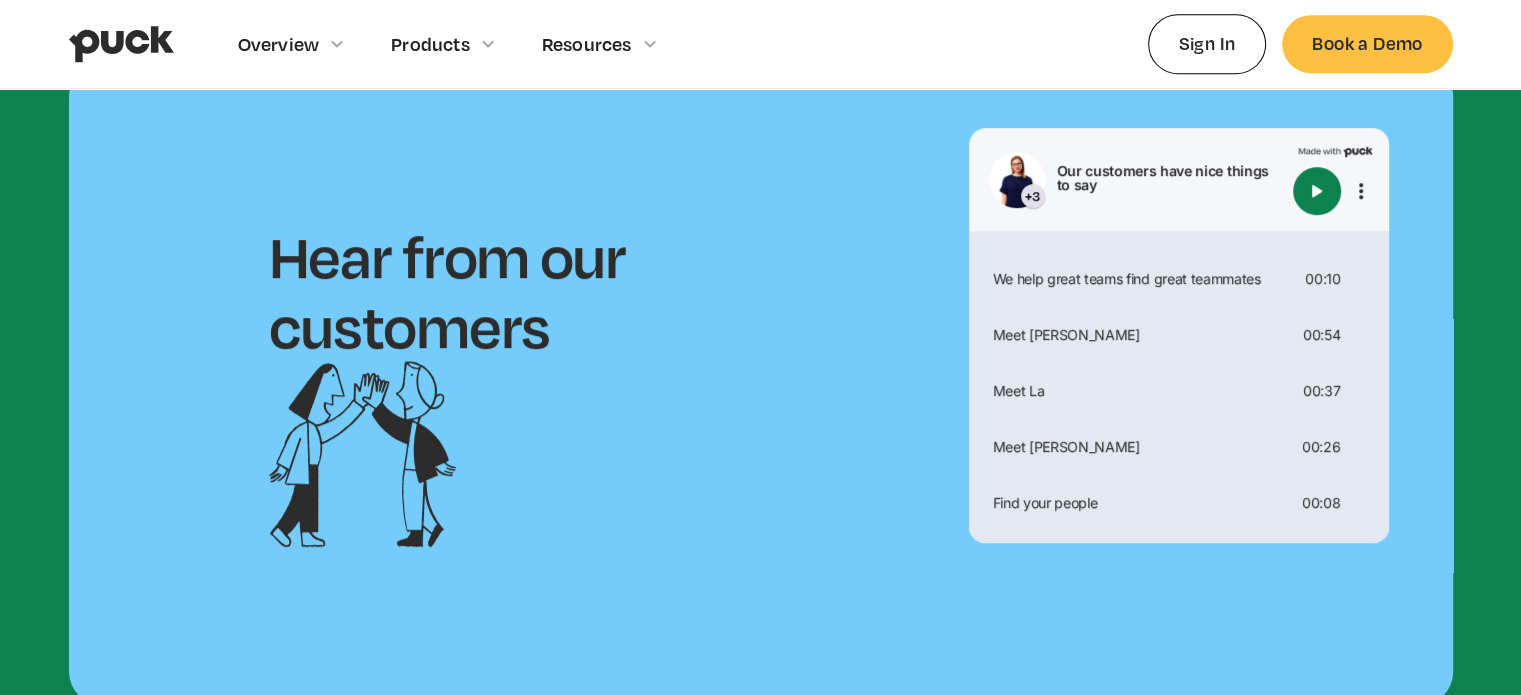 click at bounding box center (1317, 191) 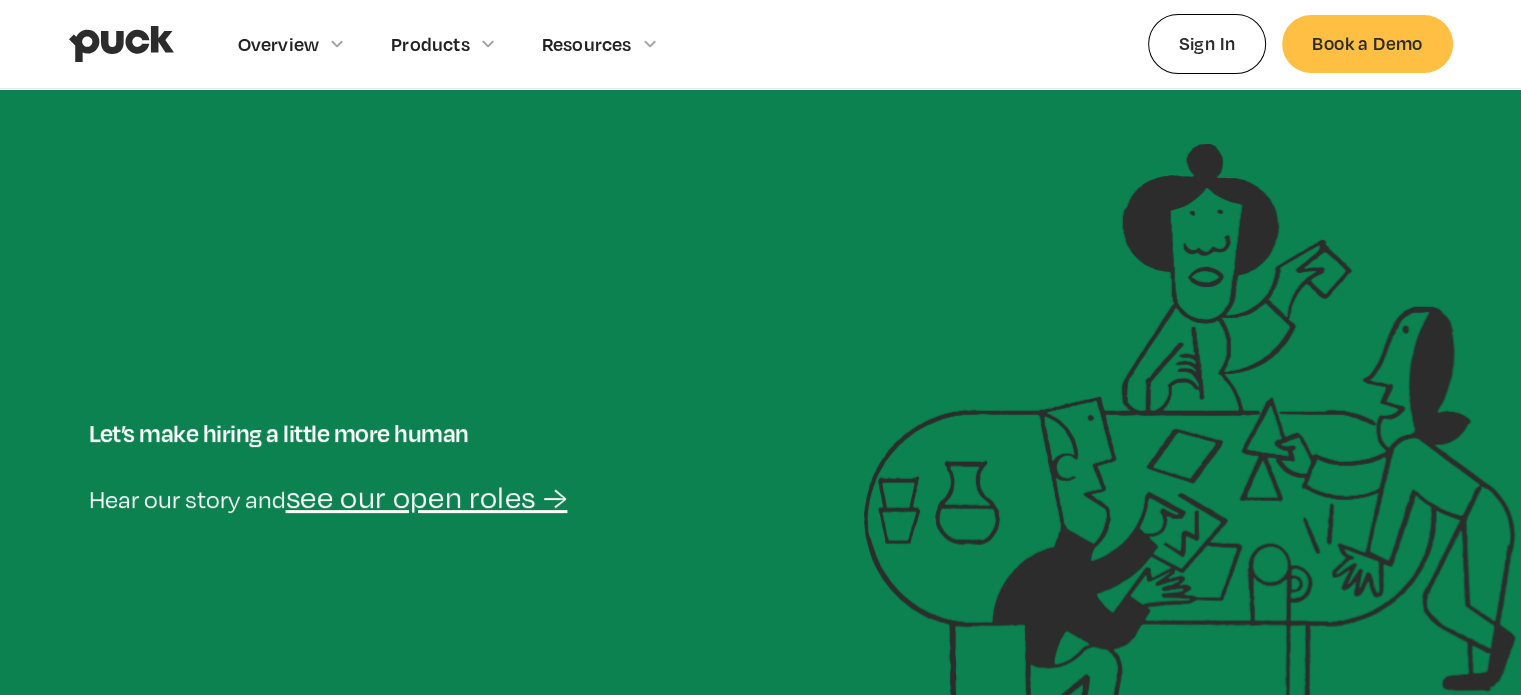 scroll, scrollTop: 0, scrollLeft: 0, axis: both 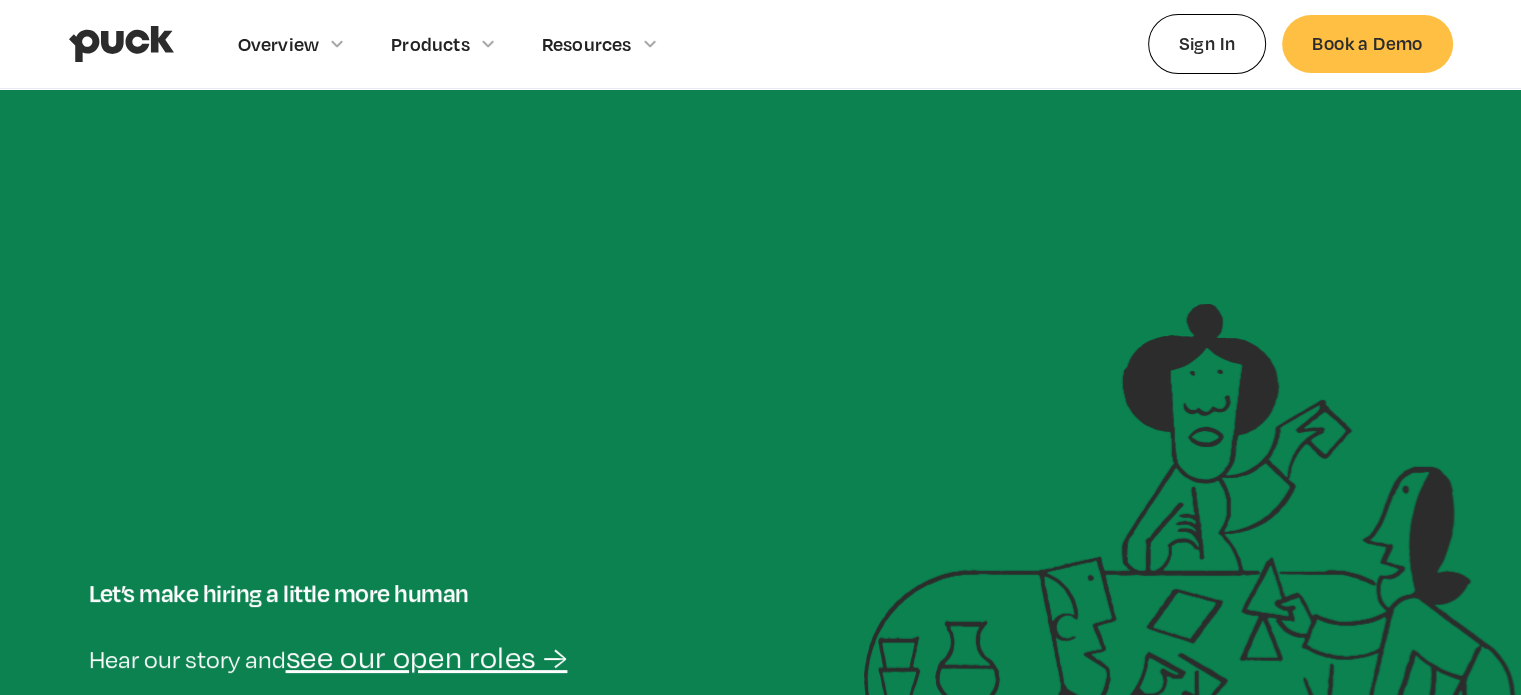 click at bounding box center [121, 44] 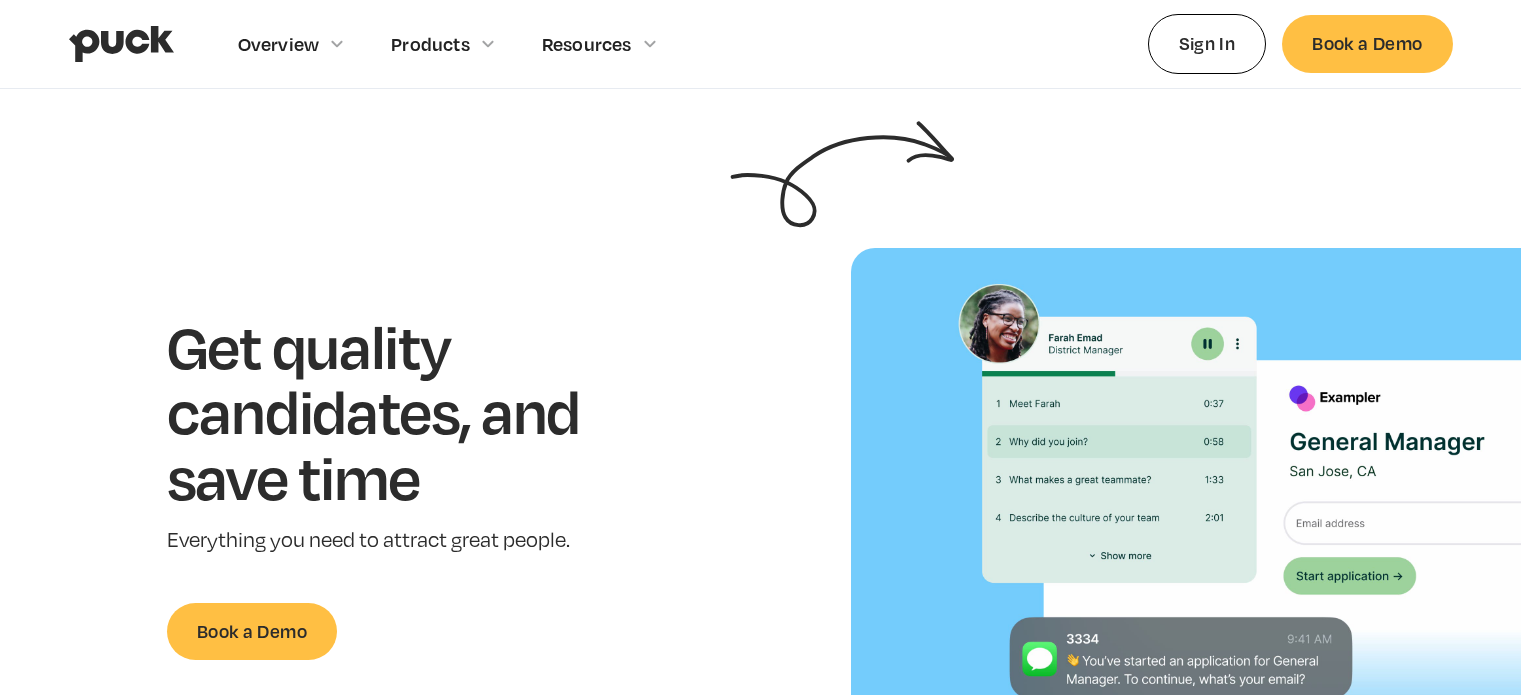 scroll, scrollTop: 0, scrollLeft: 0, axis: both 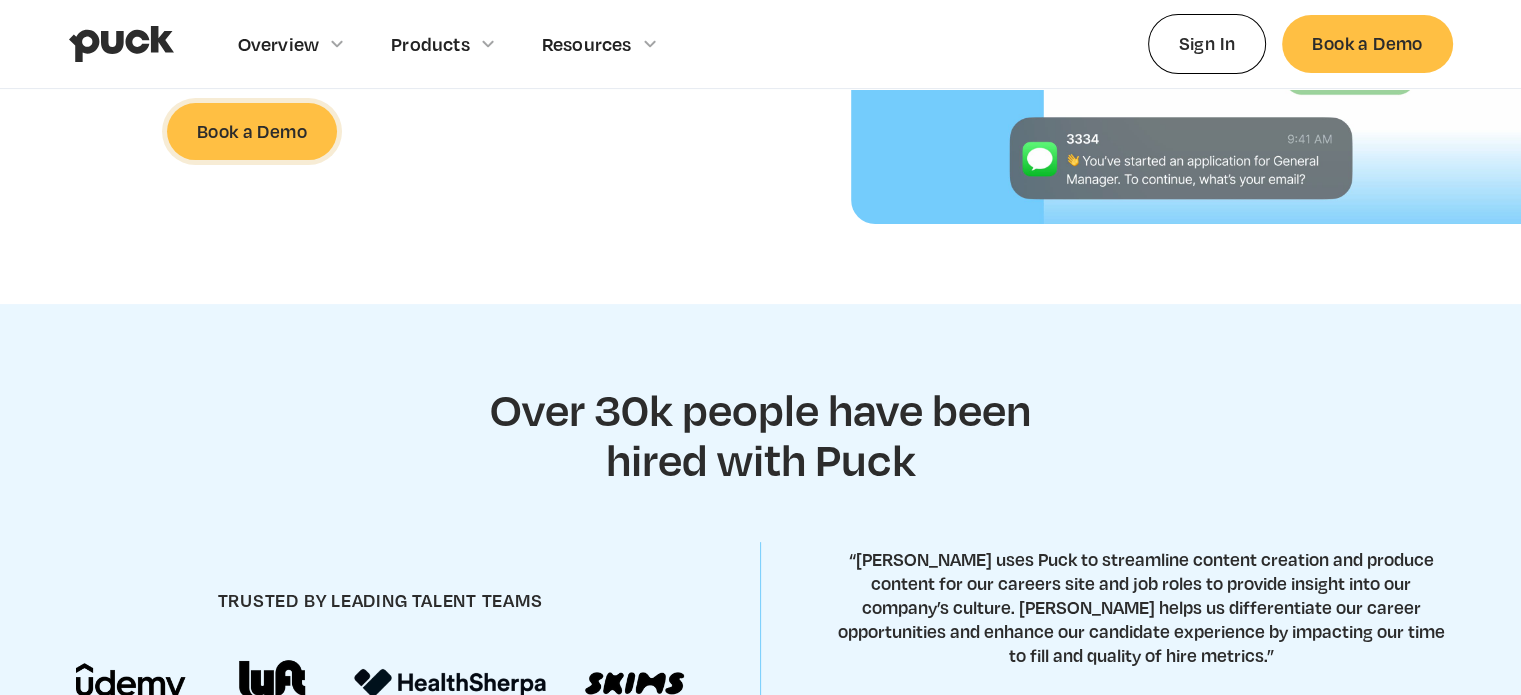 click on "Book a Demo" at bounding box center (252, 131) 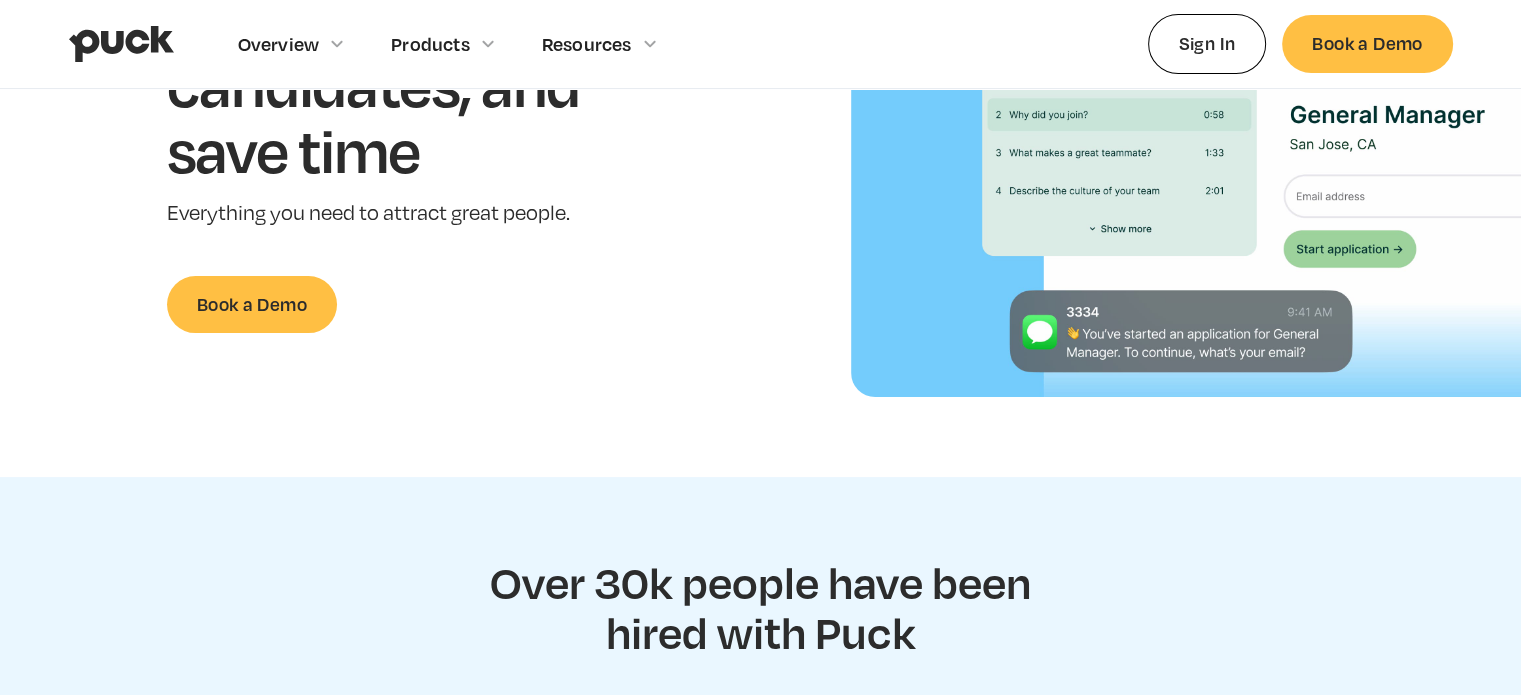 scroll, scrollTop: 0, scrollLeft: 0, axis: both 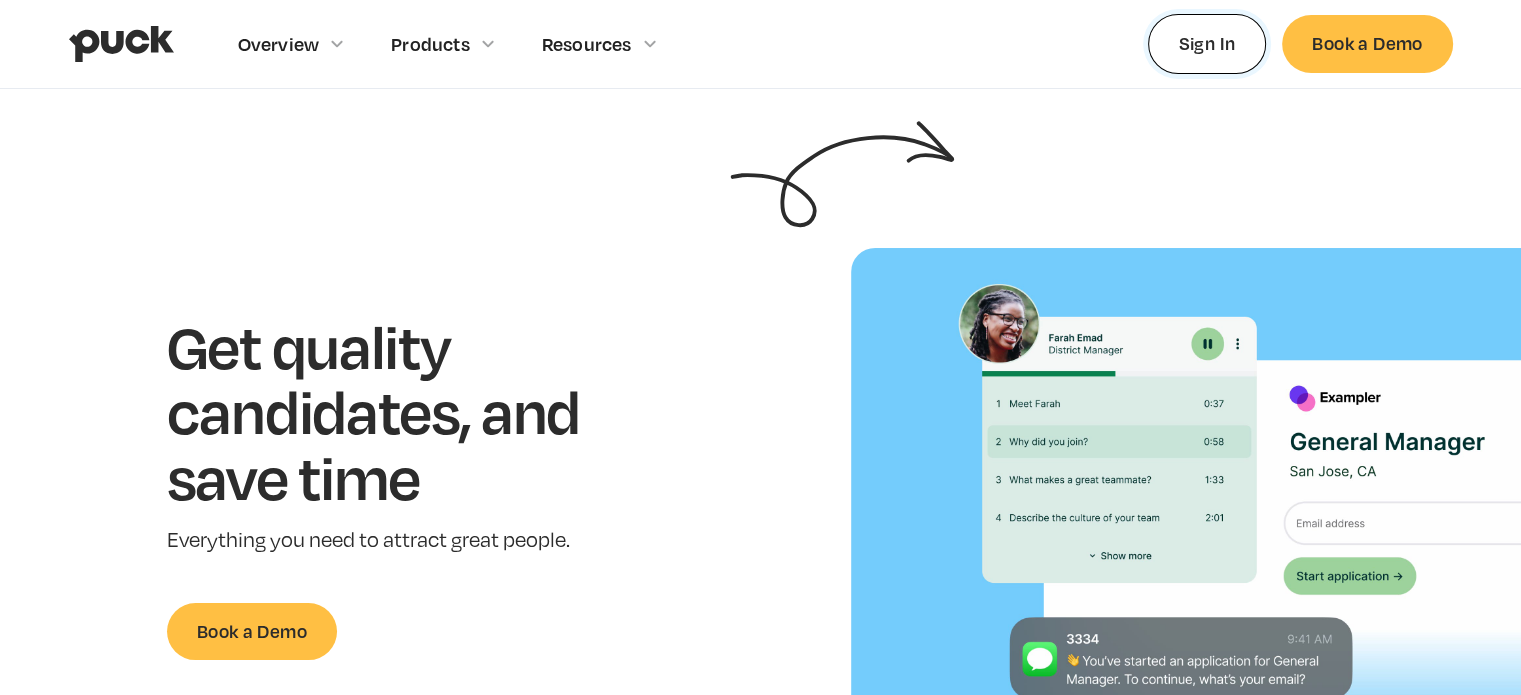 click on "Sign In" at bounding box center (1207, 43) 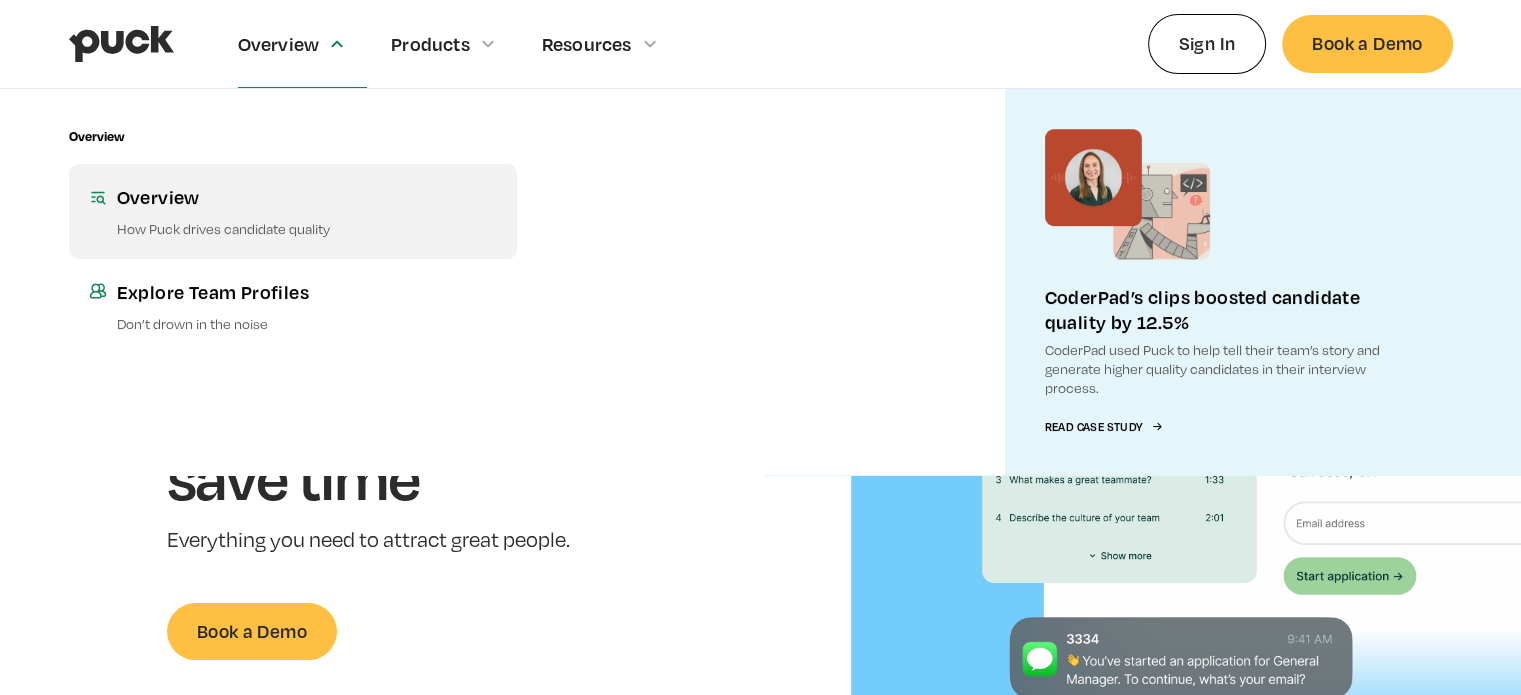 click on "How Puck drives candidate quality" at bounding box center [307, 228] 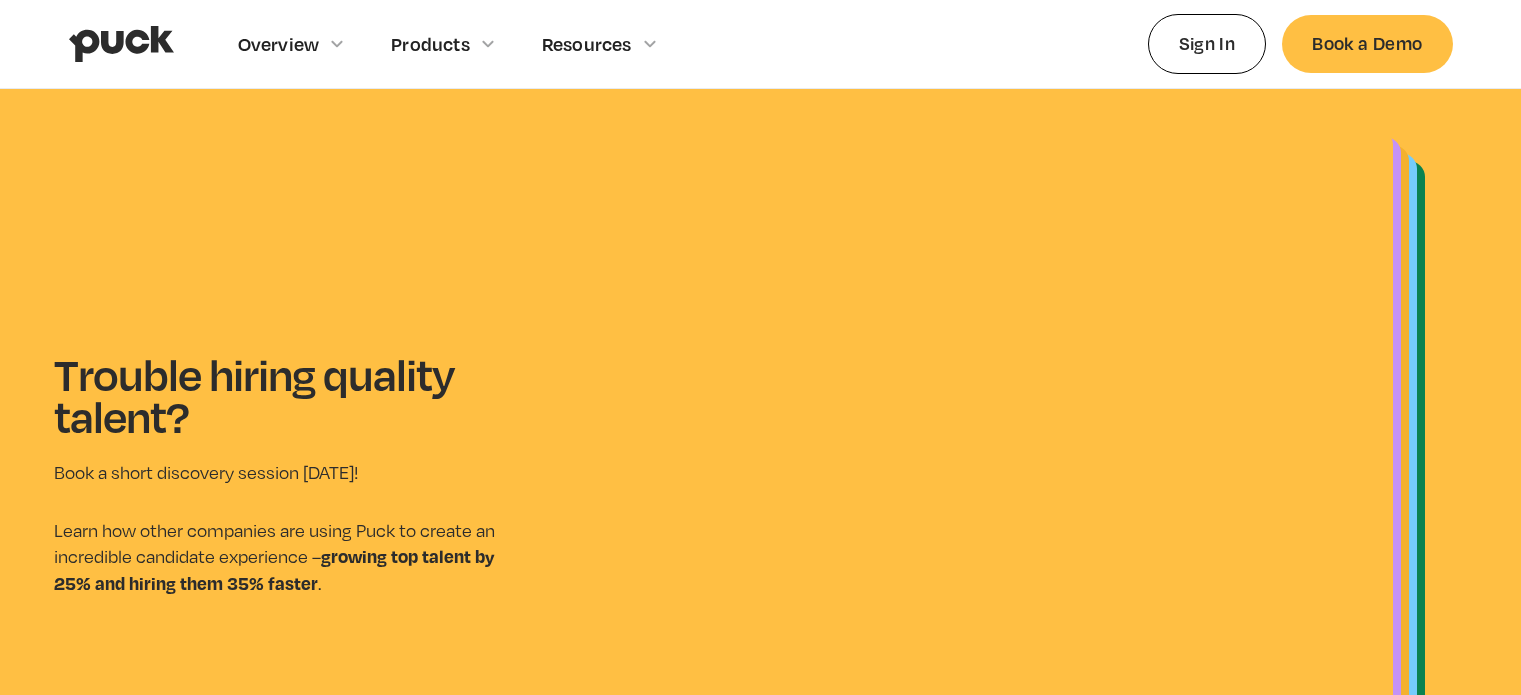 scroll, scrollTop: 0, scrollLeft: 0, axis: both 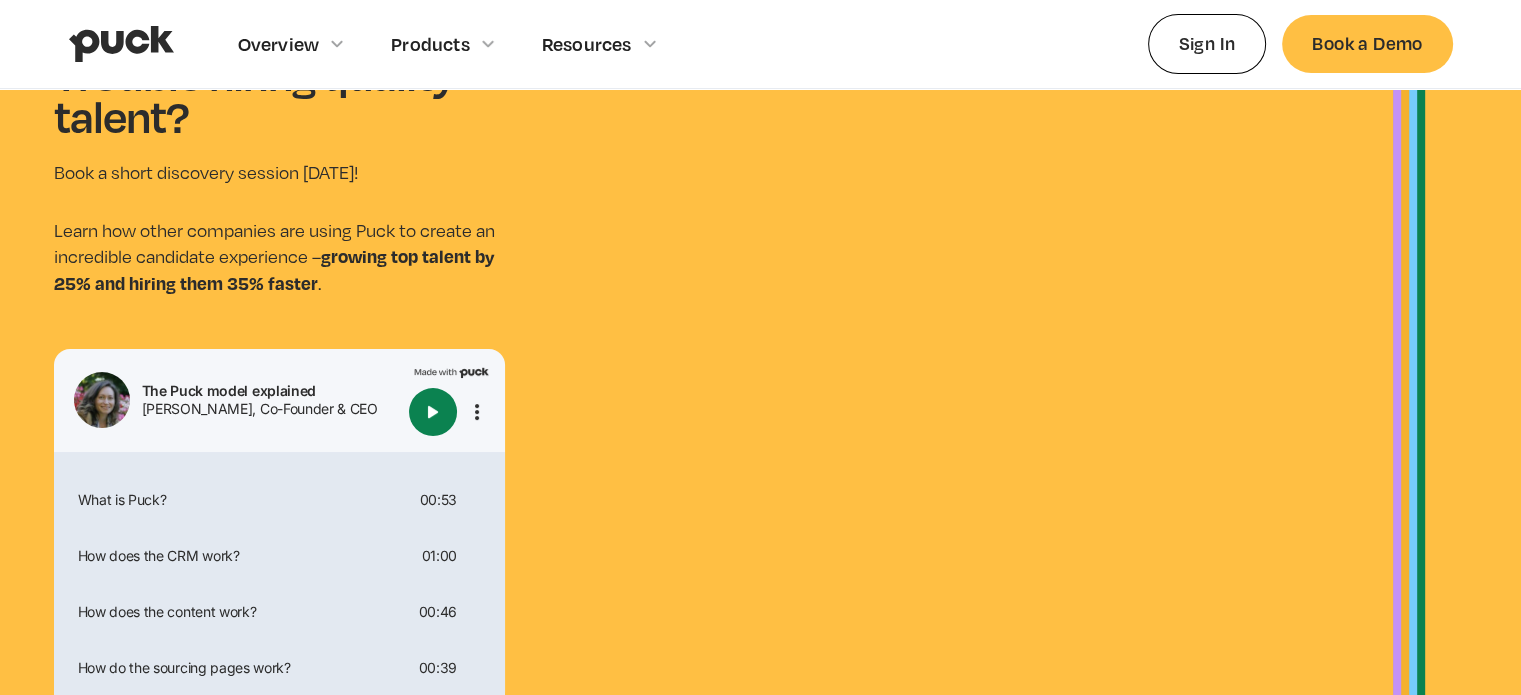 click at bounding box center (433, 412) 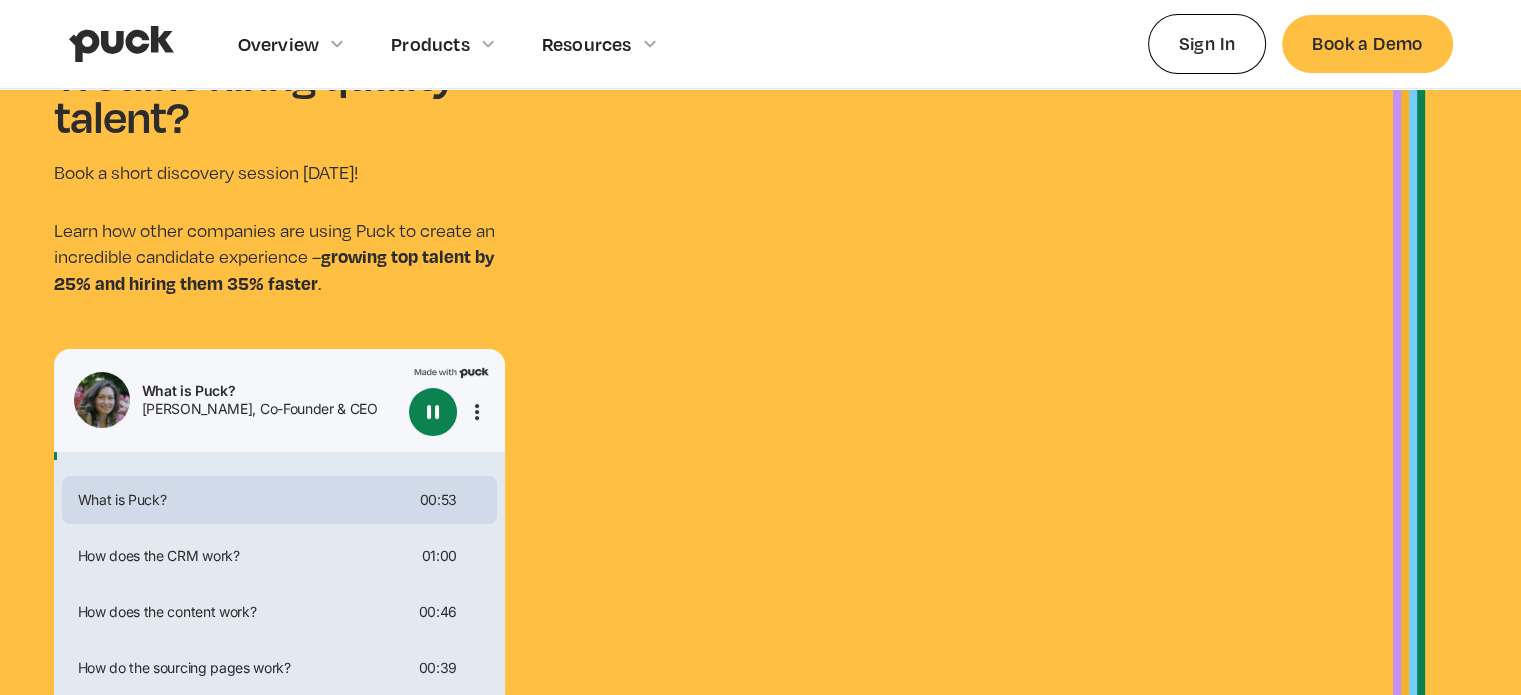 type on "0.0102469056603774" 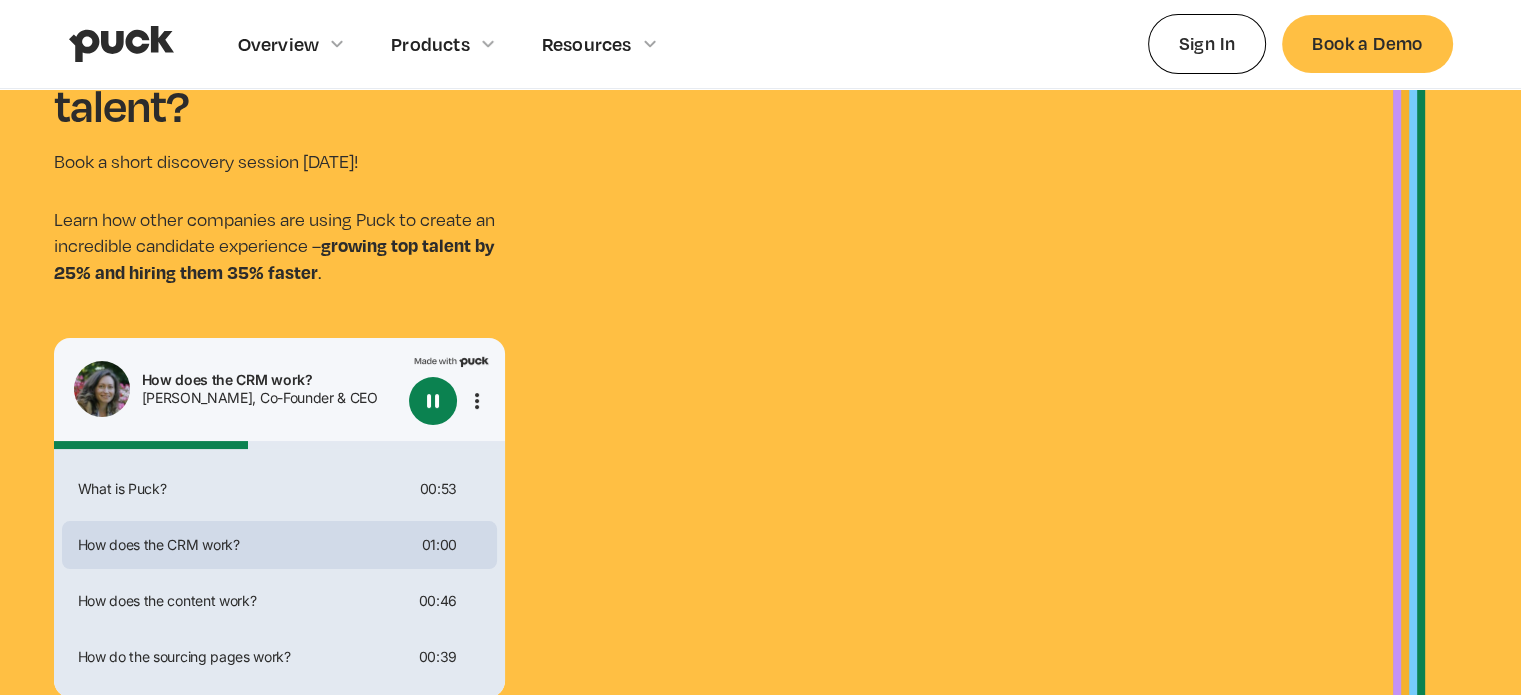 scroll, scrollTop: 0, scrollLeft: 0, axis: both 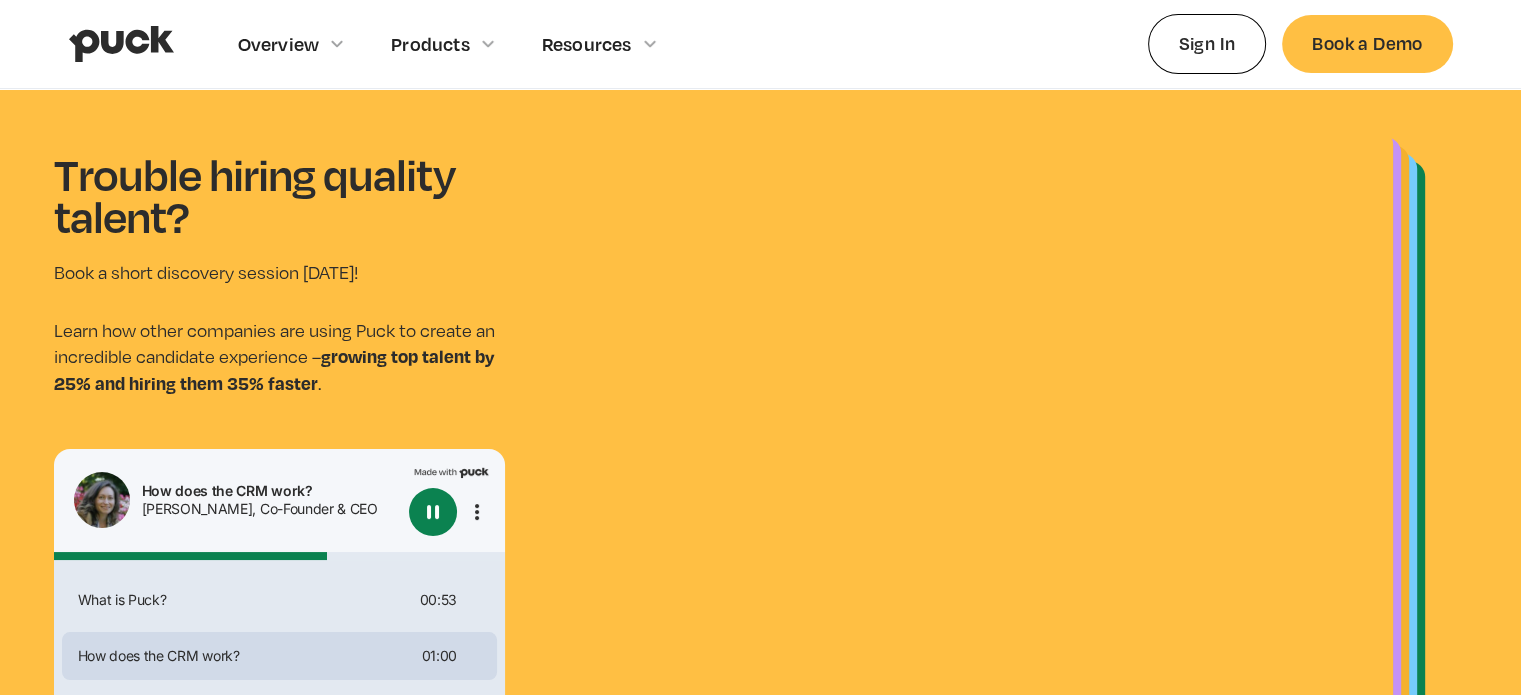 type on "0.6066326" 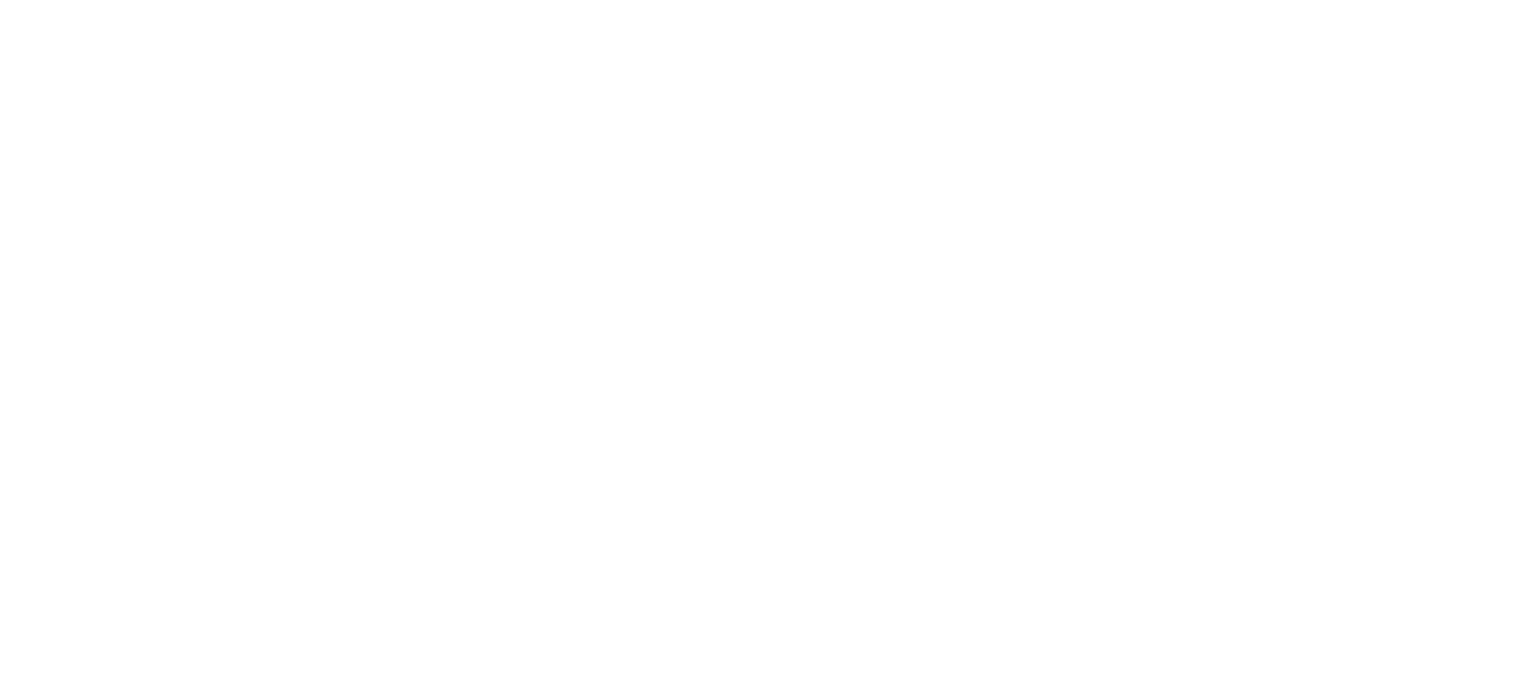 scroll, scrollTop: 0, scrollLeft: 0, axis: both 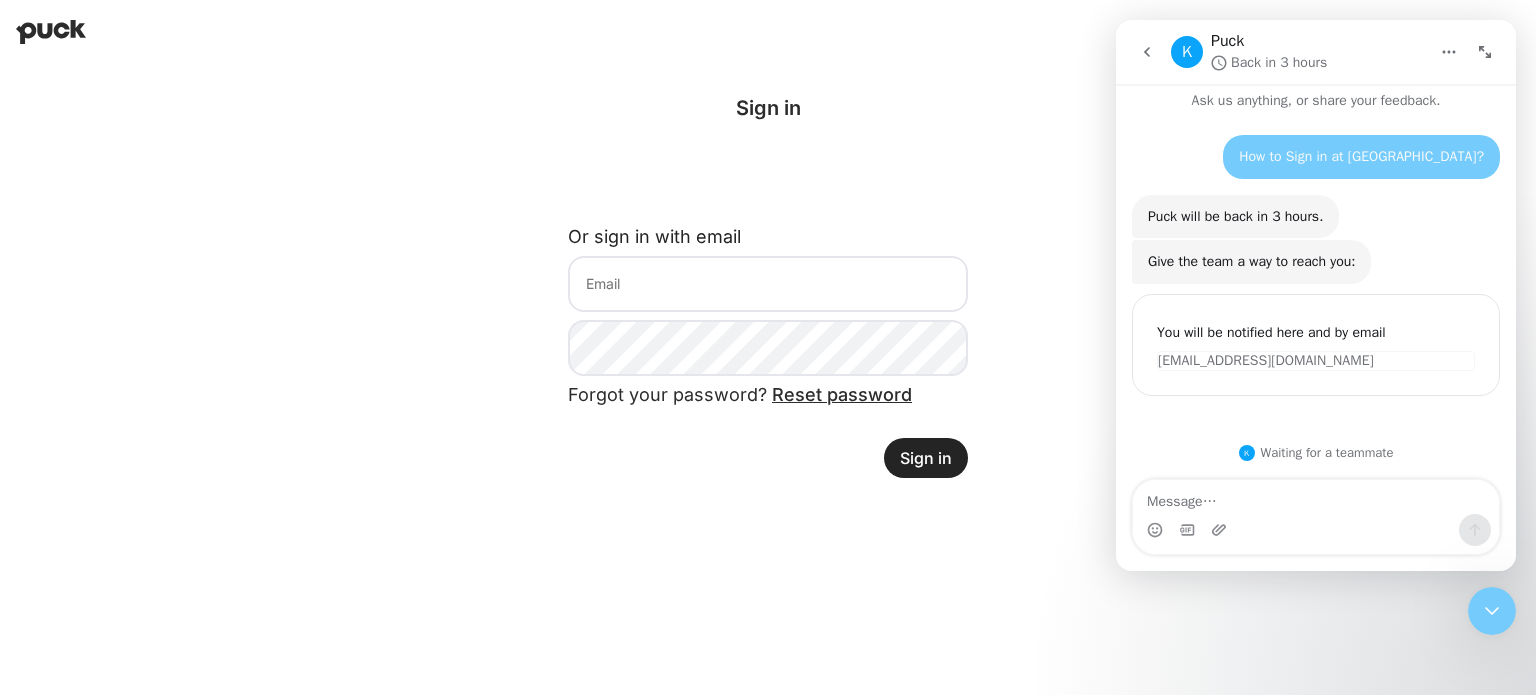 click at bounding box center [1147, 52] 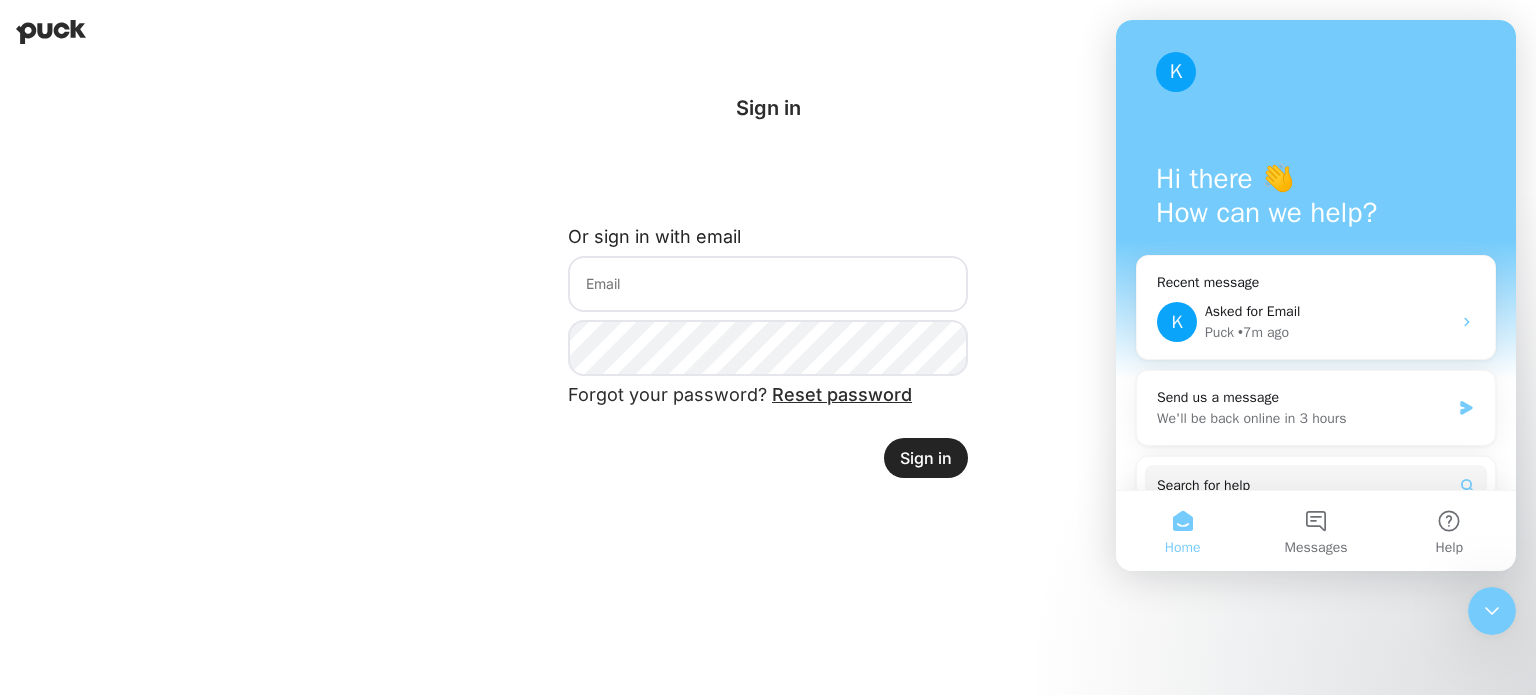 click on "K" at bounding box center [1176, 72] 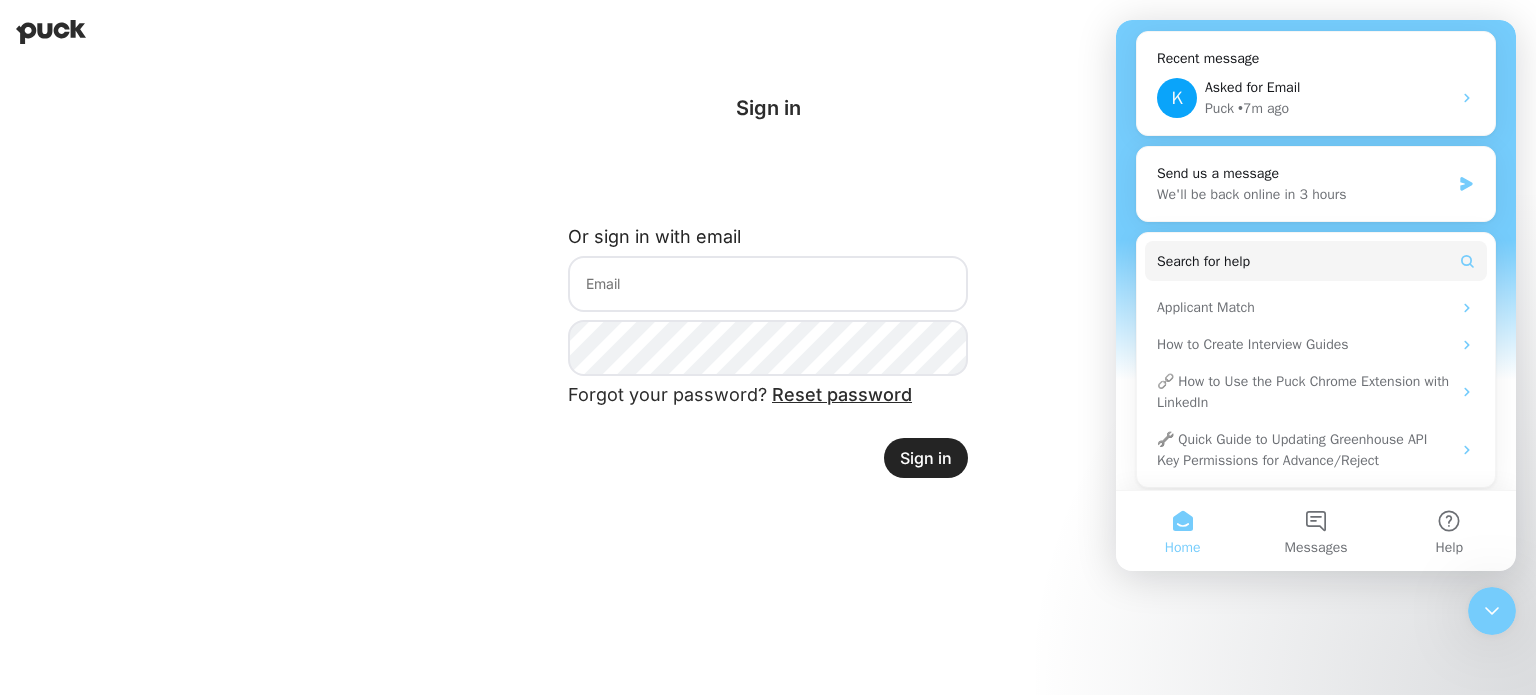 scroll, scrollTop: 230, scrollLeft: 0, axis: vertical 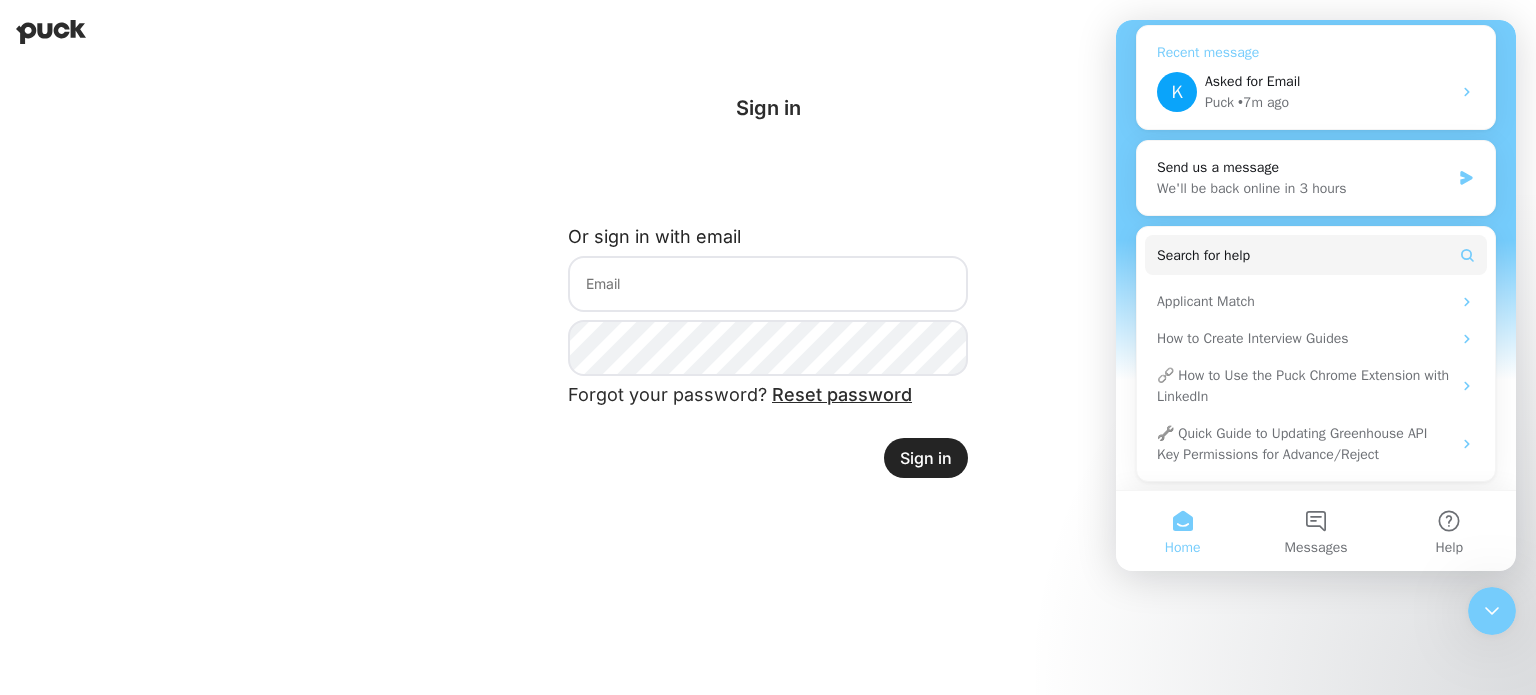 click on "Asked for Email" at bounding box center (1328, 81) 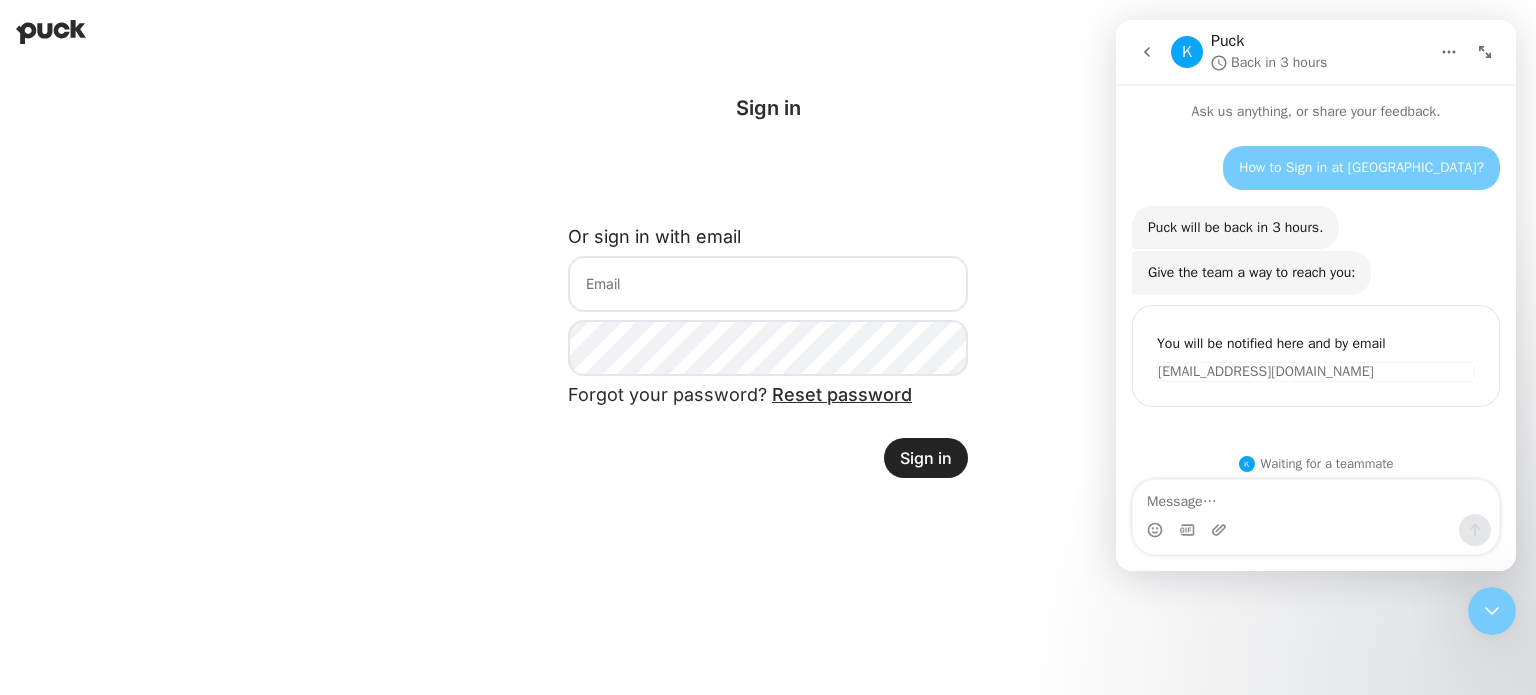 scroll, scrollTop: 11, scrollLeft: 0, axis: vertical 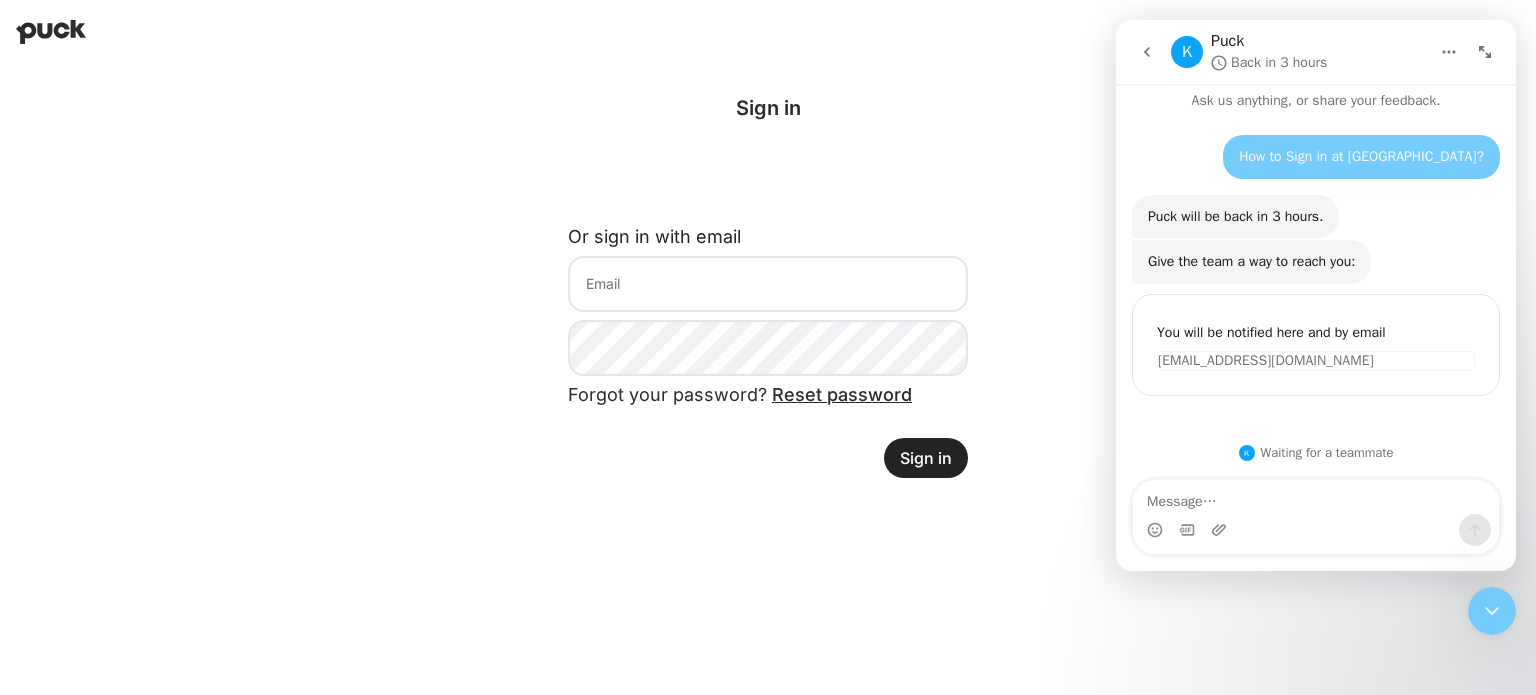 click at bounding box center [1147, 52] 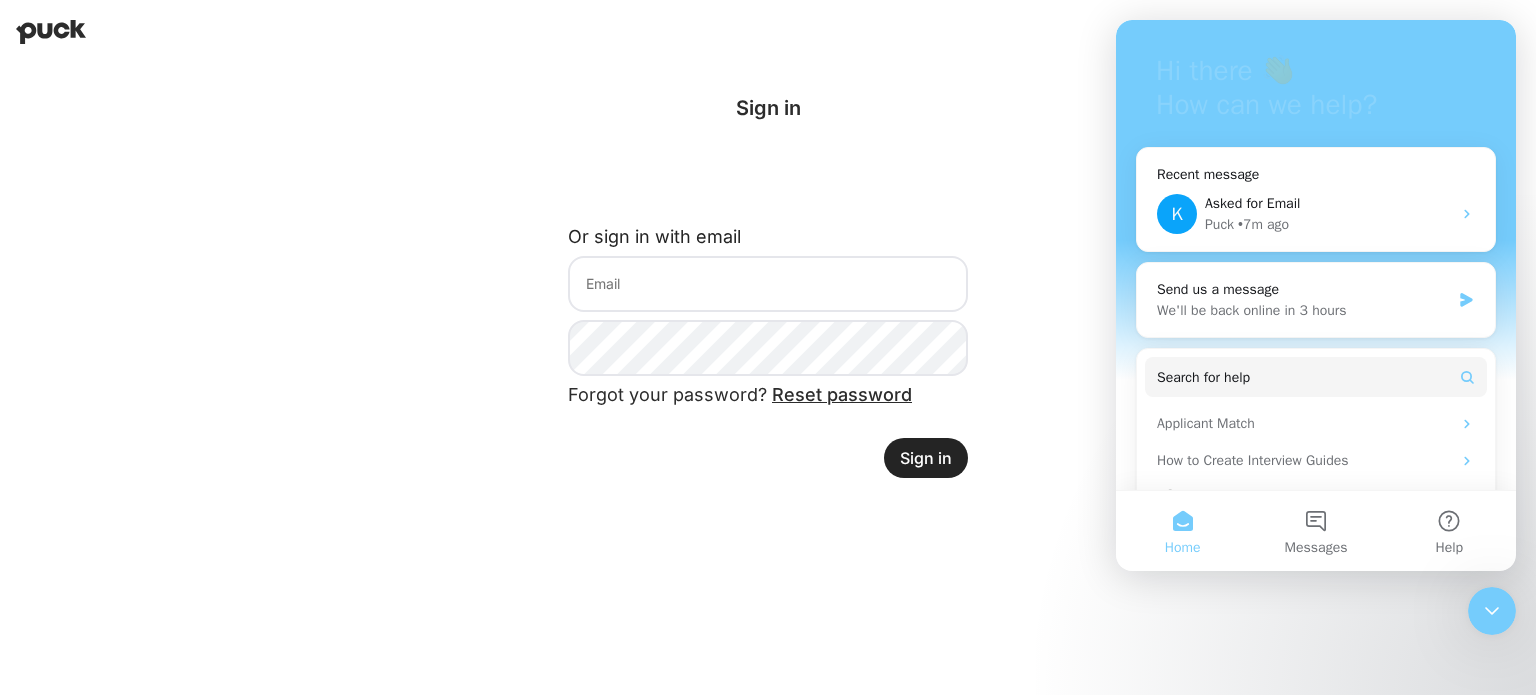 scroll, scrollTop: 230, scrollLeft: 0, axis: vertical 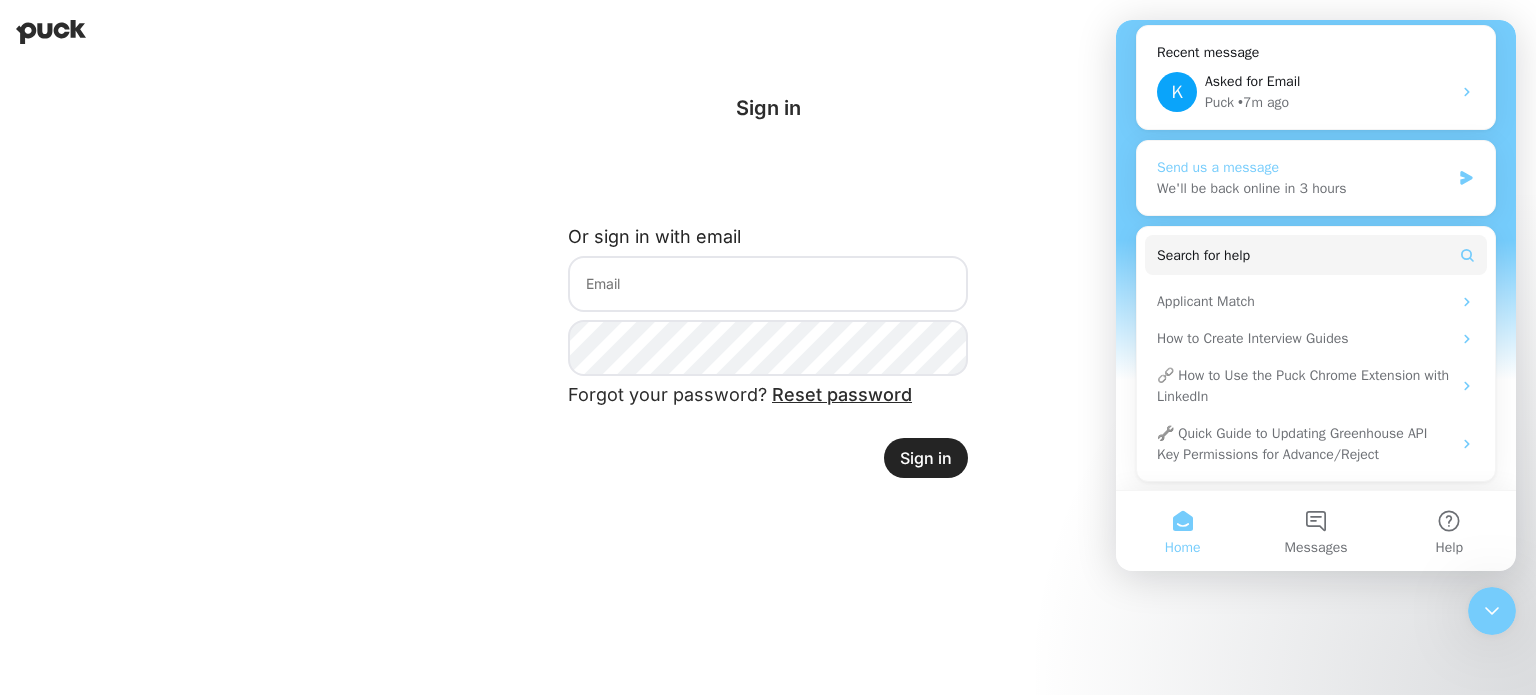click on "We'll be back online in 3 hours" at bounding box center [1303, 188] 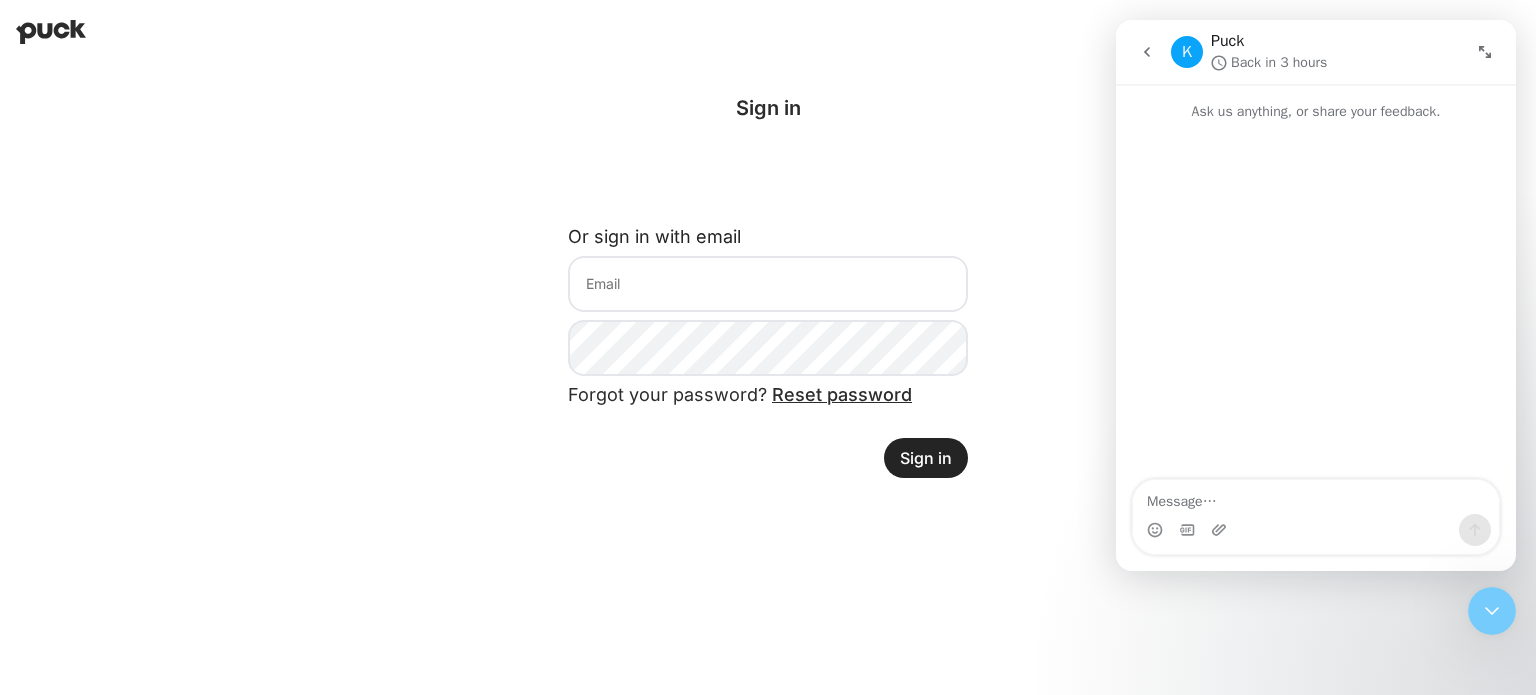 scroll, scrollTop: 0, scrollLeft: 0, axis: both 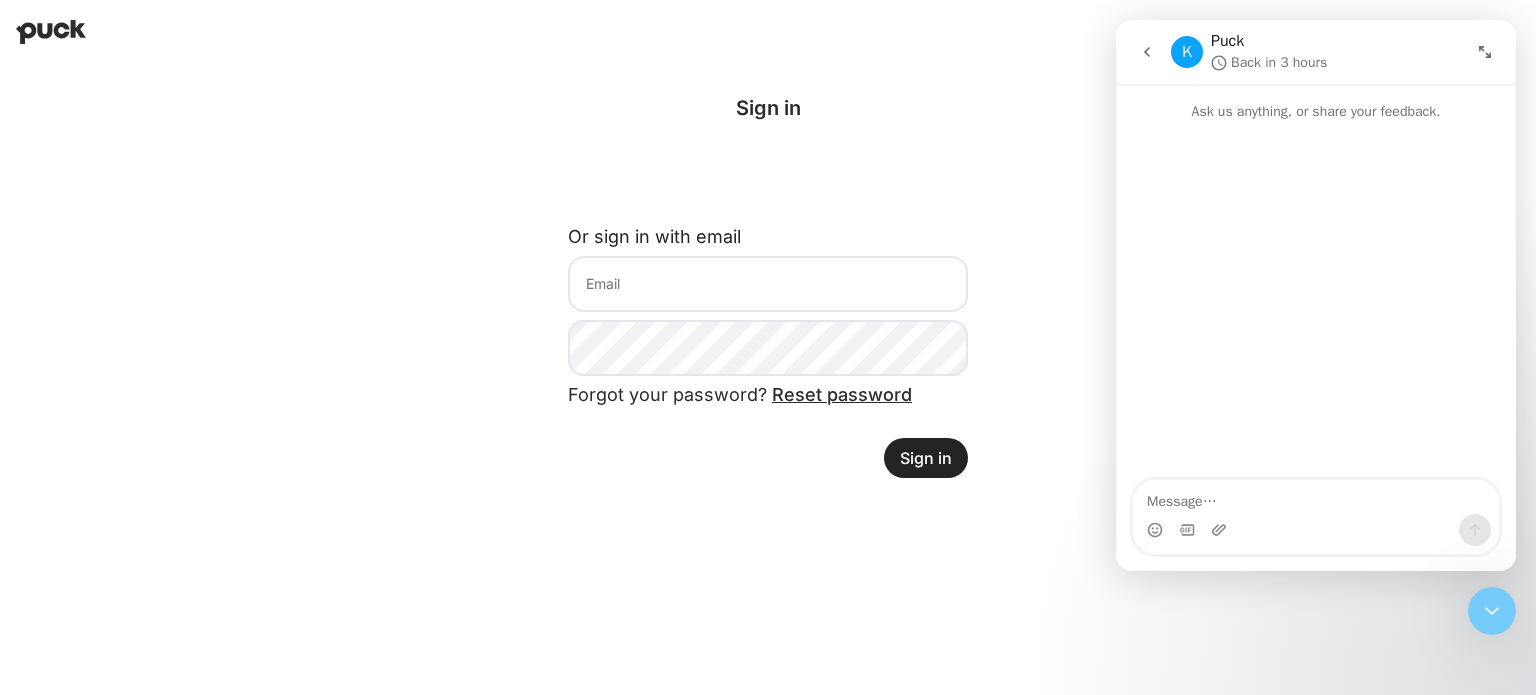 click 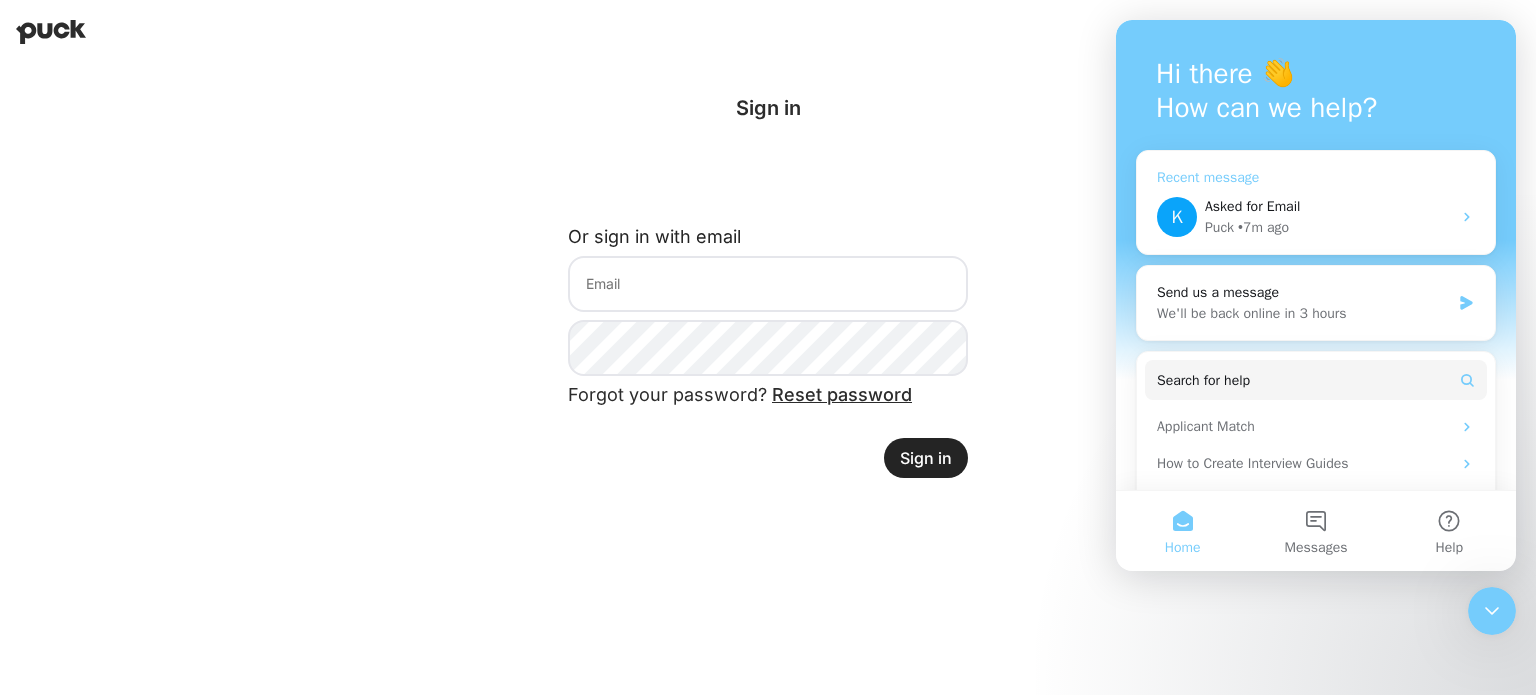scroll, scrollTop: 230, scrollLeft: 0, axis: vertical 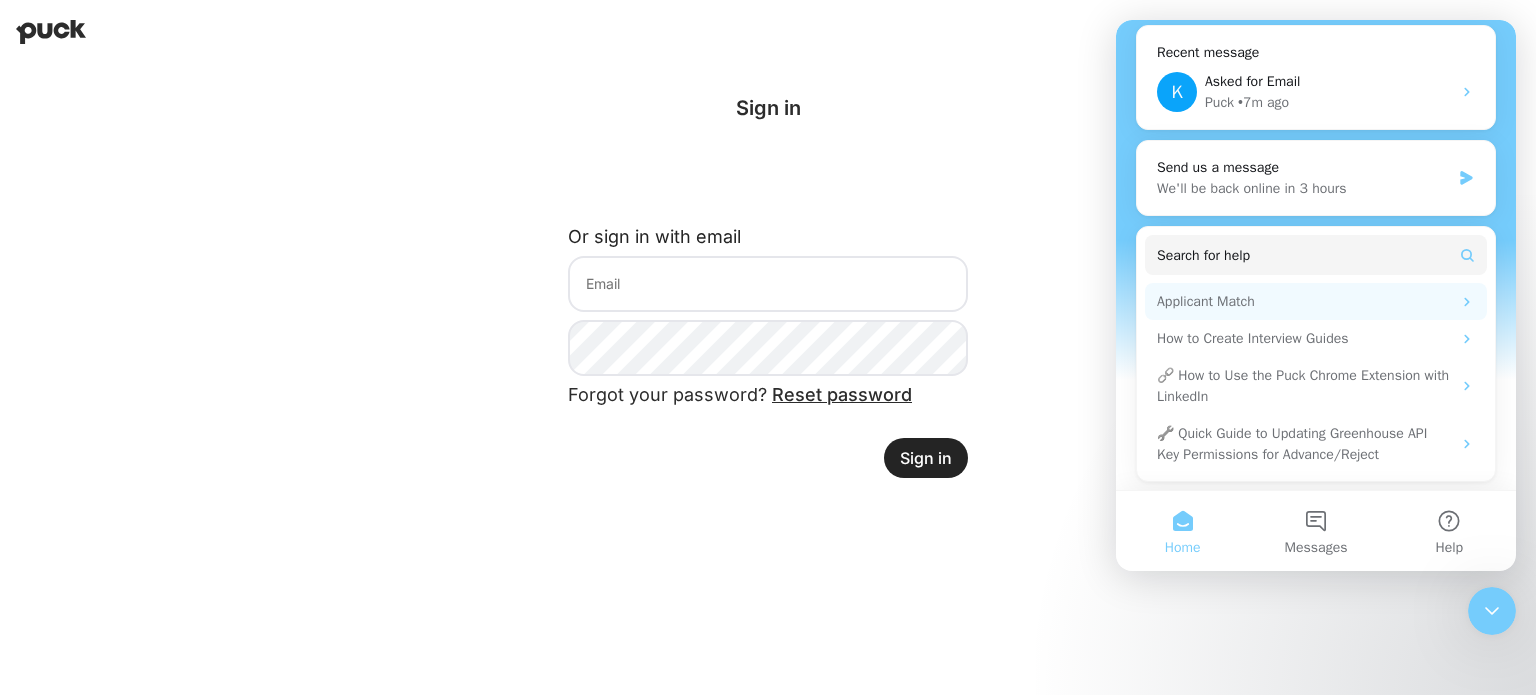 click on "Applicant Match" at bounding box center (1316, 301) 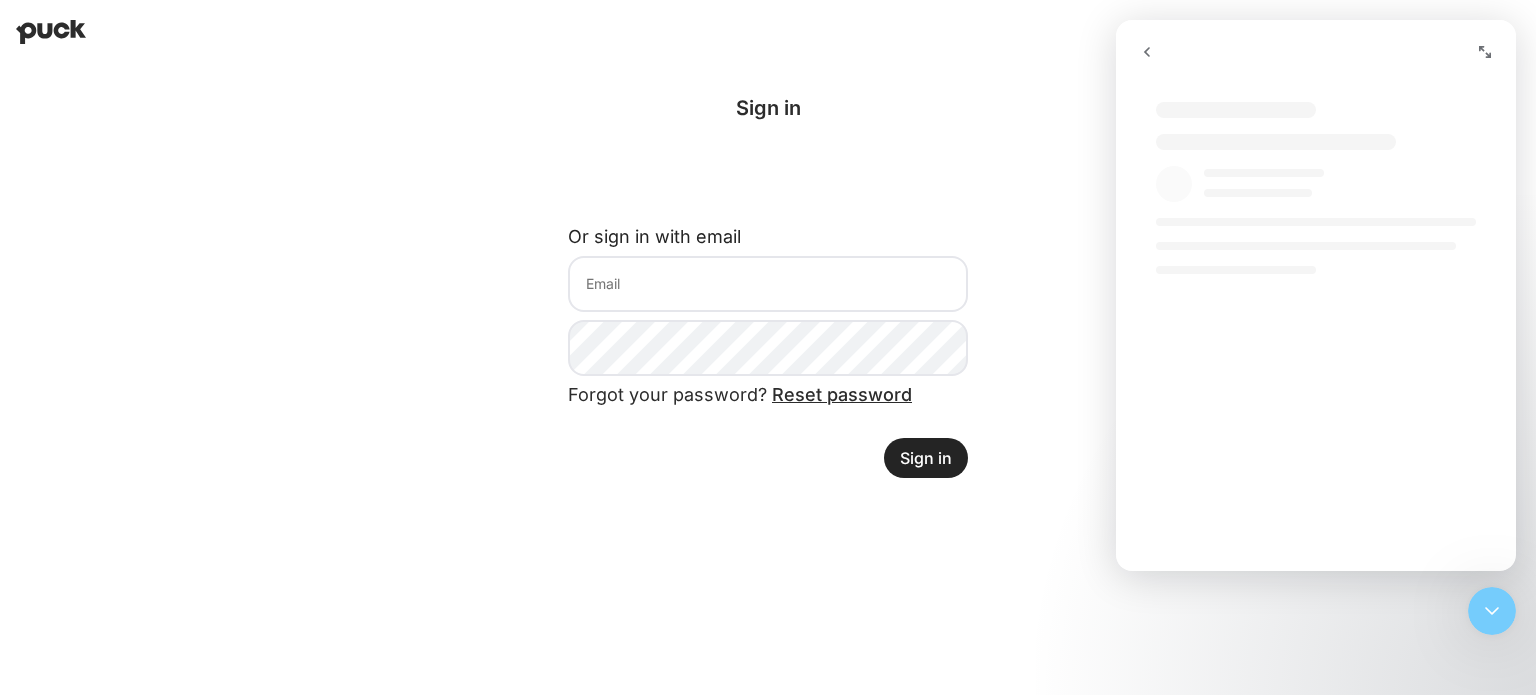 scroll, scrollTop: 0, scrollLeft: 0, axis: both 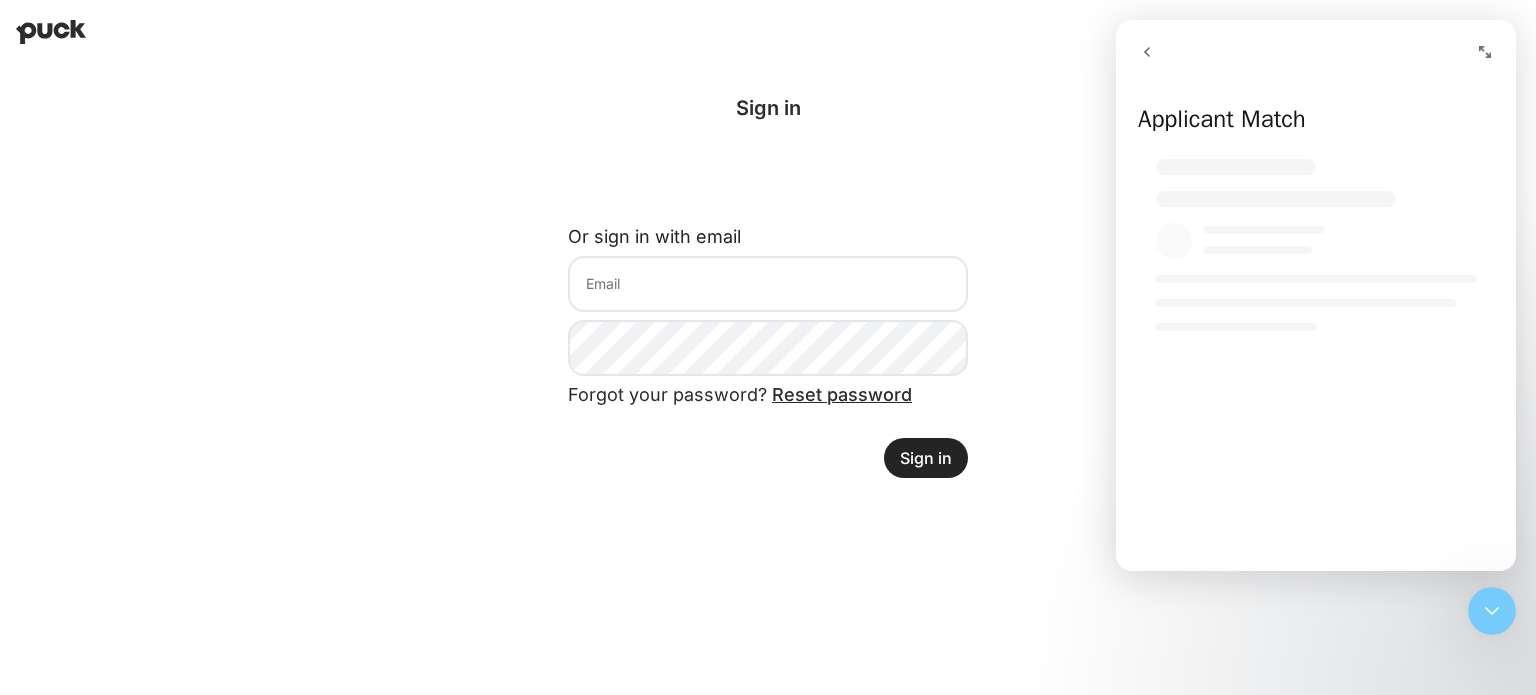 click 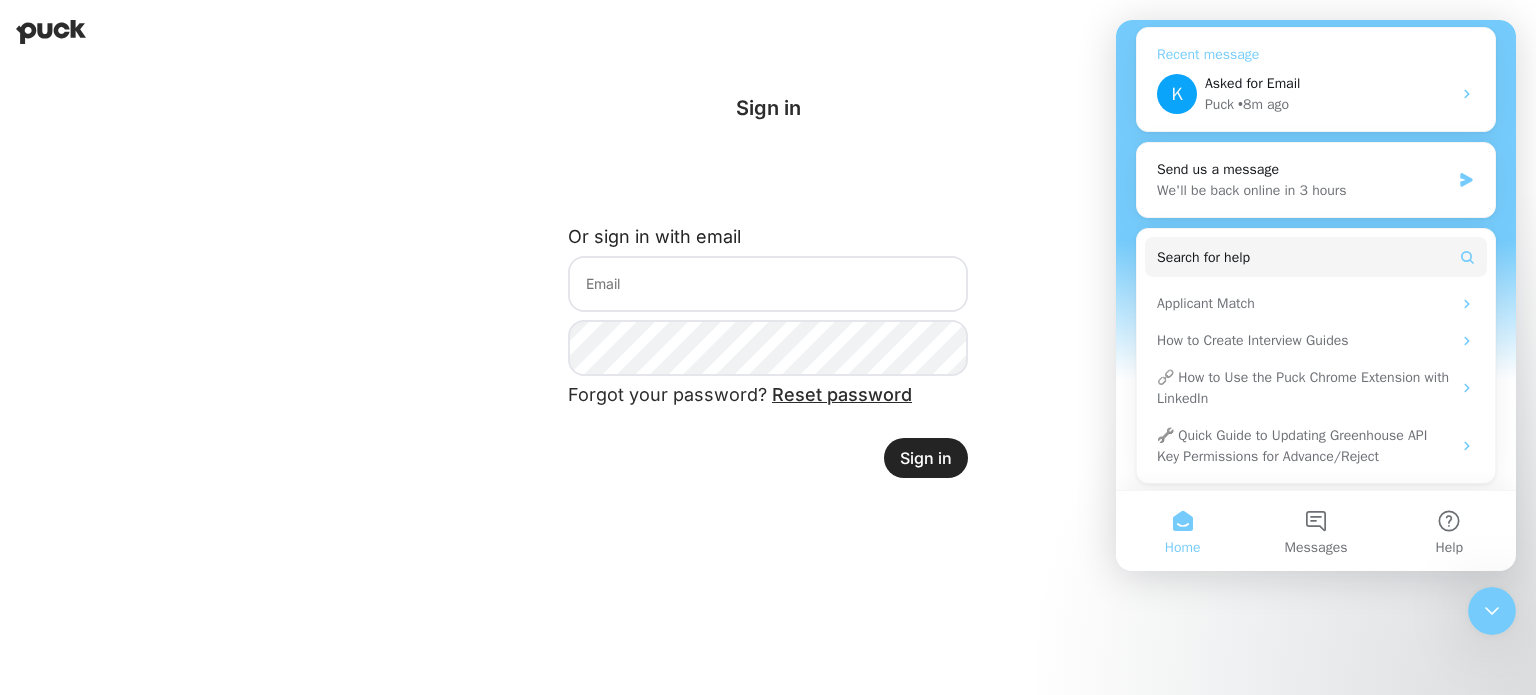 scroll, scrollTop: 230, scrollLeft: 0, axis: vertical 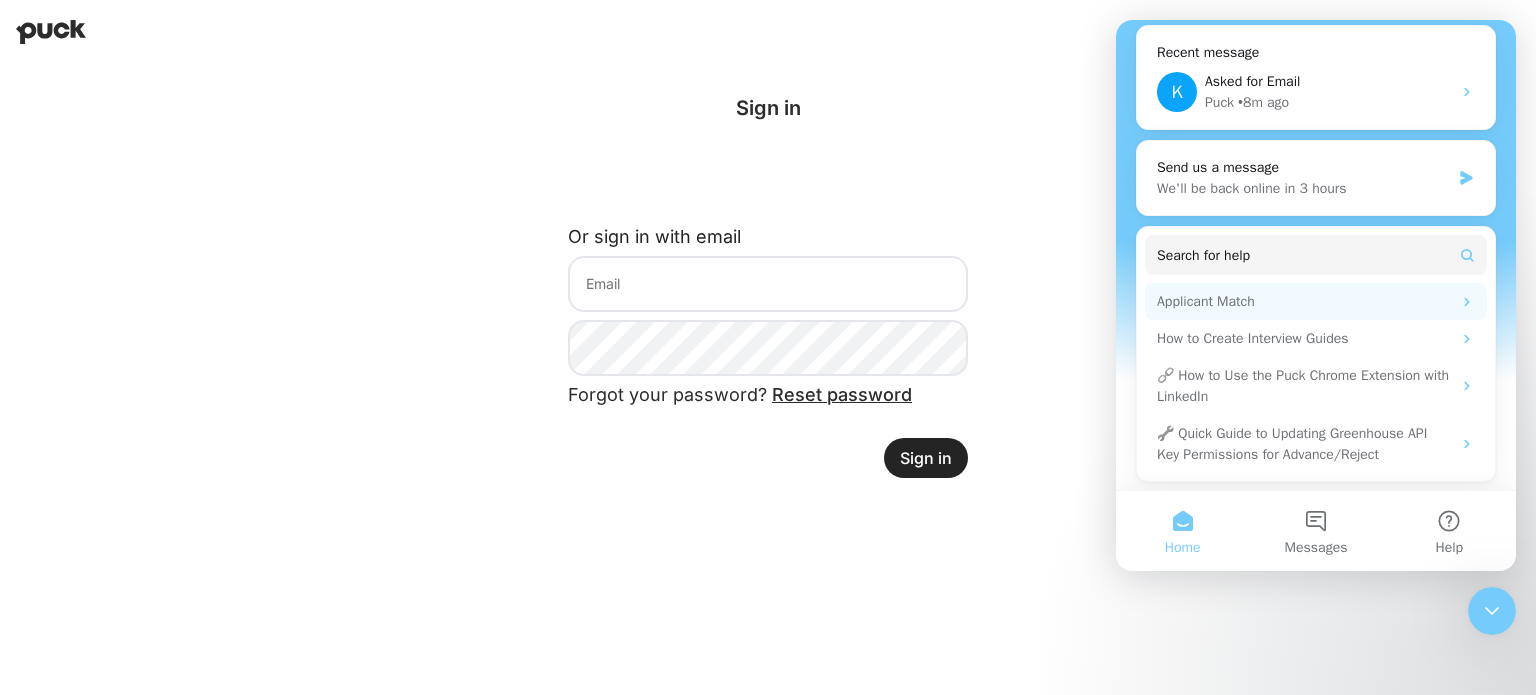 click on "Applicant Match" at bounding box center [1304, 301] 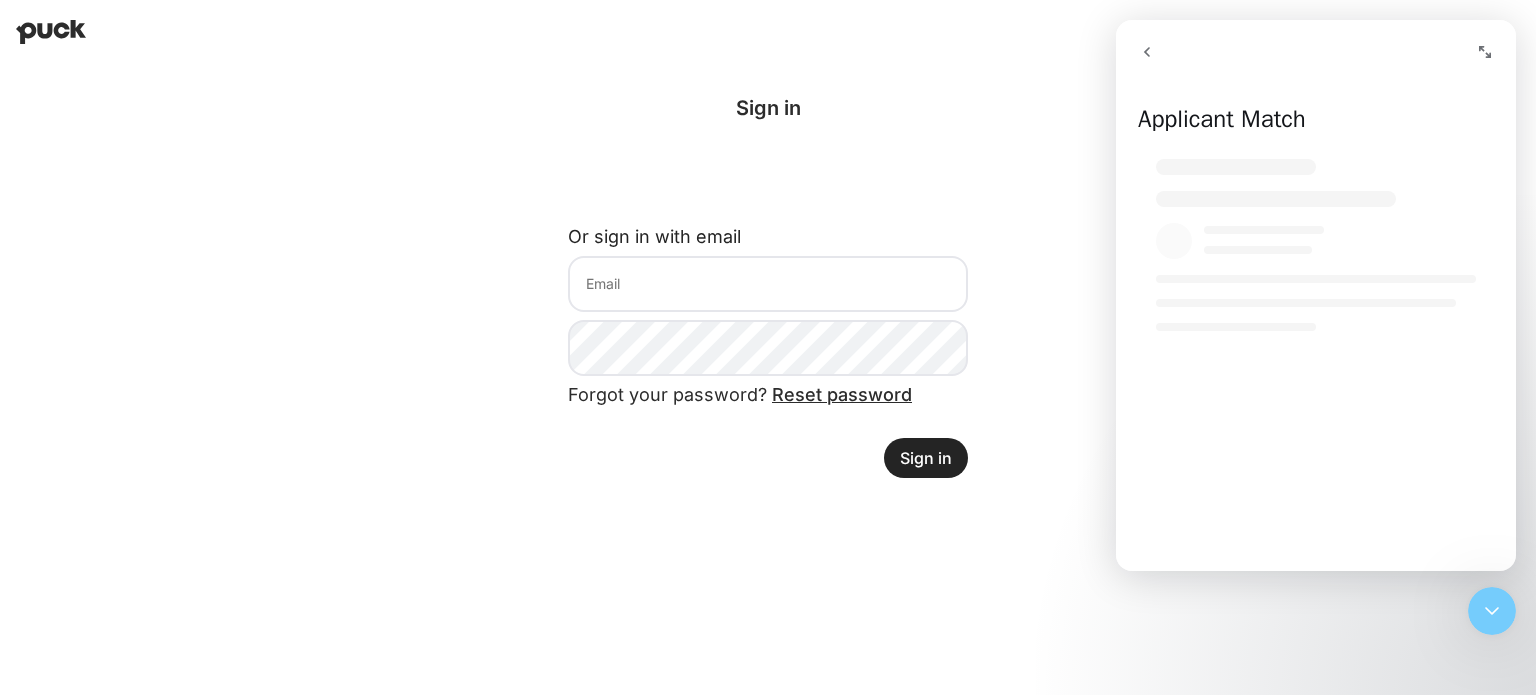 click at bounding box center (1485, 52) 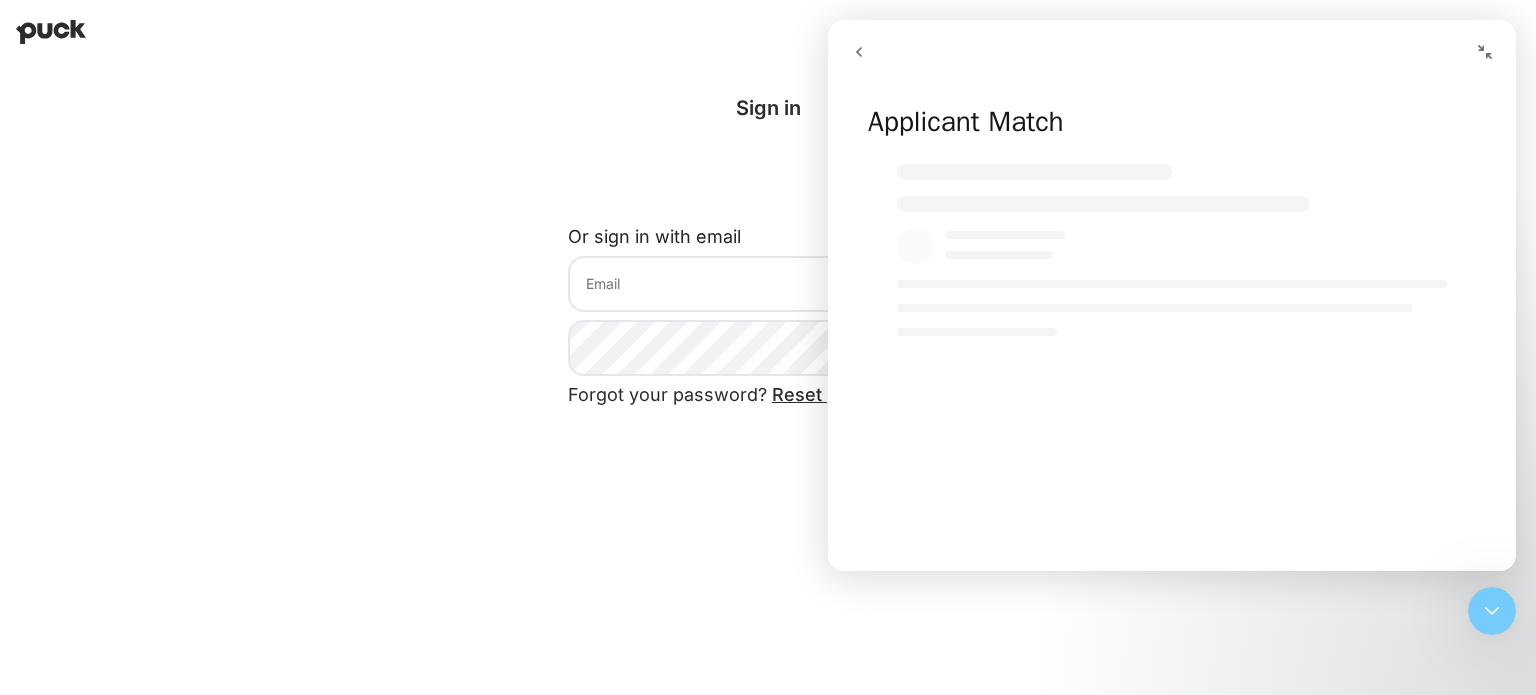 click at bounding box center (1485, 52) 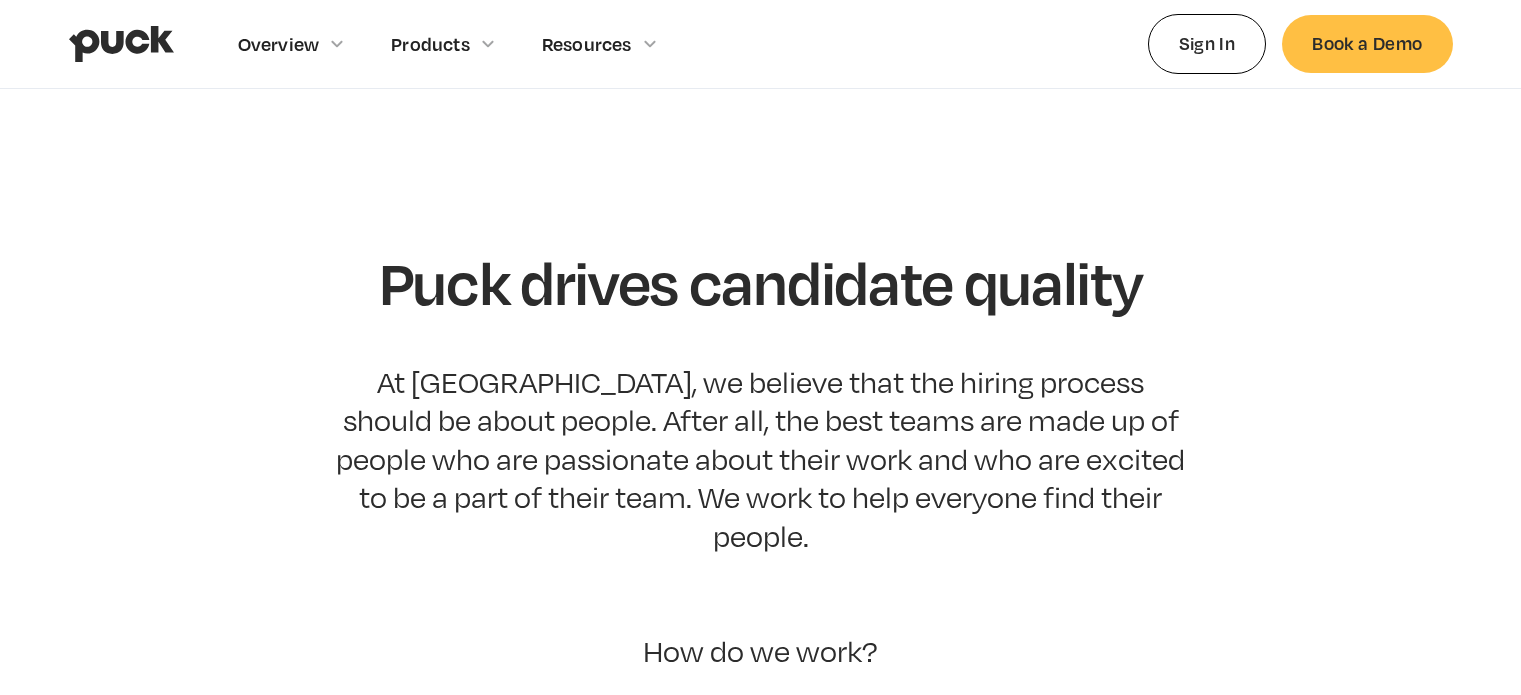 scroll, scrollTop: 238, scrollLeft: 0, axis: vertical 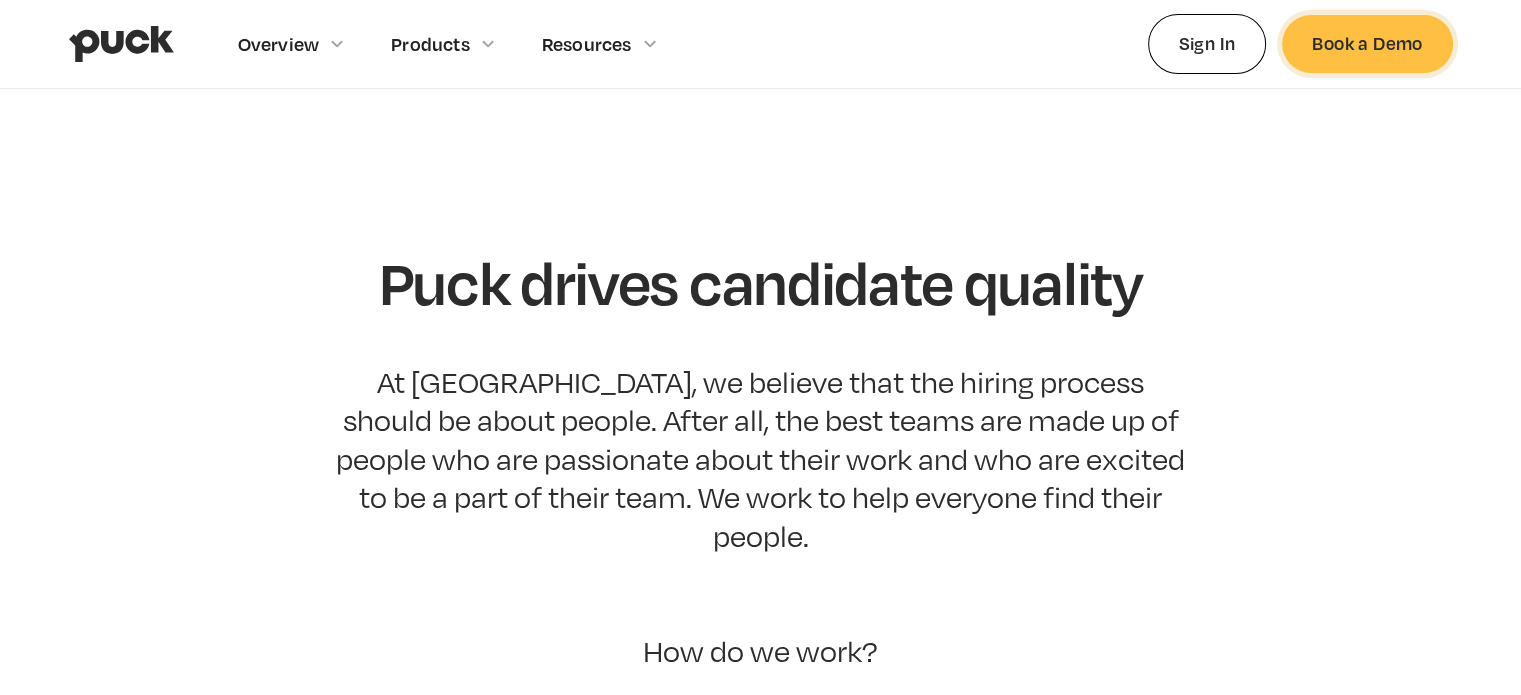 click on "Book a Demo" at bounding box center (1367, 43) 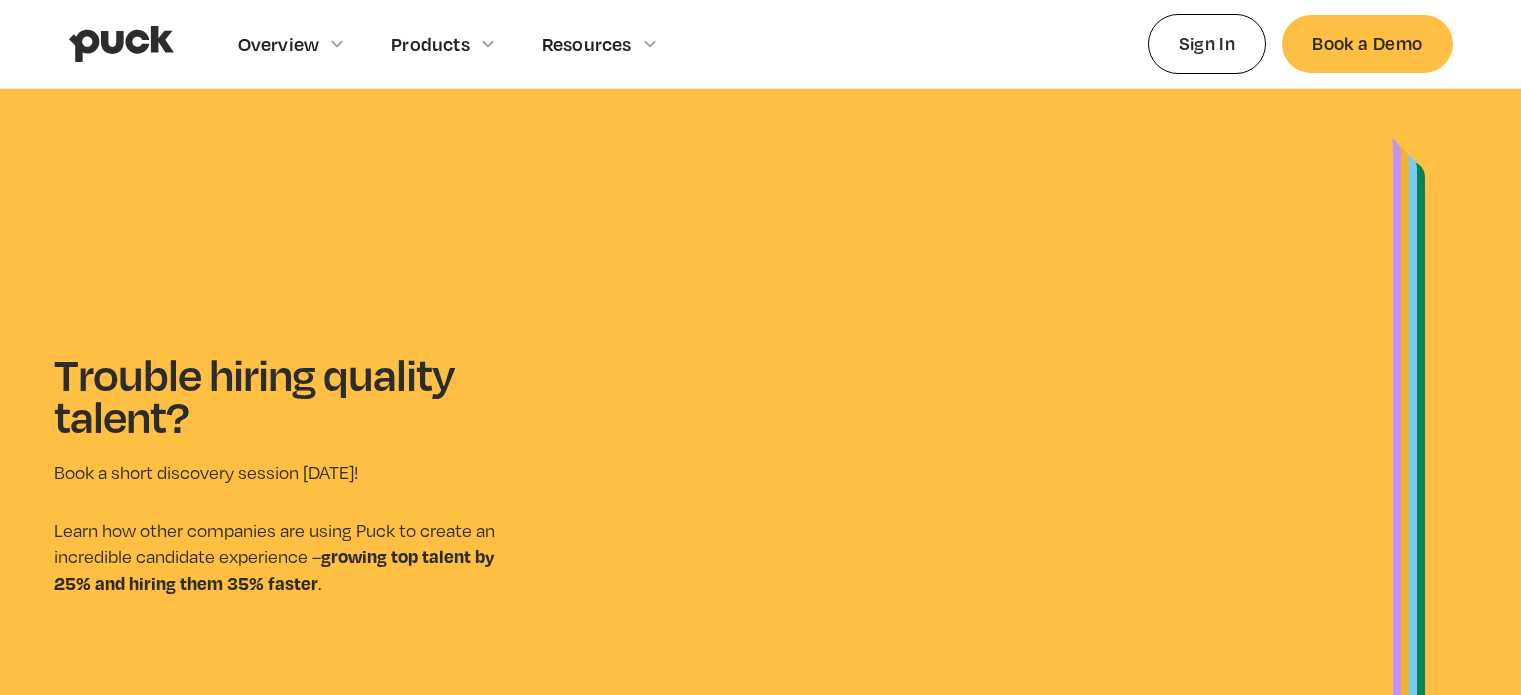 scroll, scrollTop: 0, scrollLeft: 0, axis: both 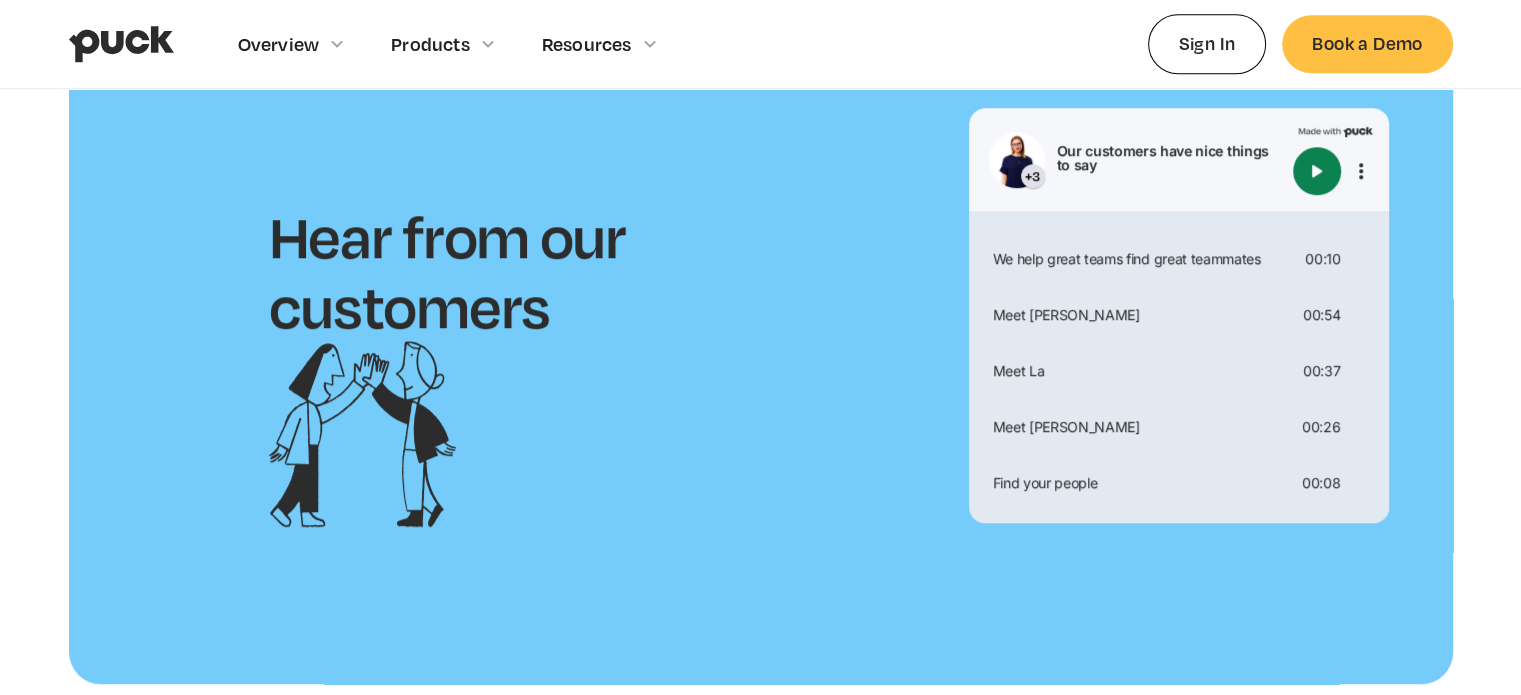 click at bounding box center [1317, 171] 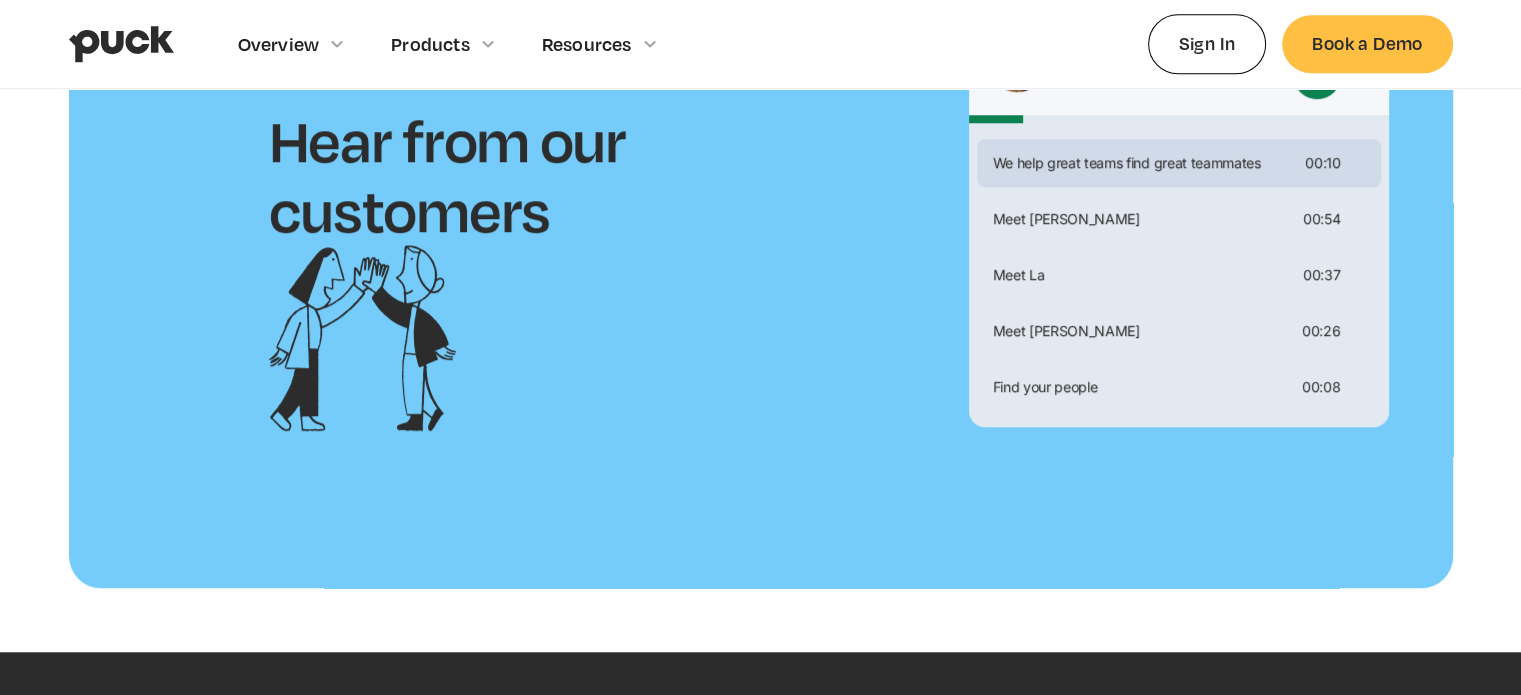 scroll, scrollTop: 1600, scrollLeft: 0, axis: vertical 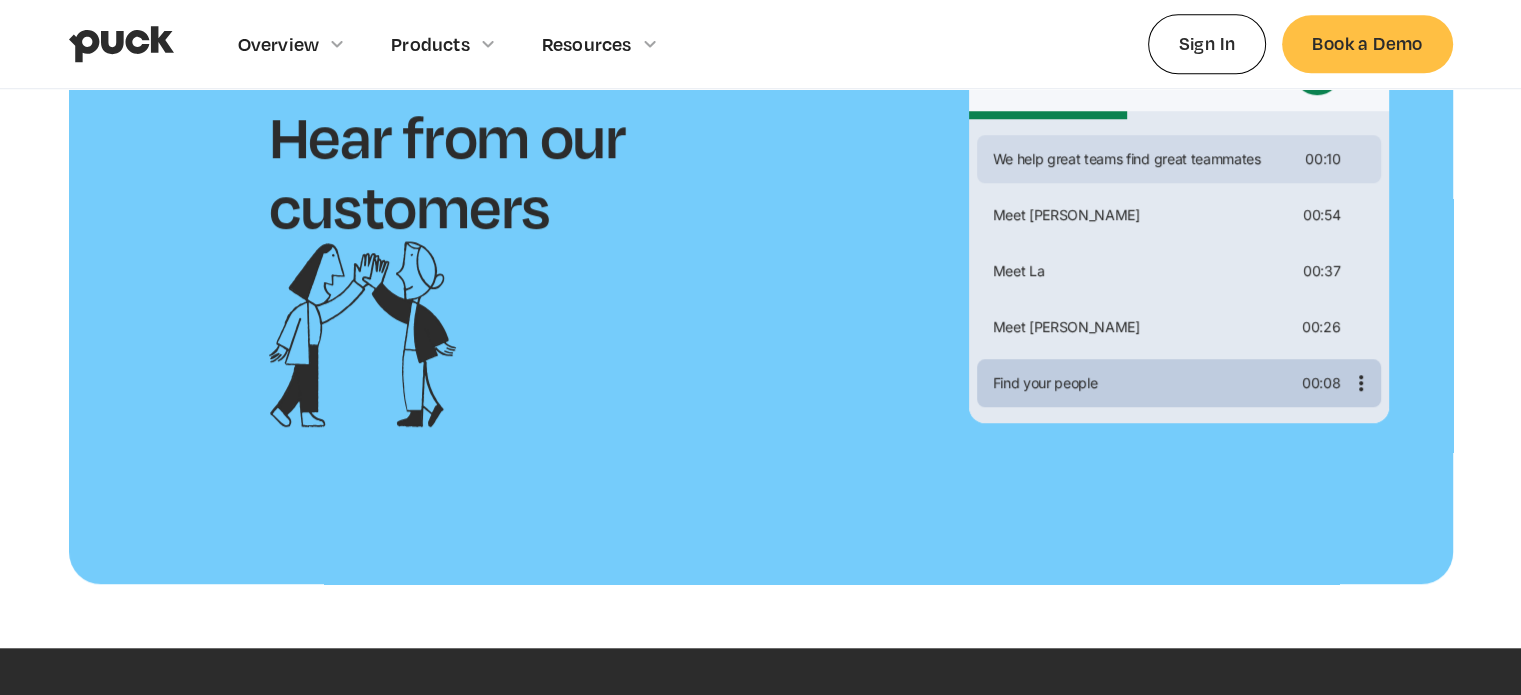 click on "Find your people" at bounding box center (1140, 383) 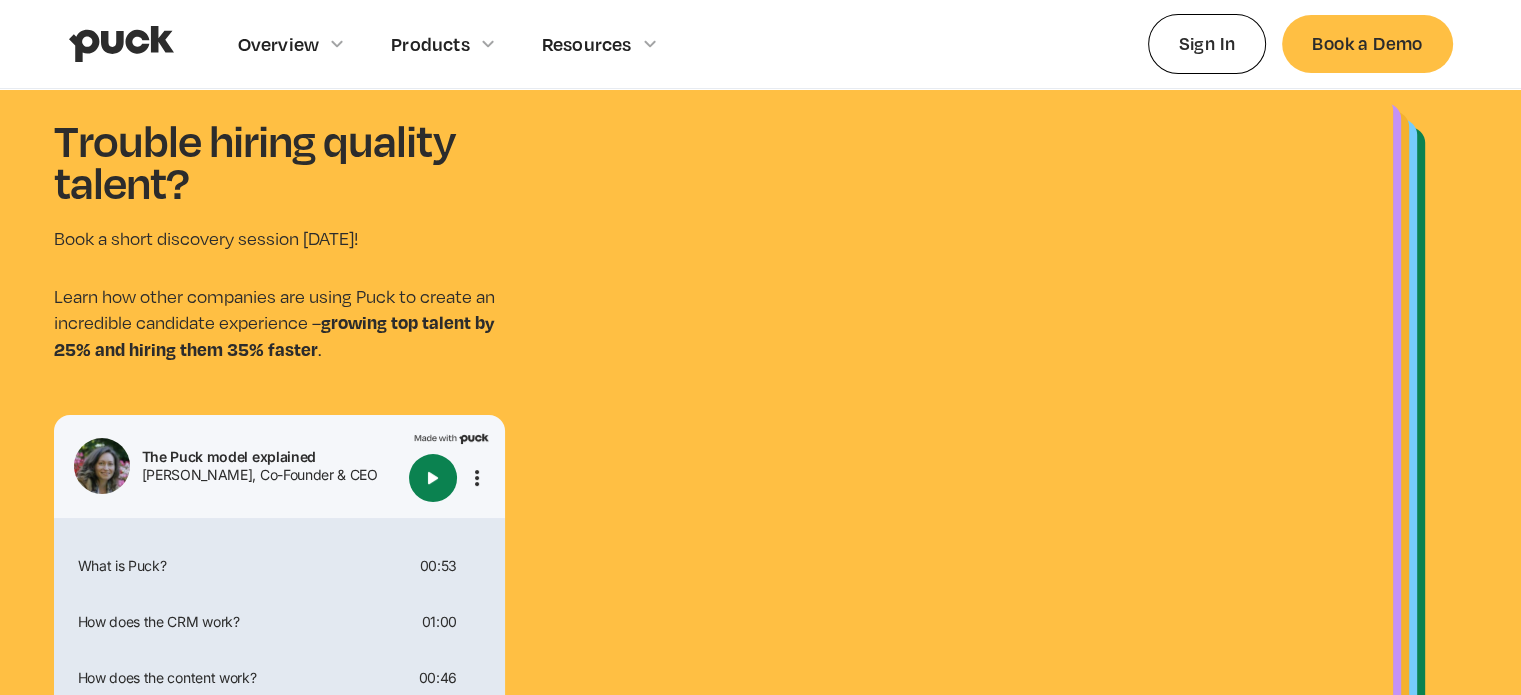 scroll, scrollTop: 0, scrollLeft: 0, axis: both 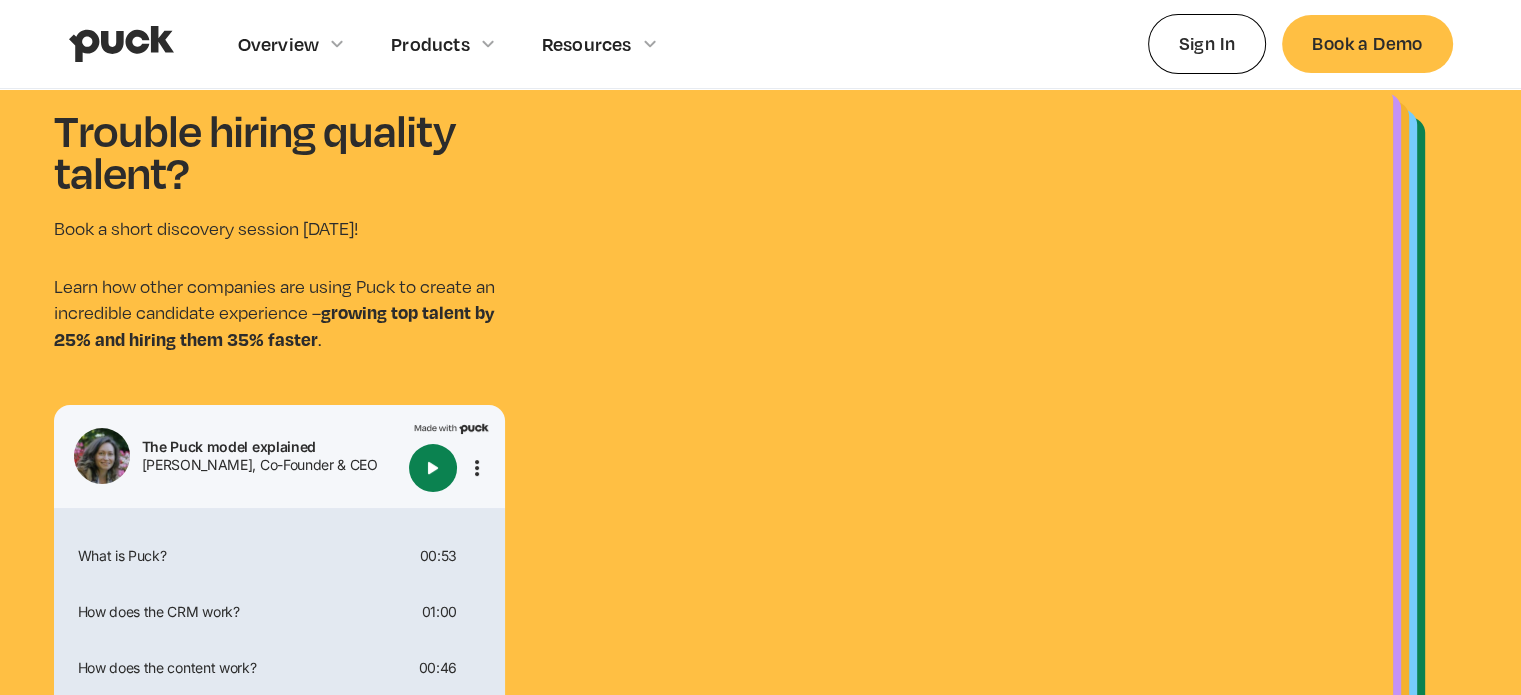 type on "0" 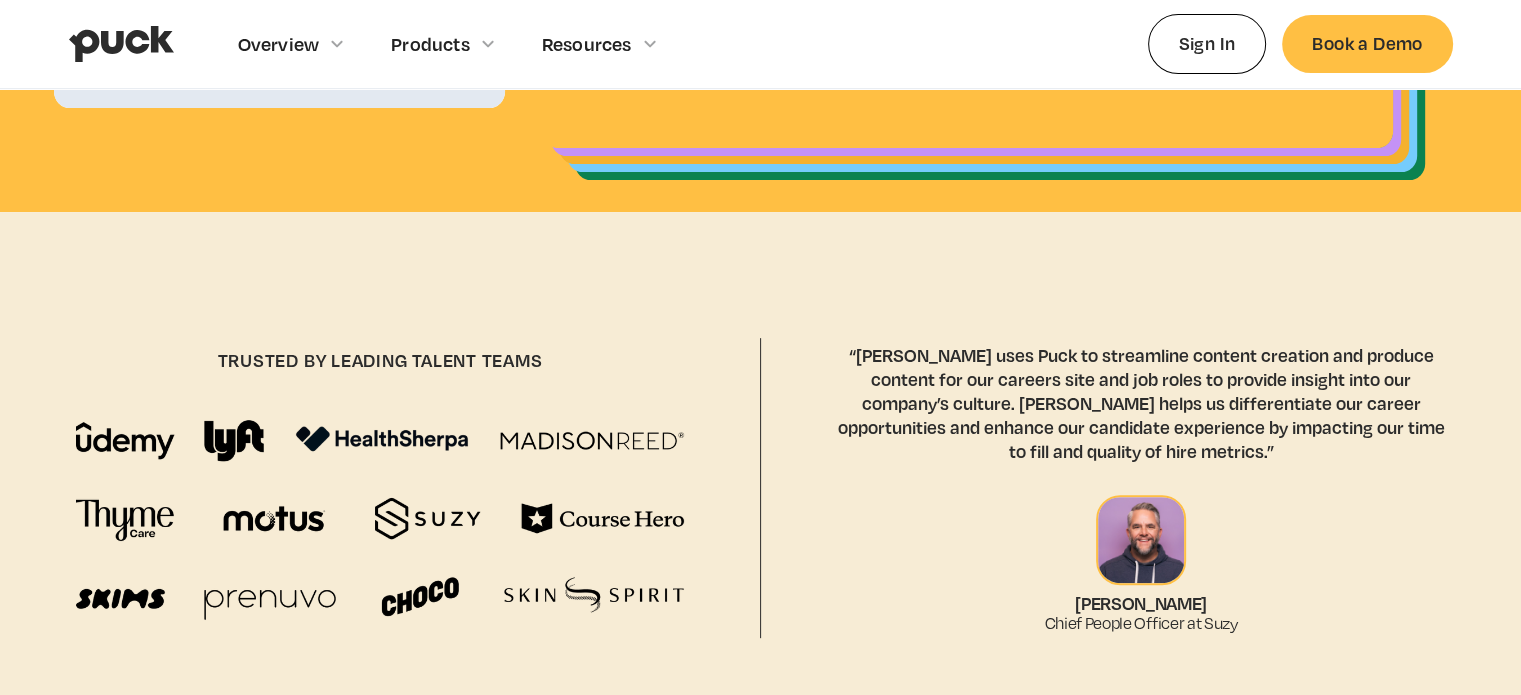 scroll, scrollTop: 300, scrollLeft: 0, axis: vertical 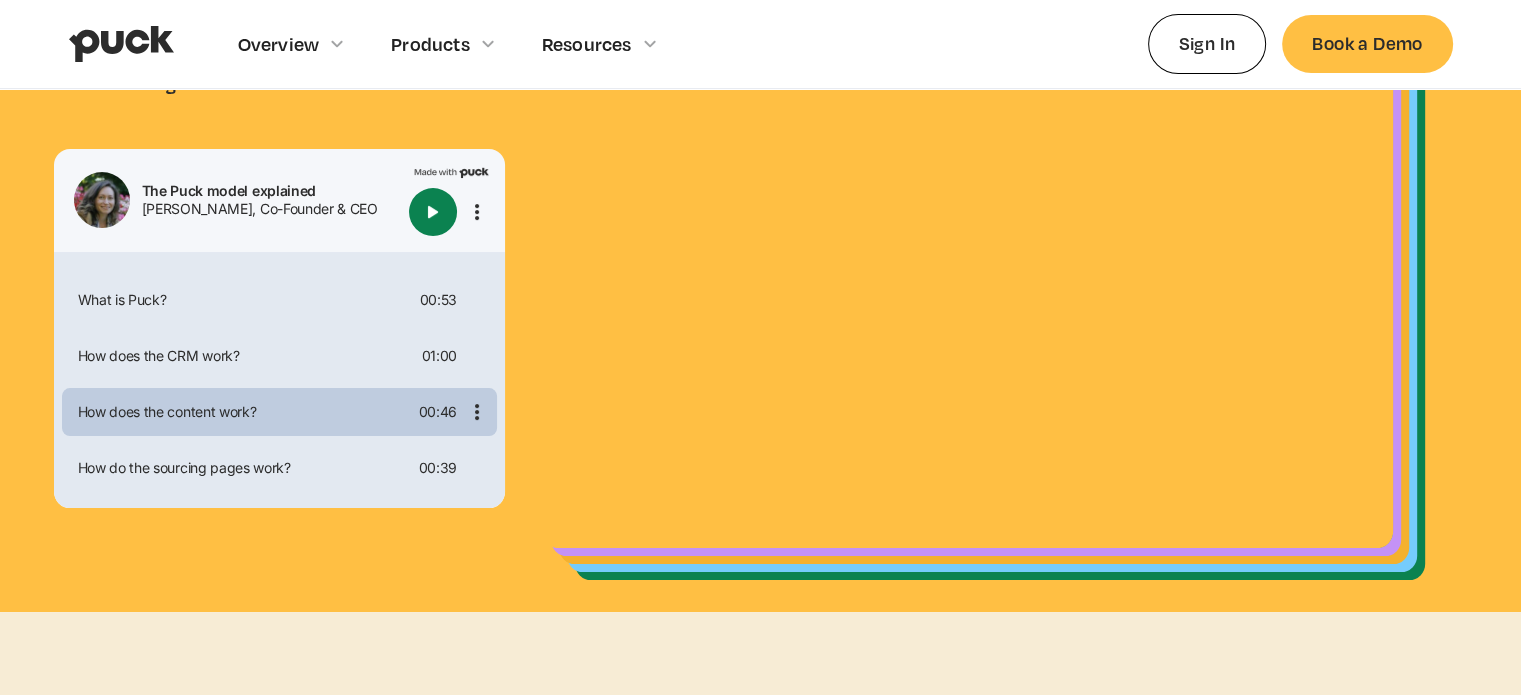 click on "How does the content work? 00:46" at bounding box center [280, 412] 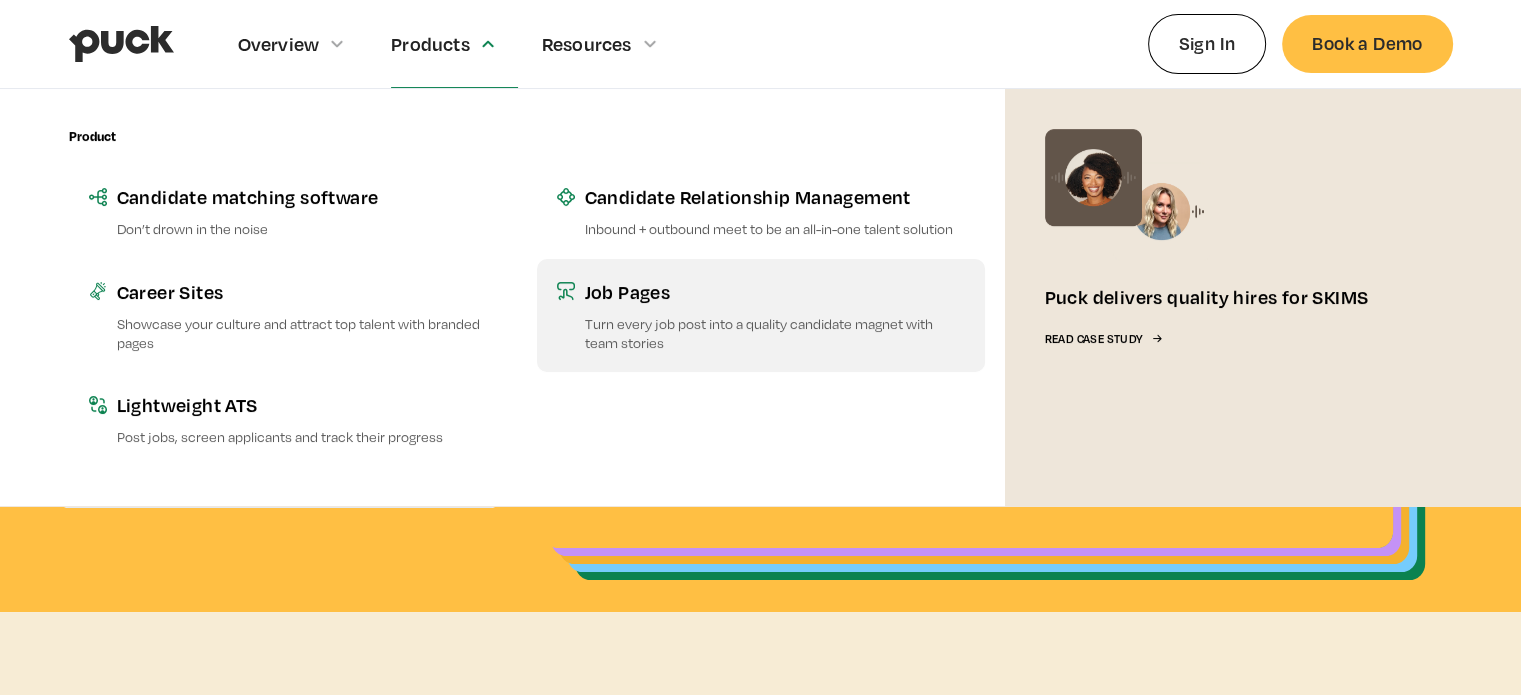 click on "Job Pages" at bounding box center [775, 291] 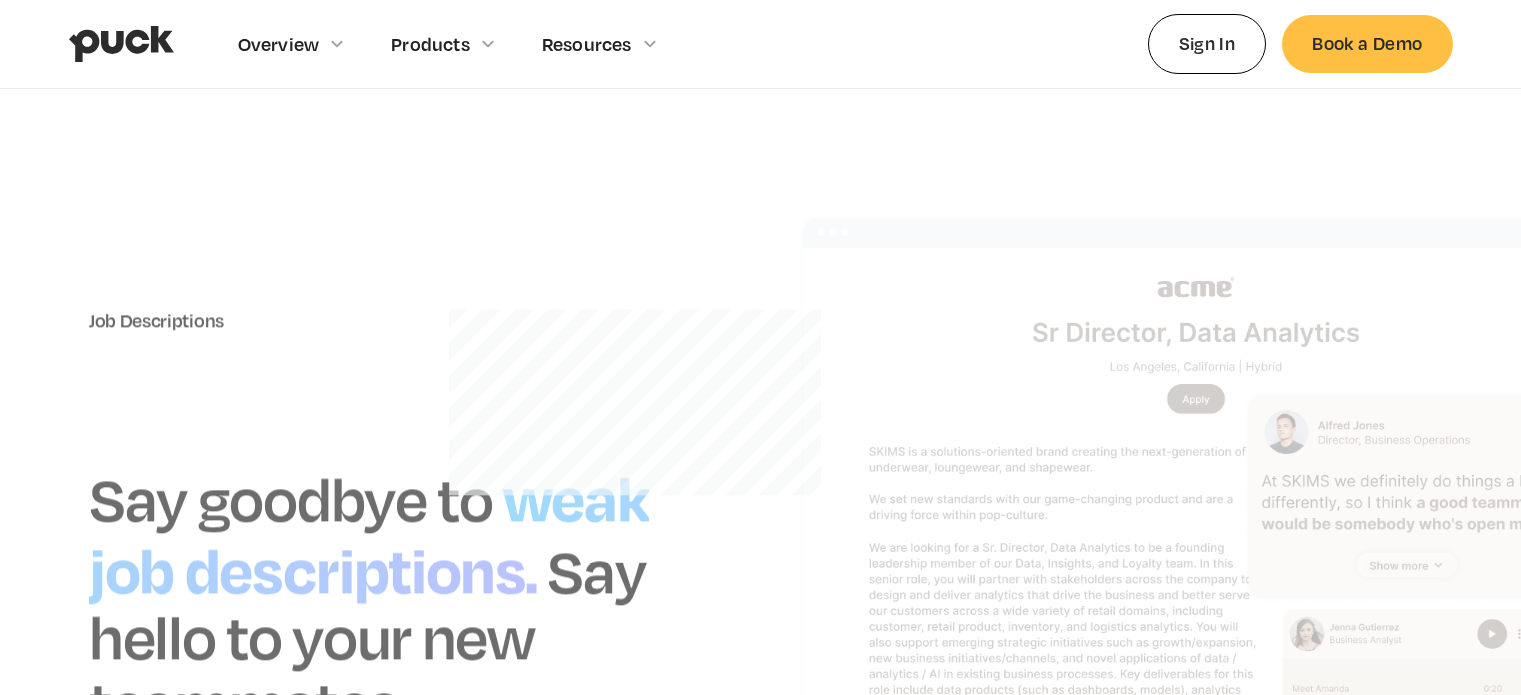 scroll, scrollTop: 0, scrollLeft: 0, axis: both 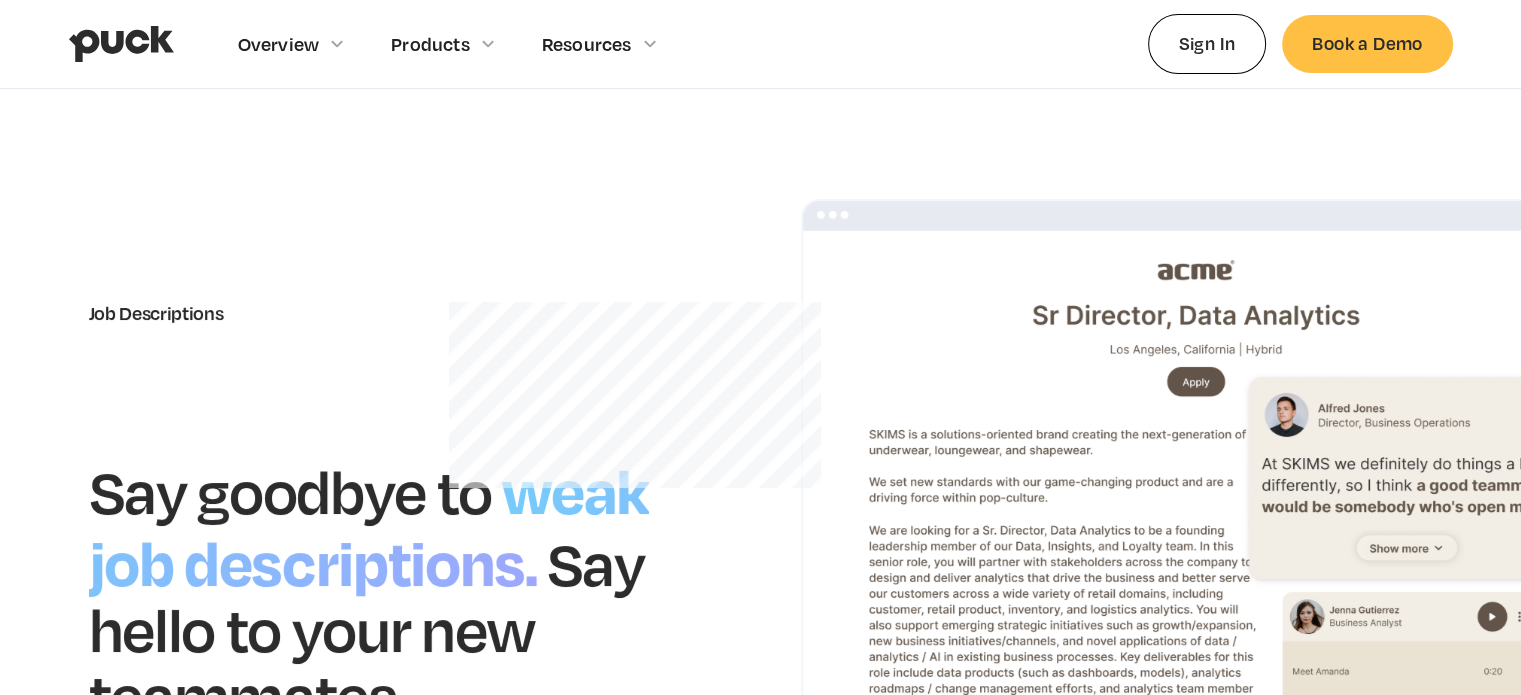 click on "Job Descriptions Say goodbye to weak job descriptions. Say hello to your new teammates." at bounding box center (761, 515) 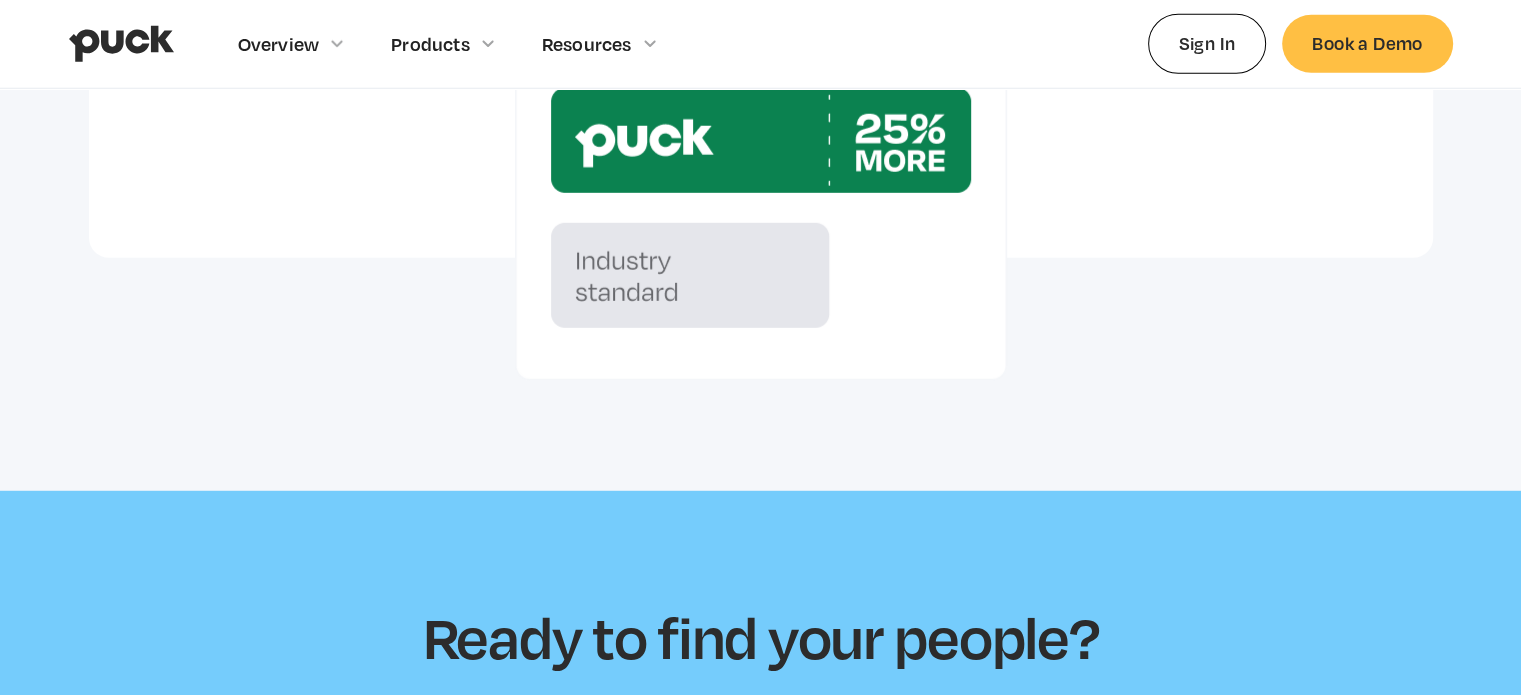 scroll, scrollTop: 5900, scrollLeft: 0, axis: vertical 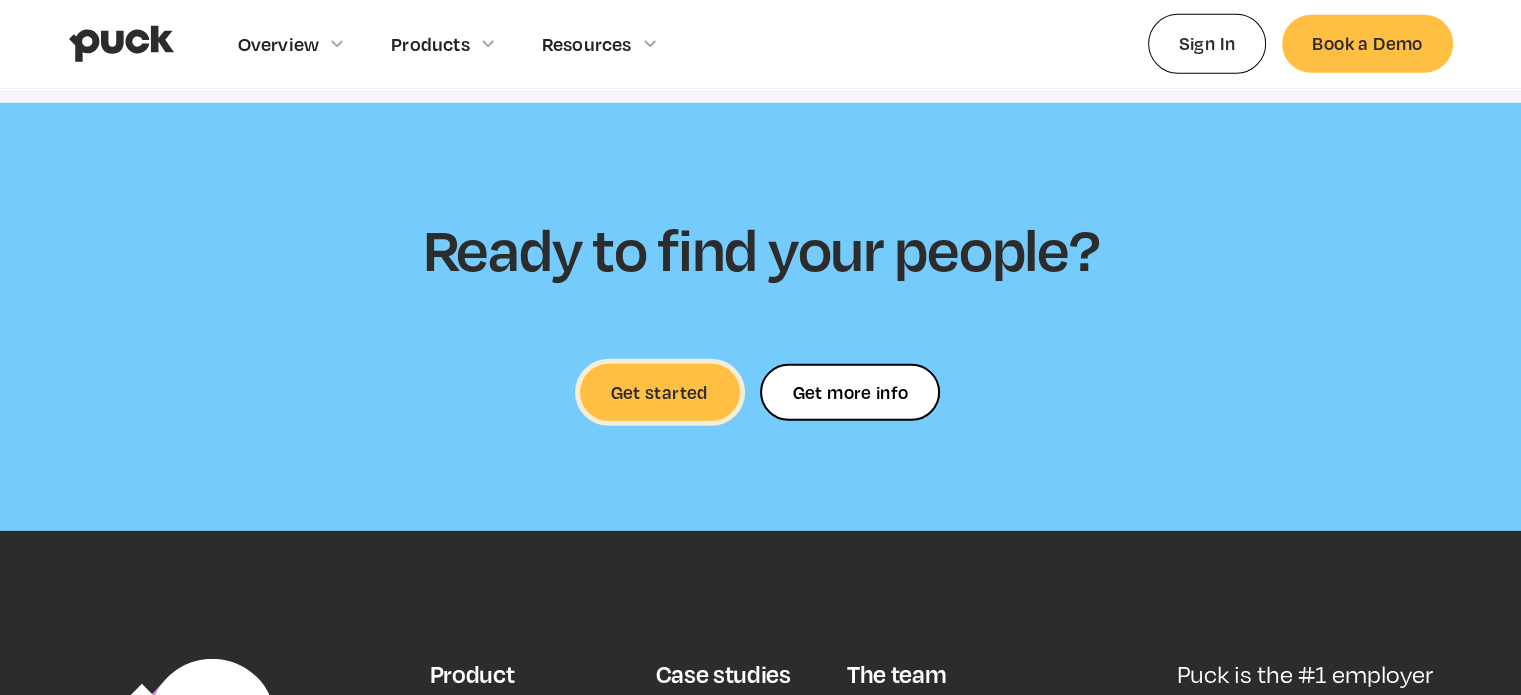 click on "Get started" at bounding box center [660, 392] 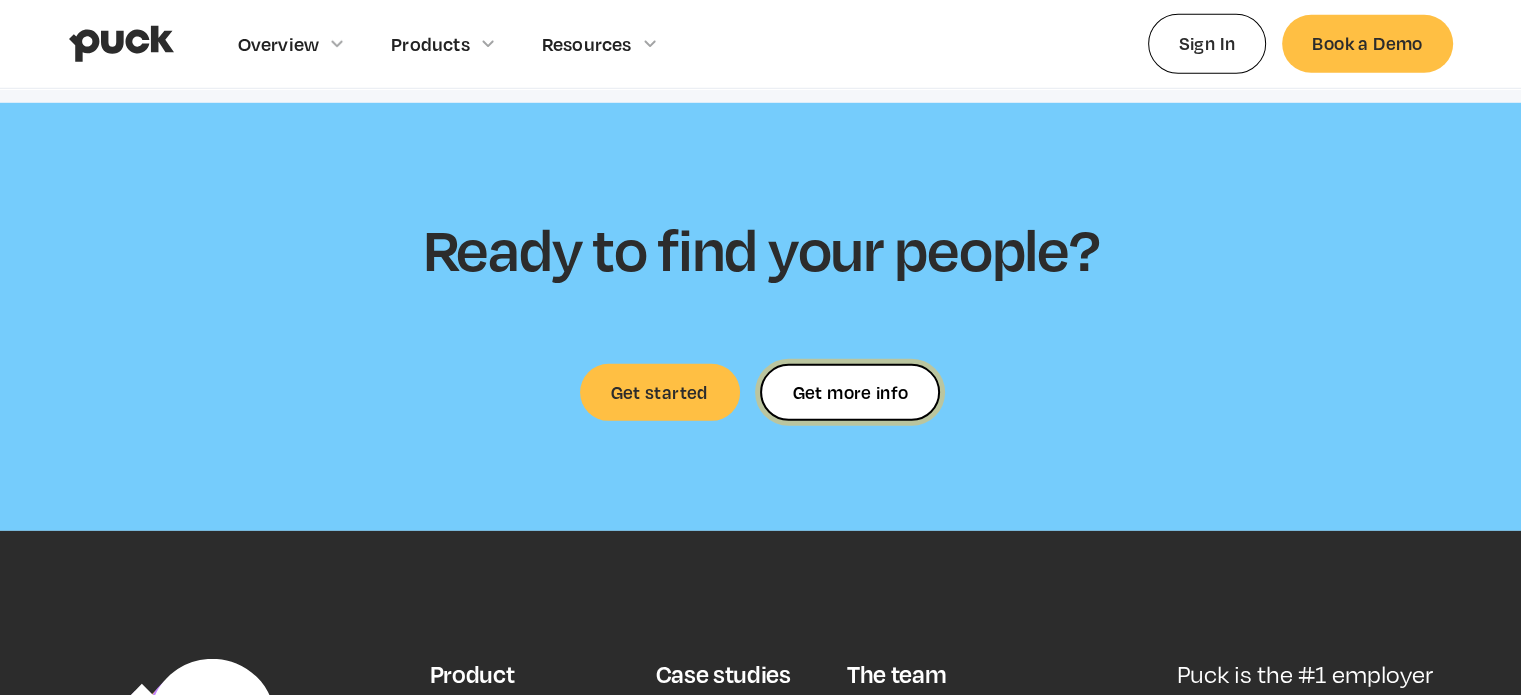 click on "Get more info" at bounding box center [850, 392] 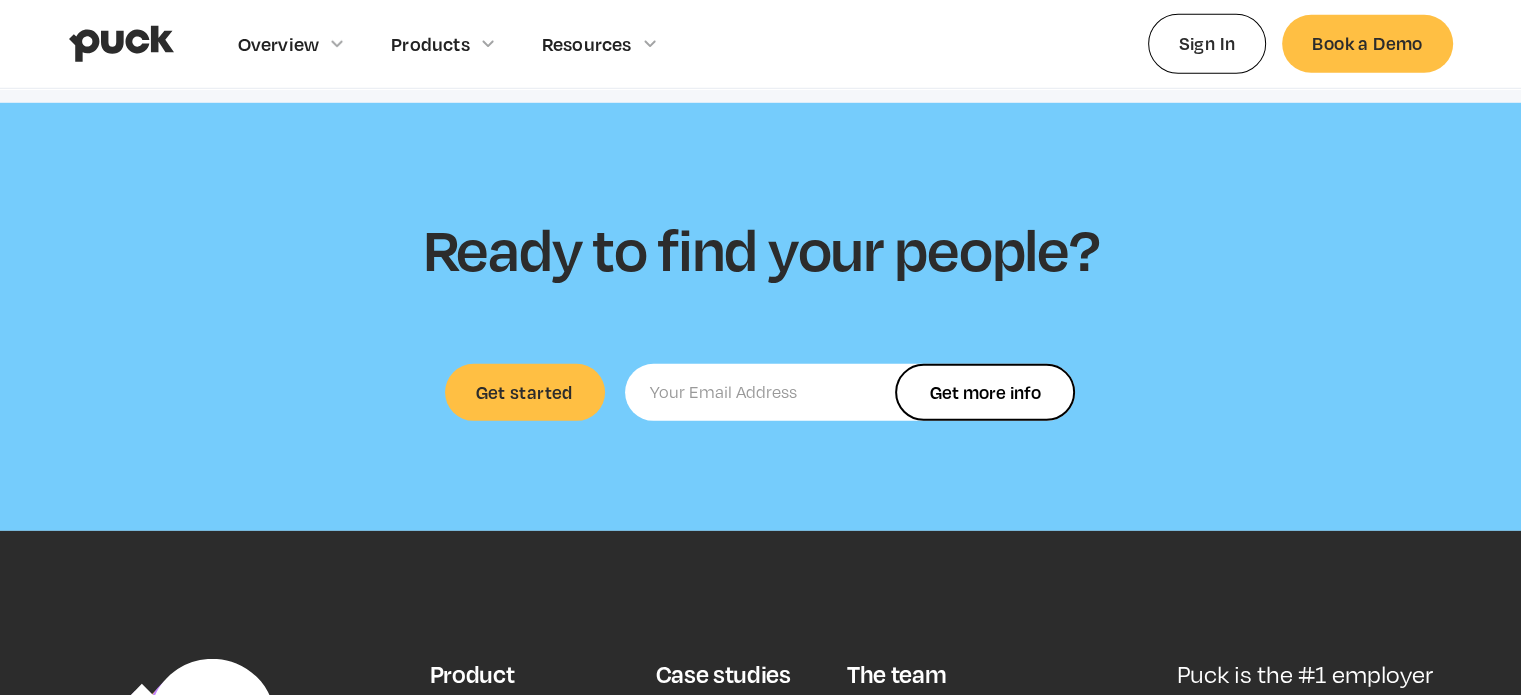 click at bounding box center [850, 392] 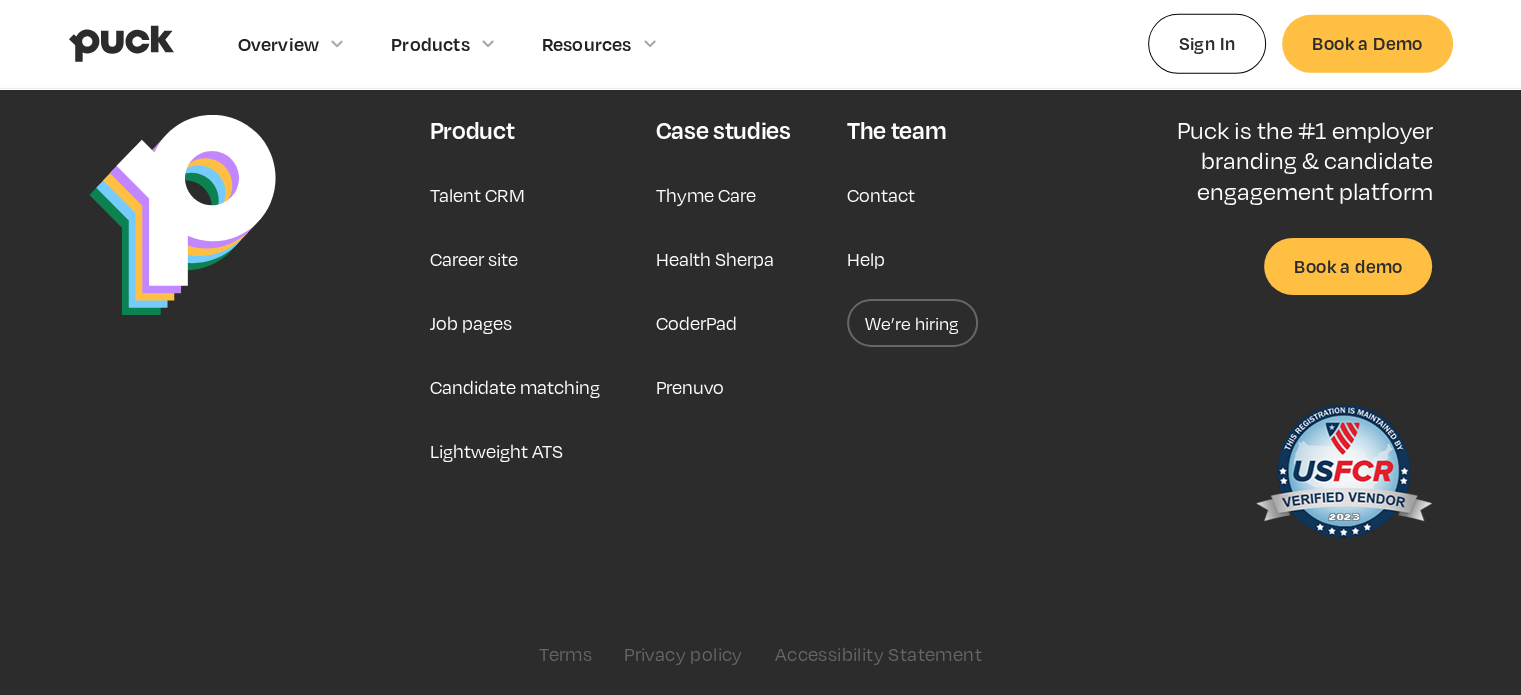 scroll, scrollTop: 6446, scrollLeft: 0, axis: vertical 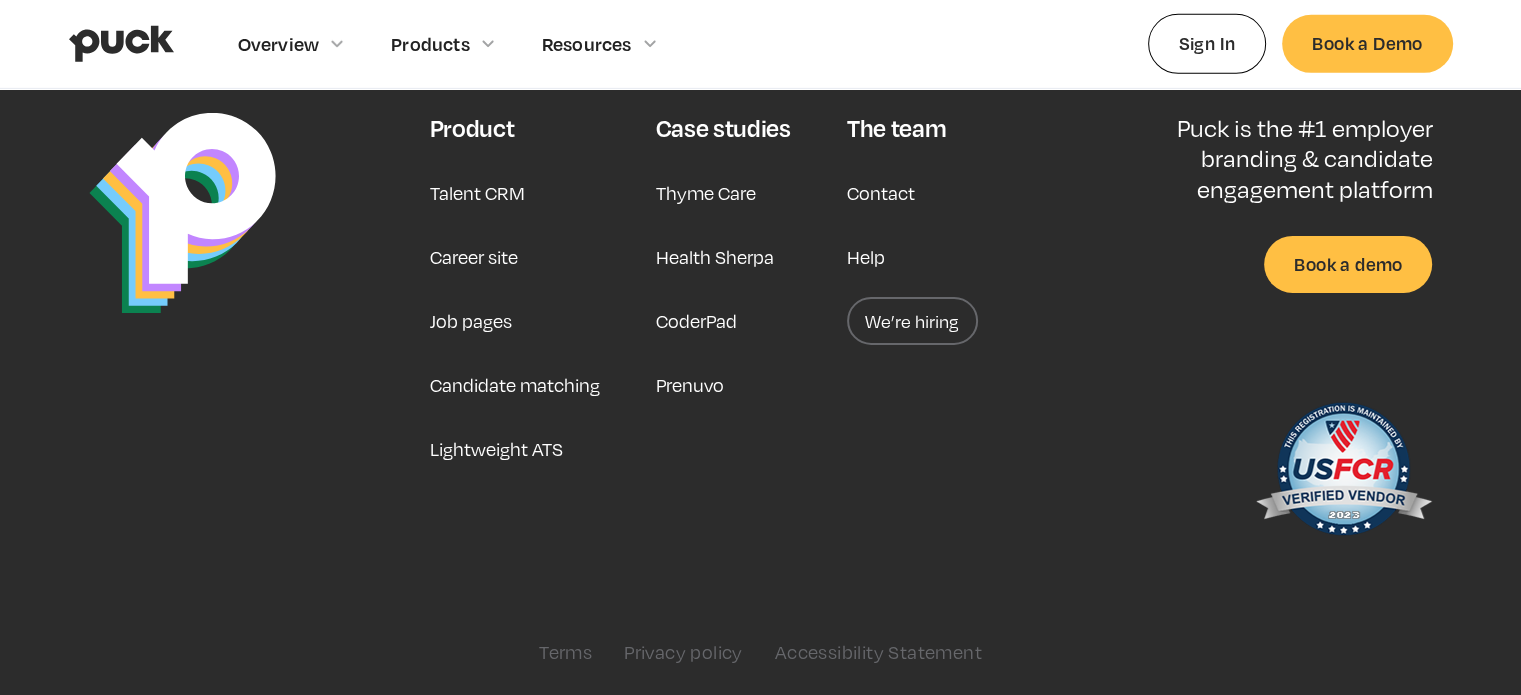 click on "Talent CRM Career site Job pages Candidate matching Lightweight ATS" at bounding box center (514, 321) 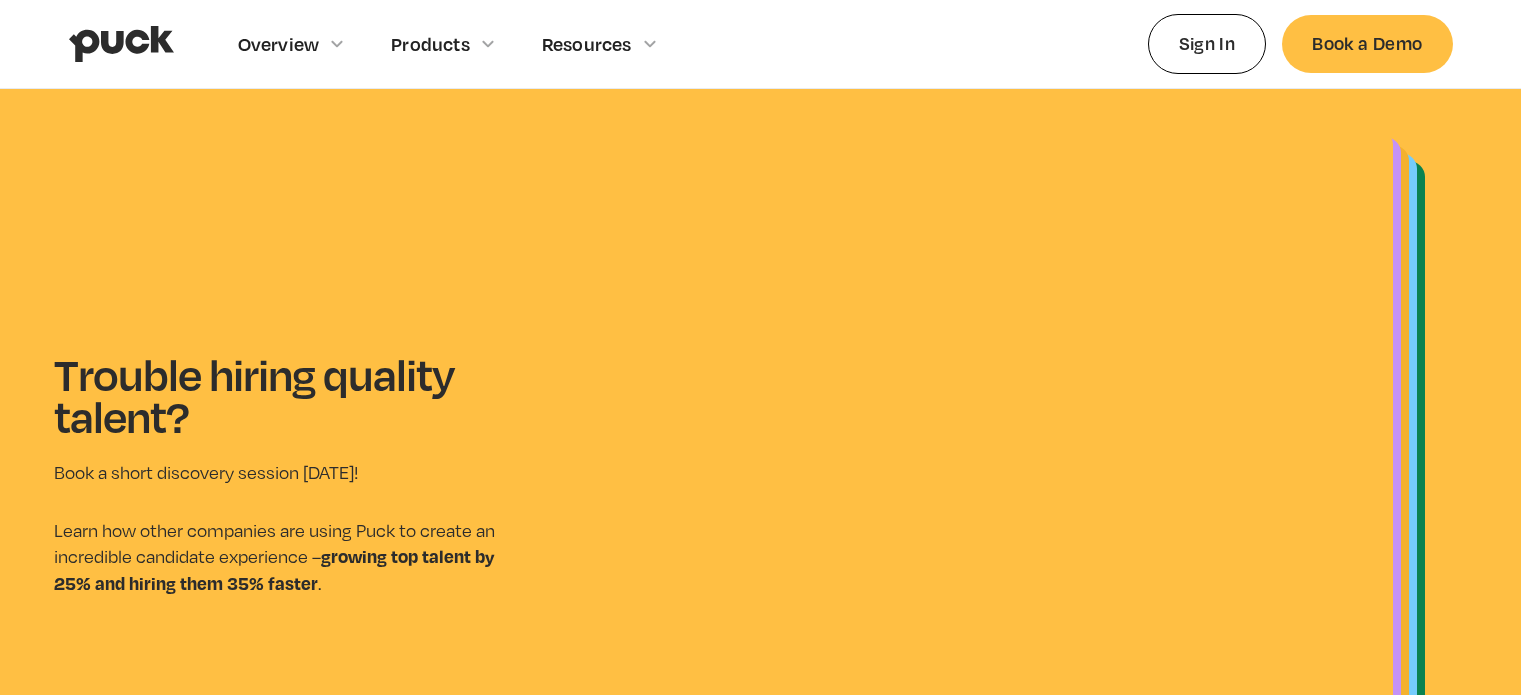 scroll, scrollTop: 96, scrollLeft: 0, axis: vertical 